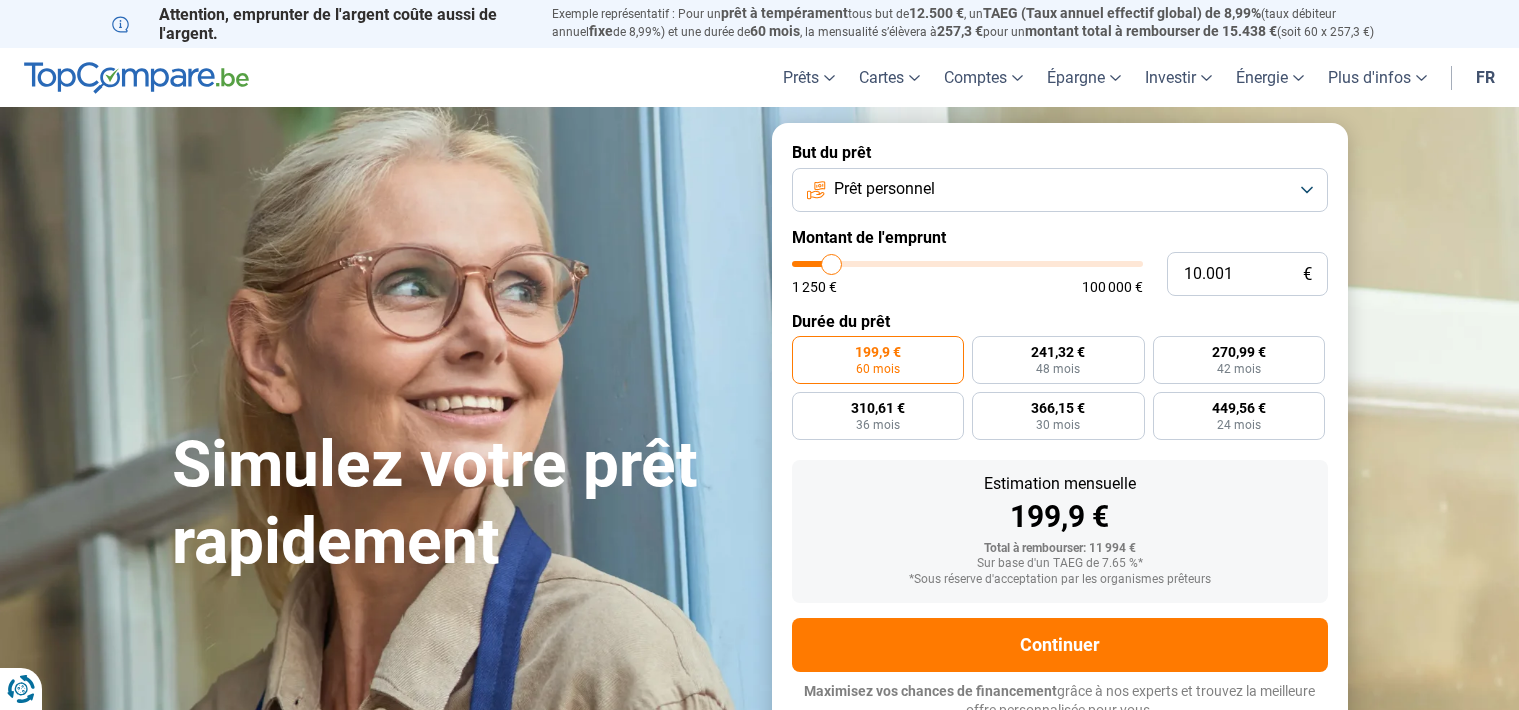 scroll, scrollTop: 0, scrollLeft: 0, axis: both 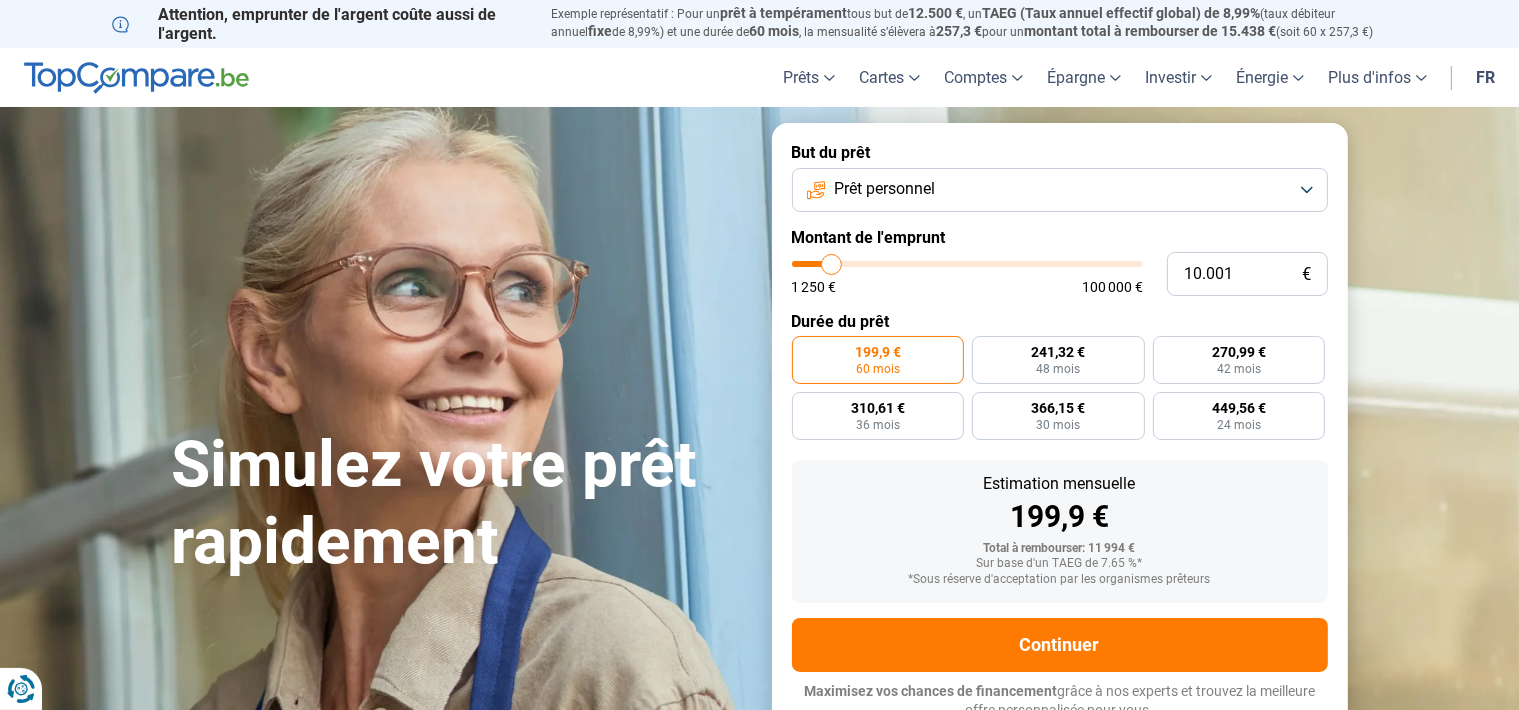 type on "8.750" 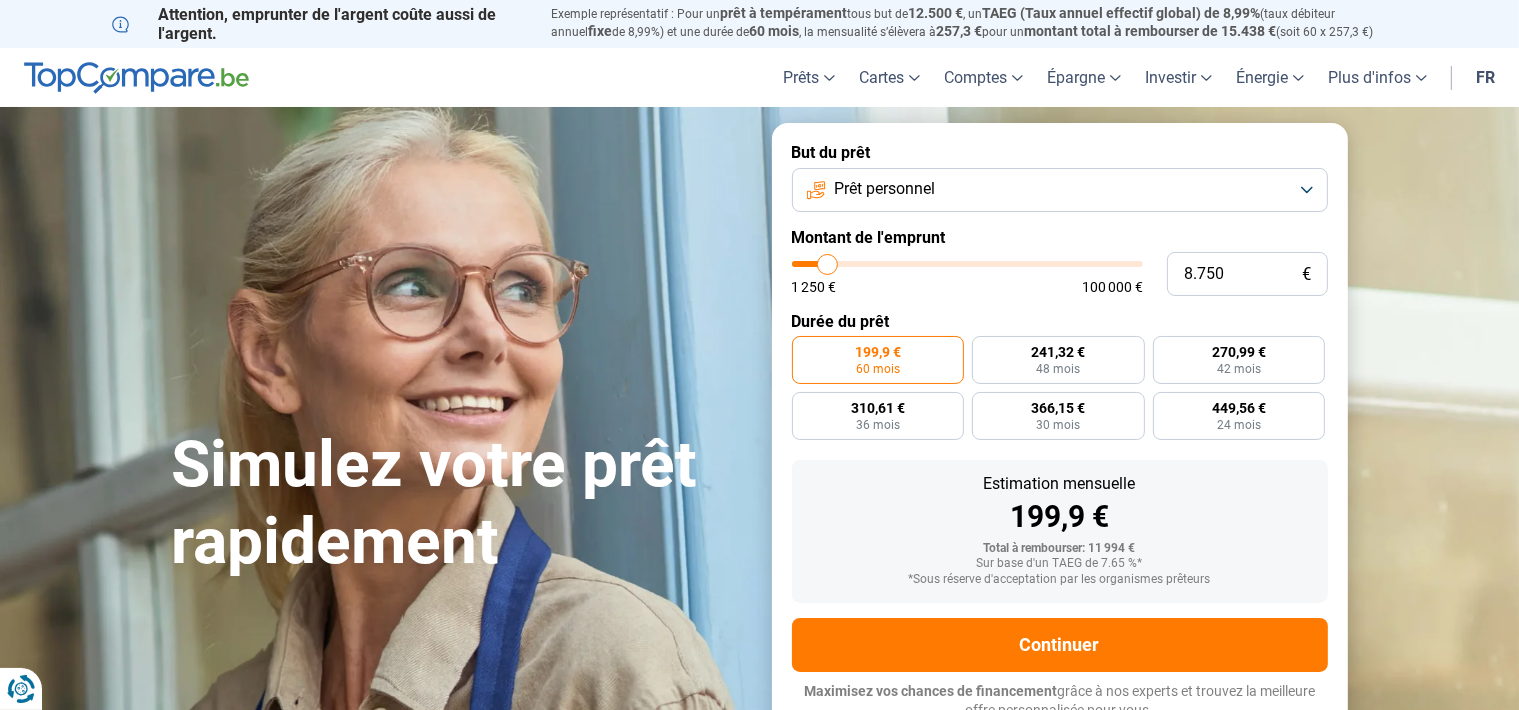 type on "9.250" 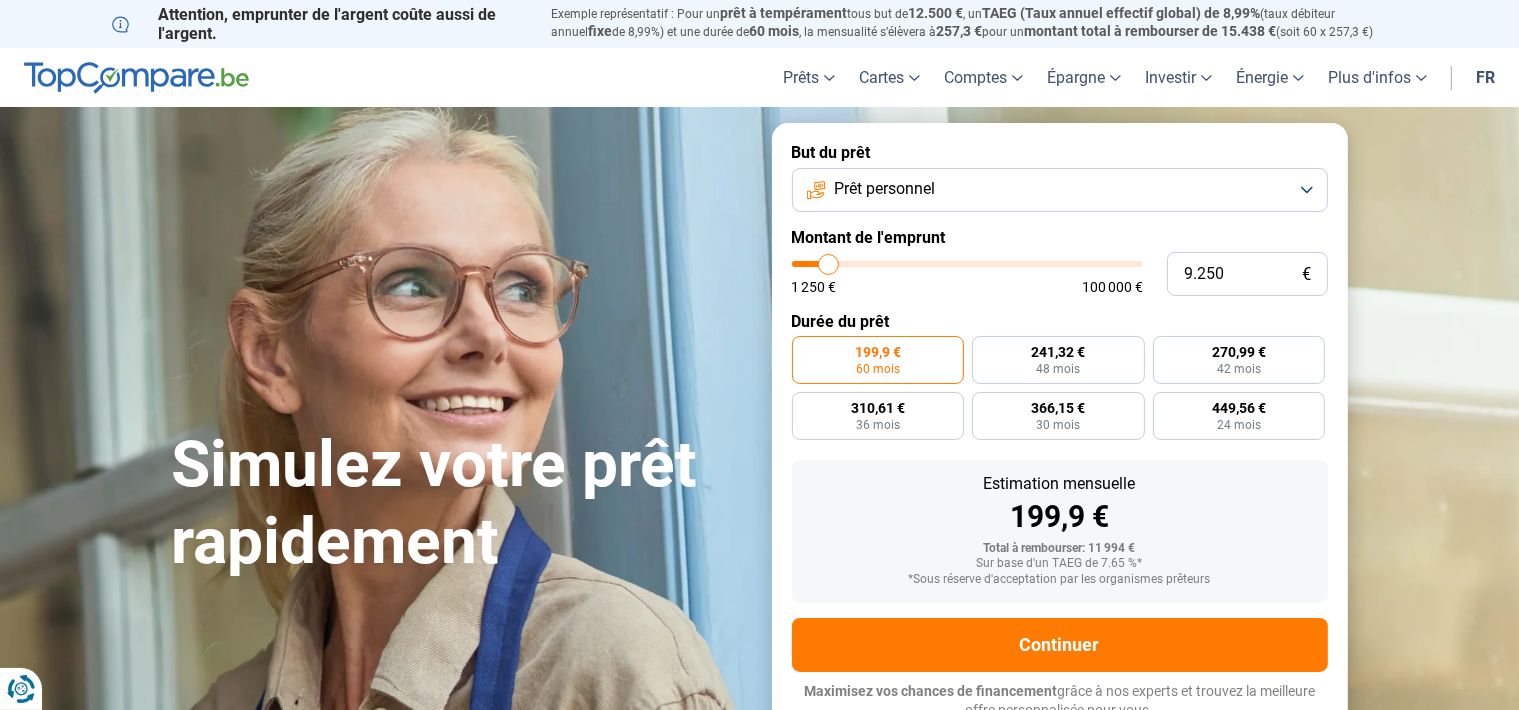 type on "10.000" 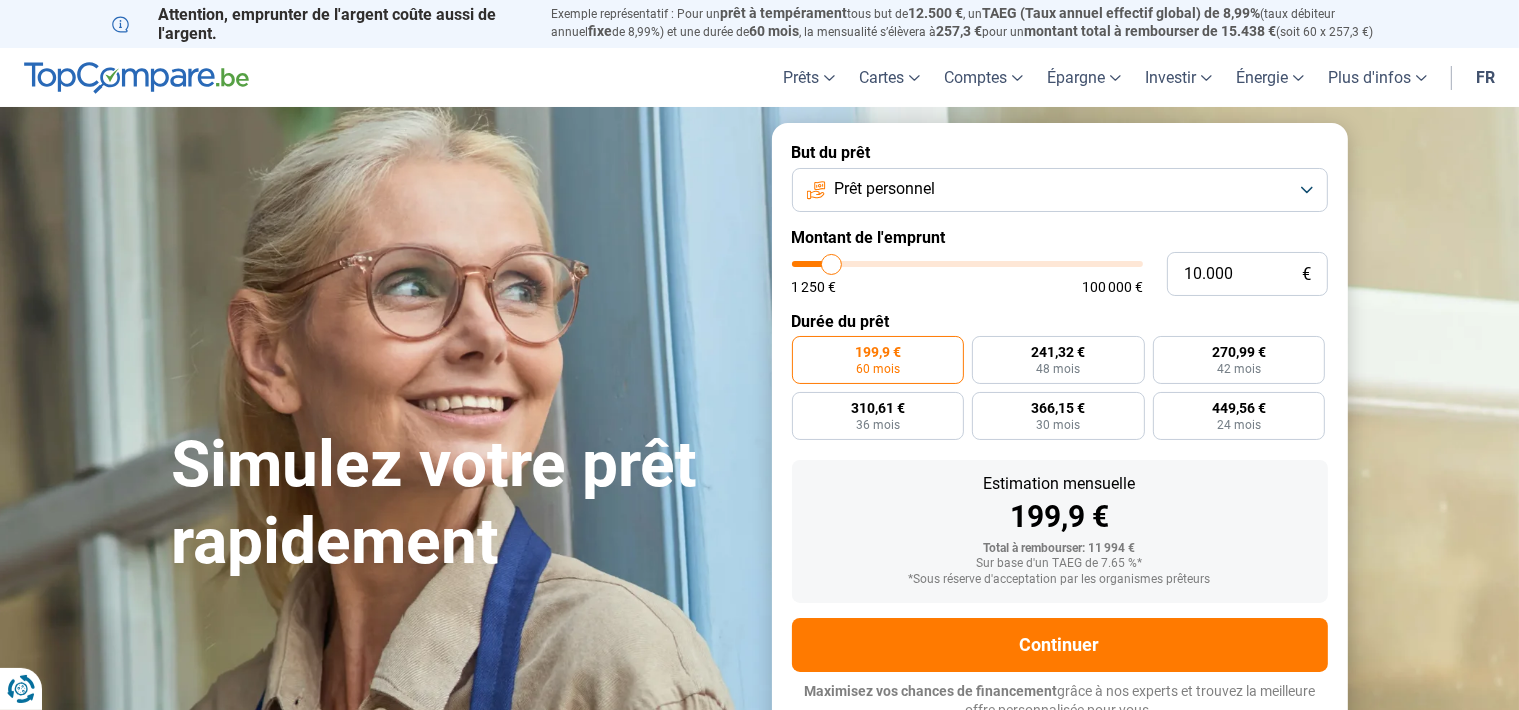 type on "10.750" 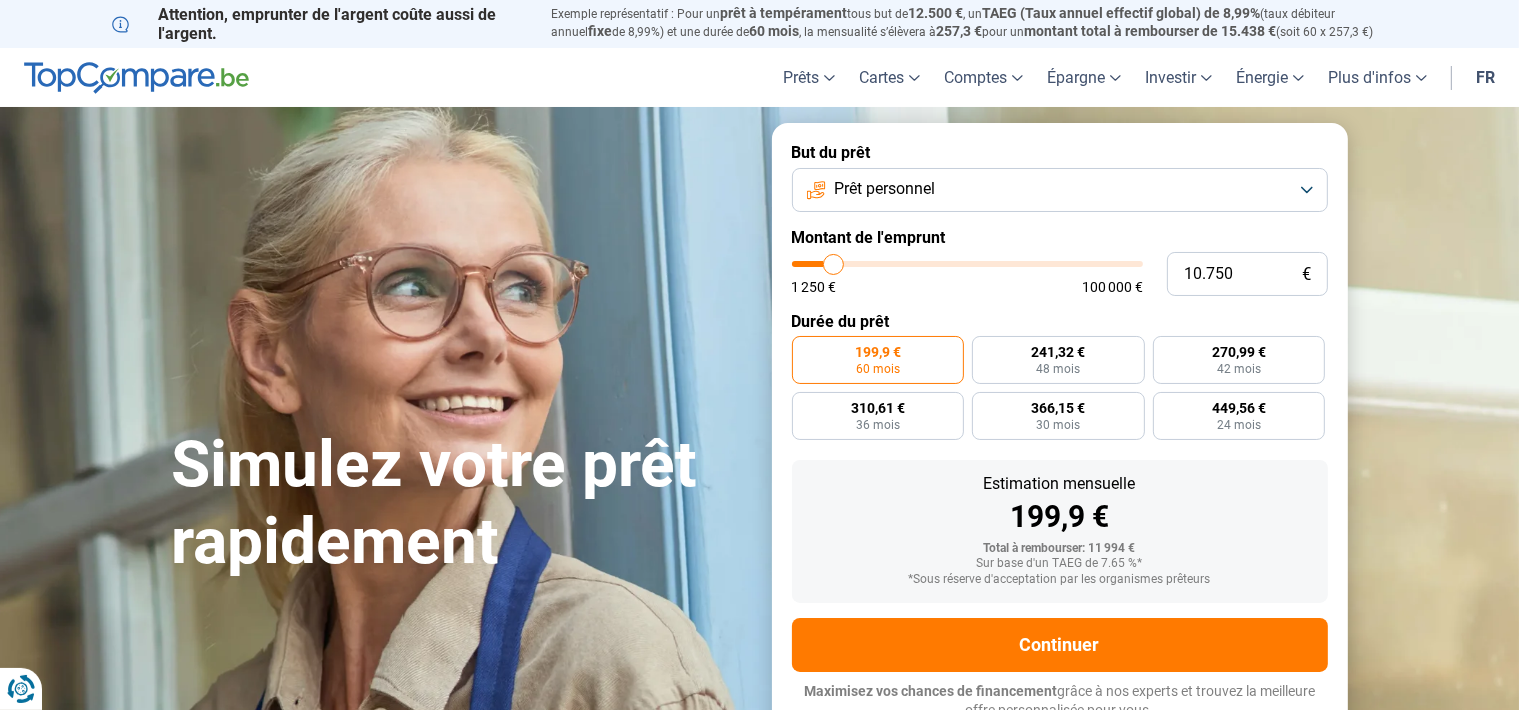 type on "12.000" 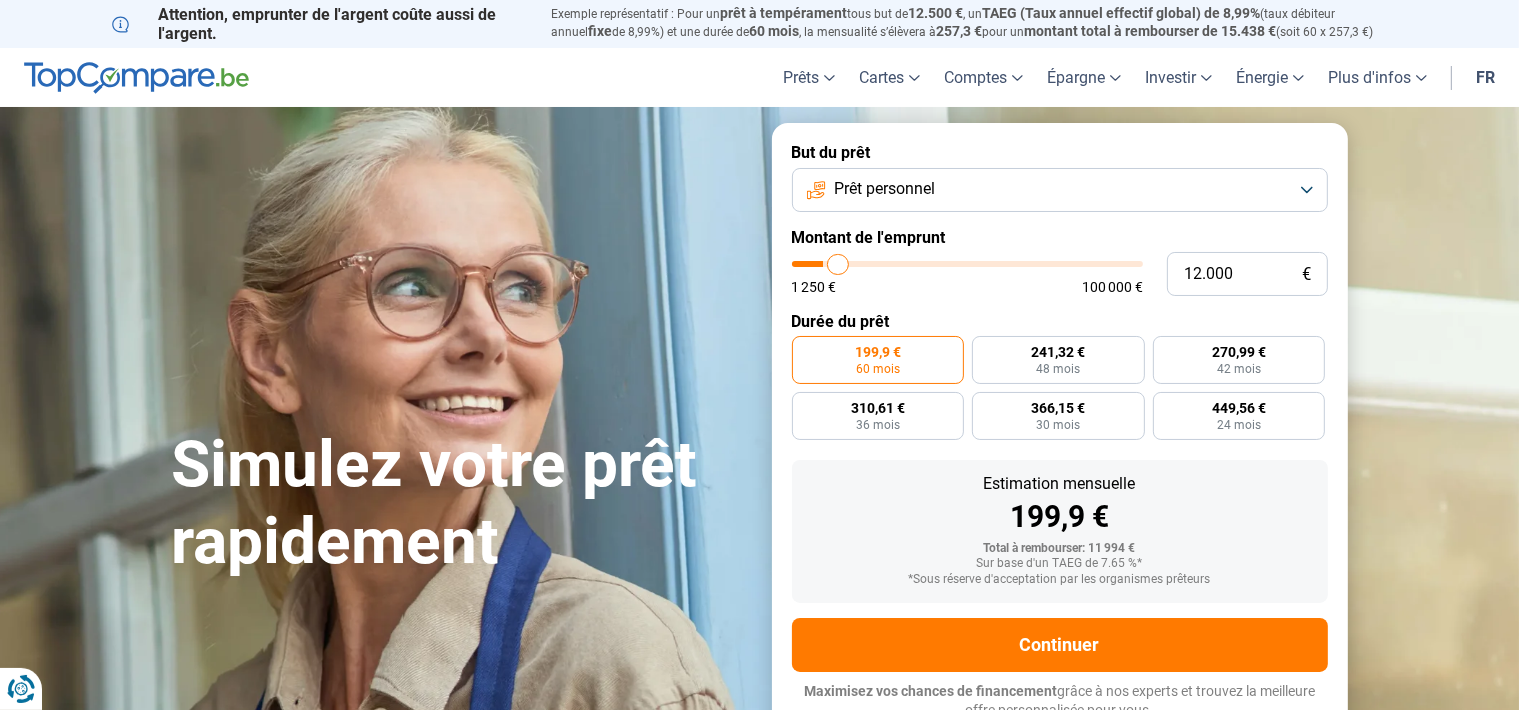 type on "13.000" 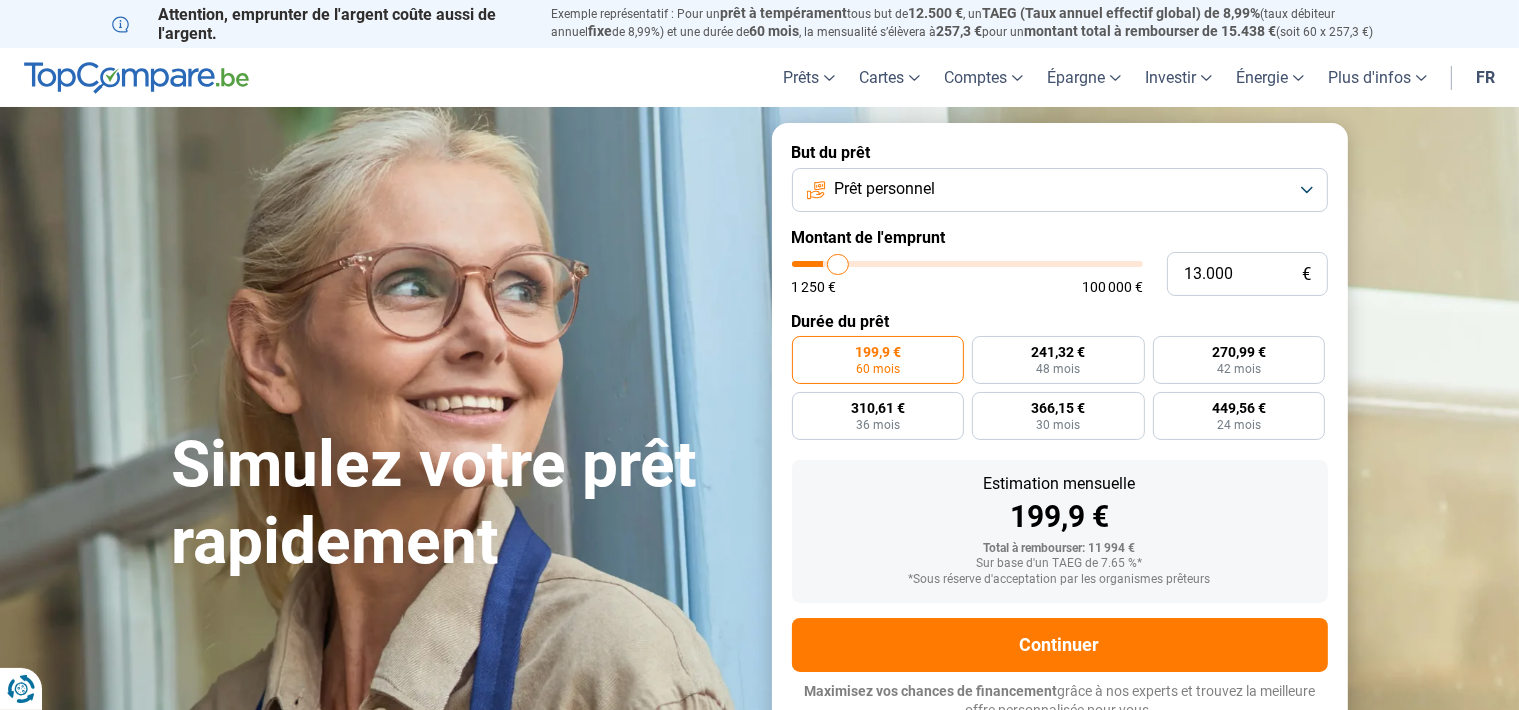 type on "13000" 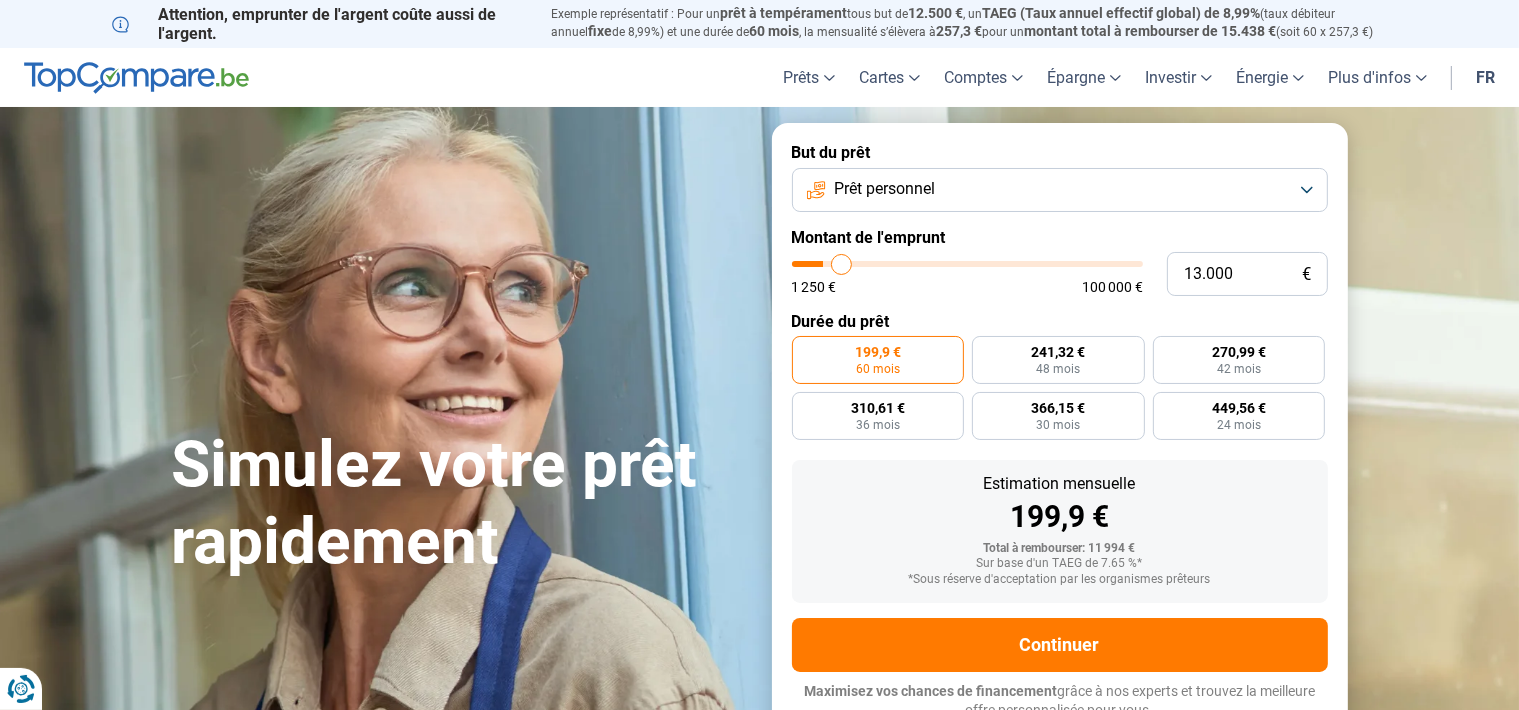 type on "15.250" 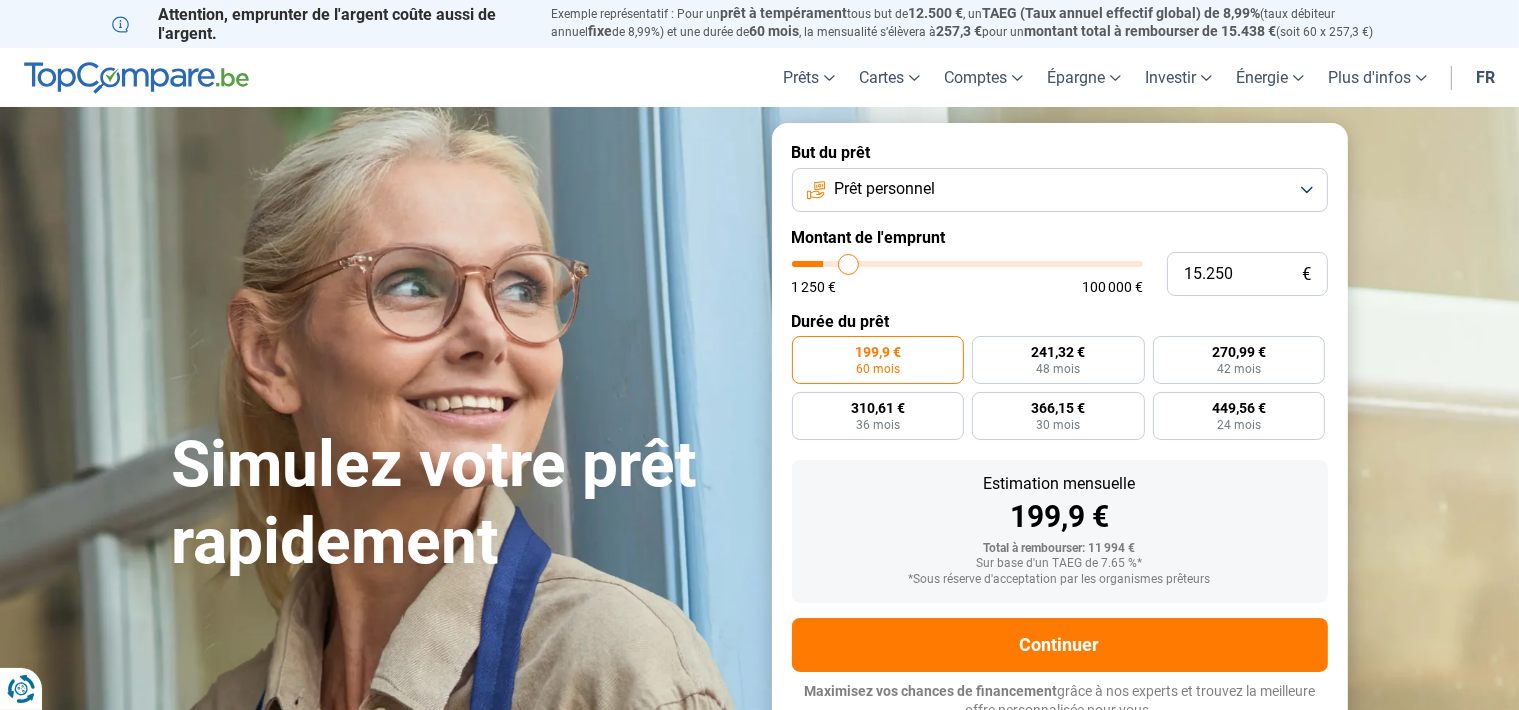 type on "16.750" 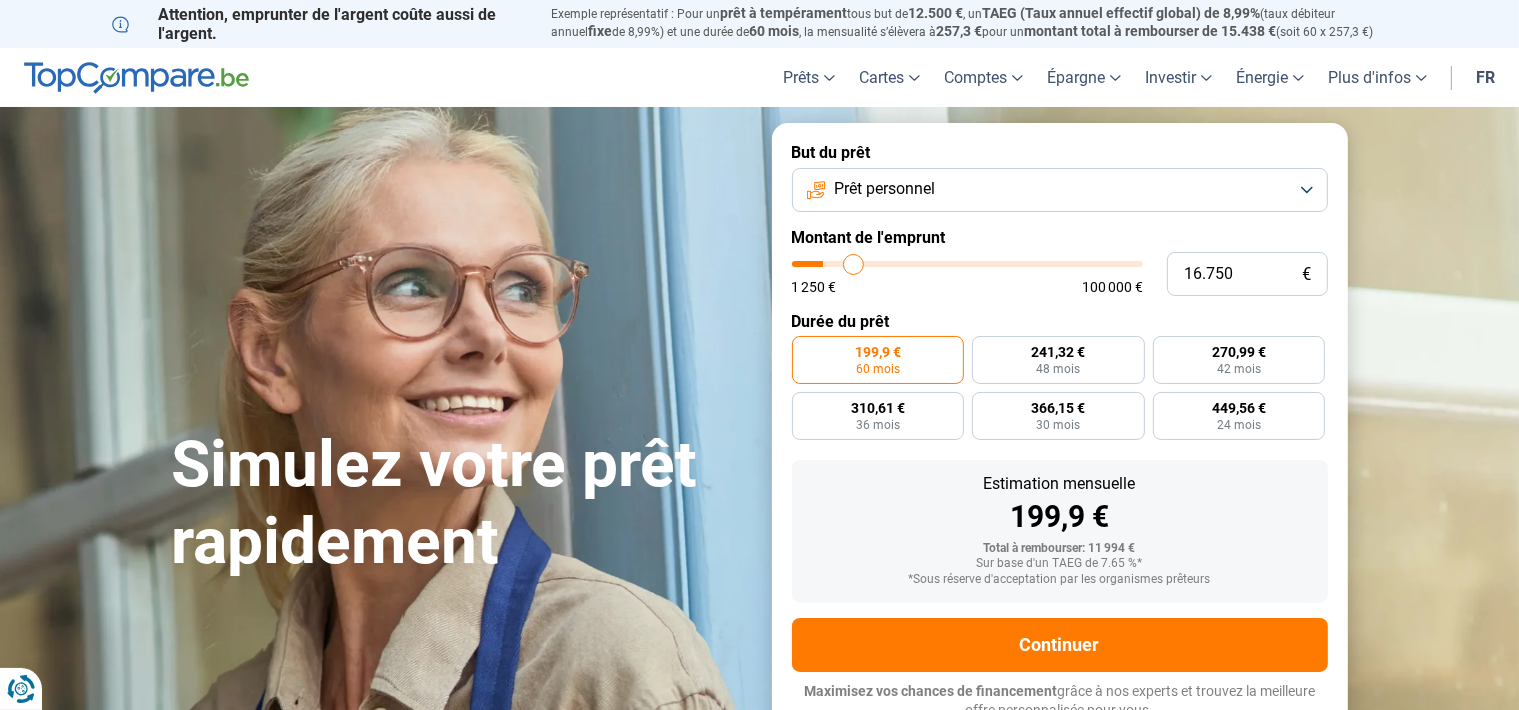 type on "18.250" 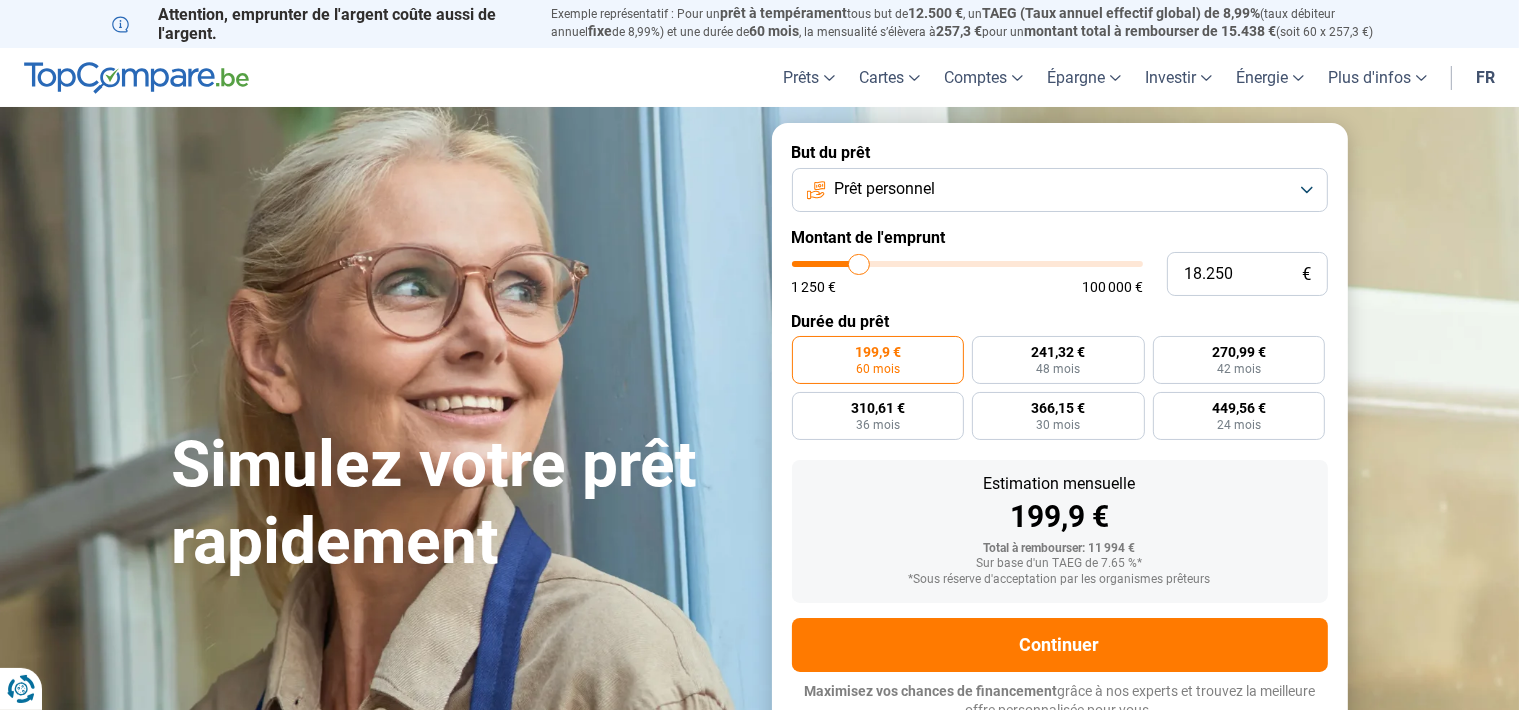 type on "19.500" 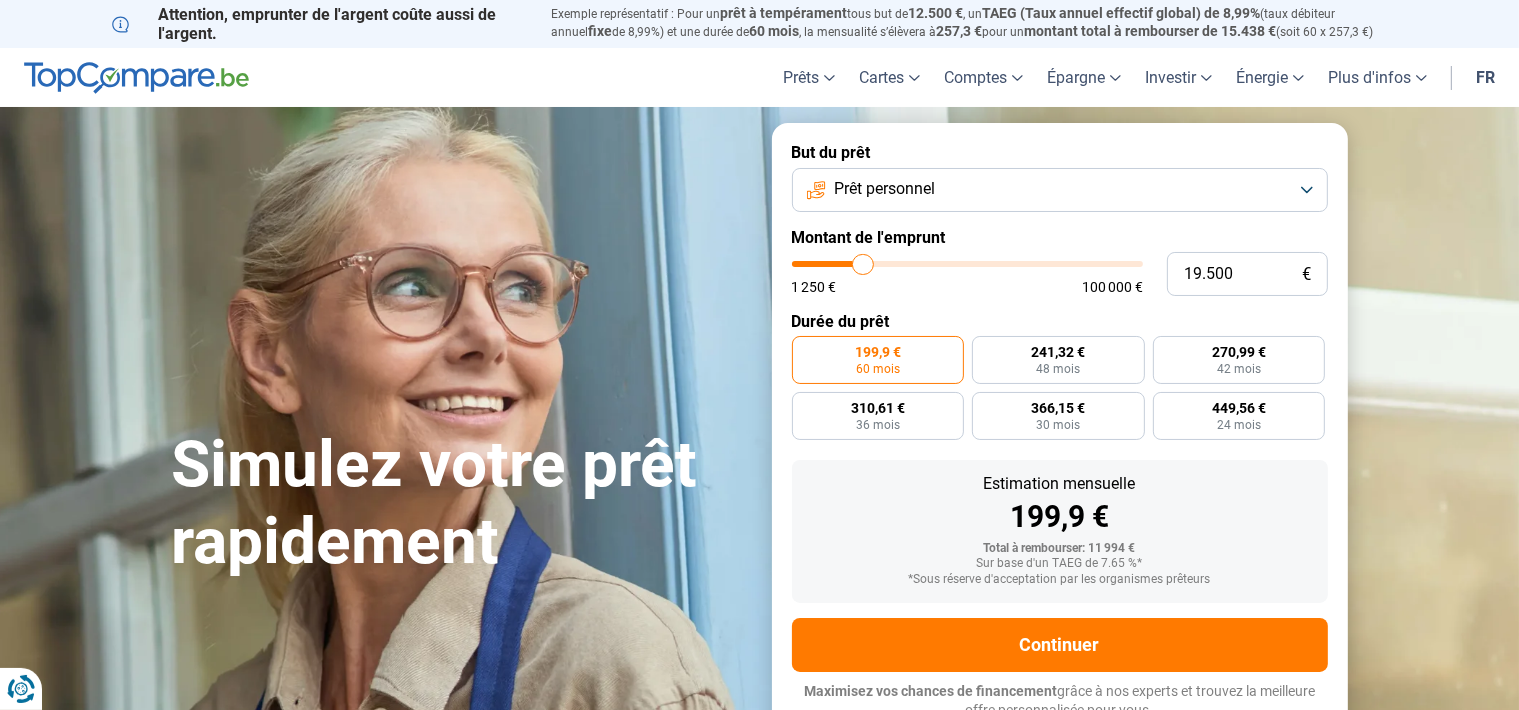 type on "20.750" 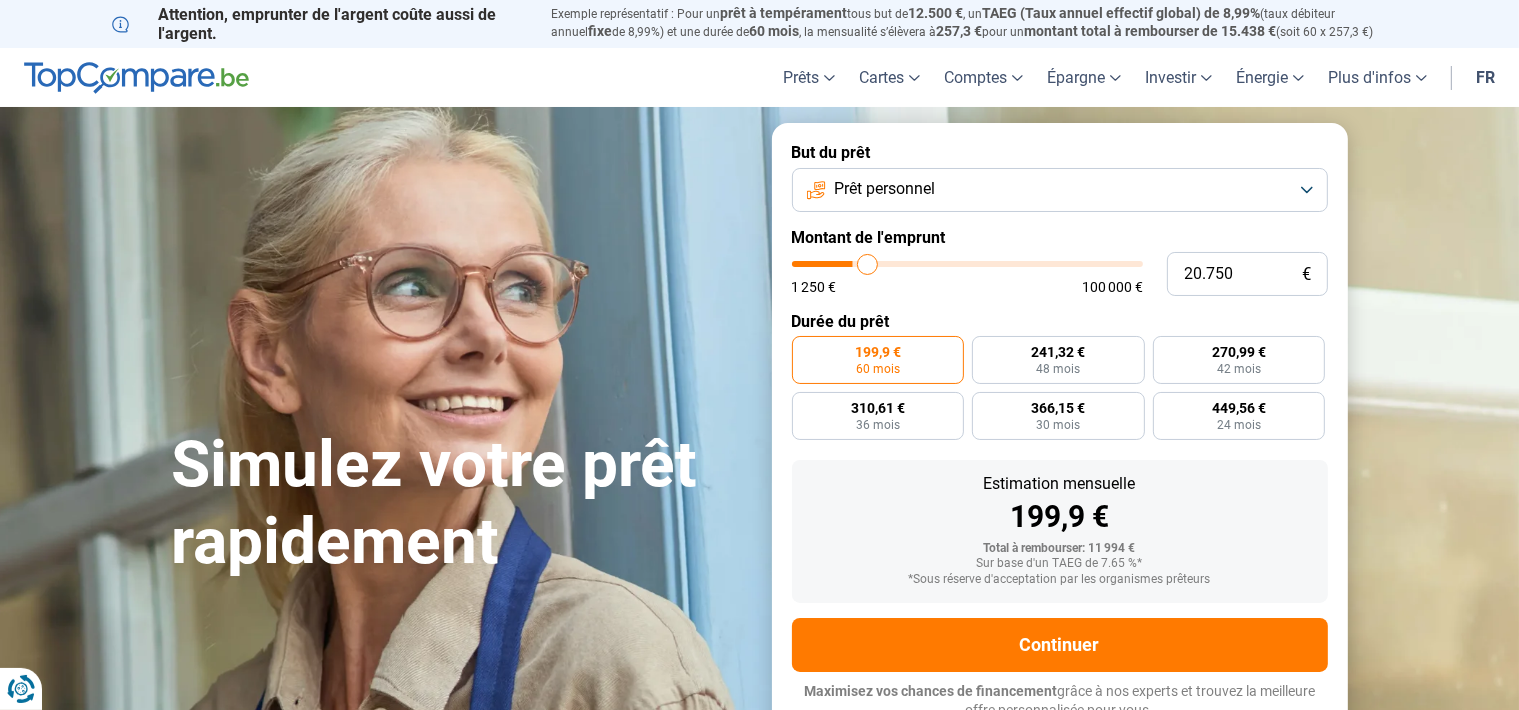 type on "21.750" 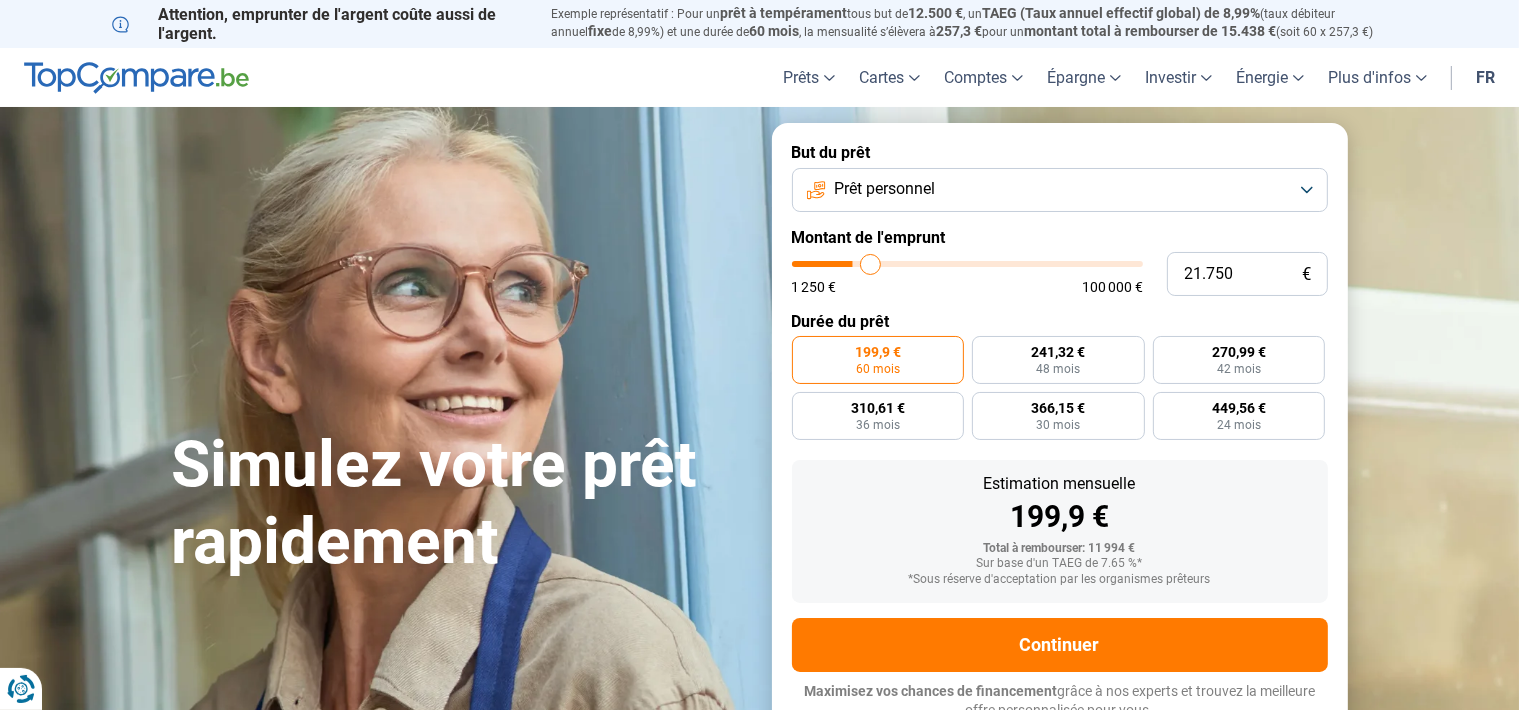 type on "22.750" 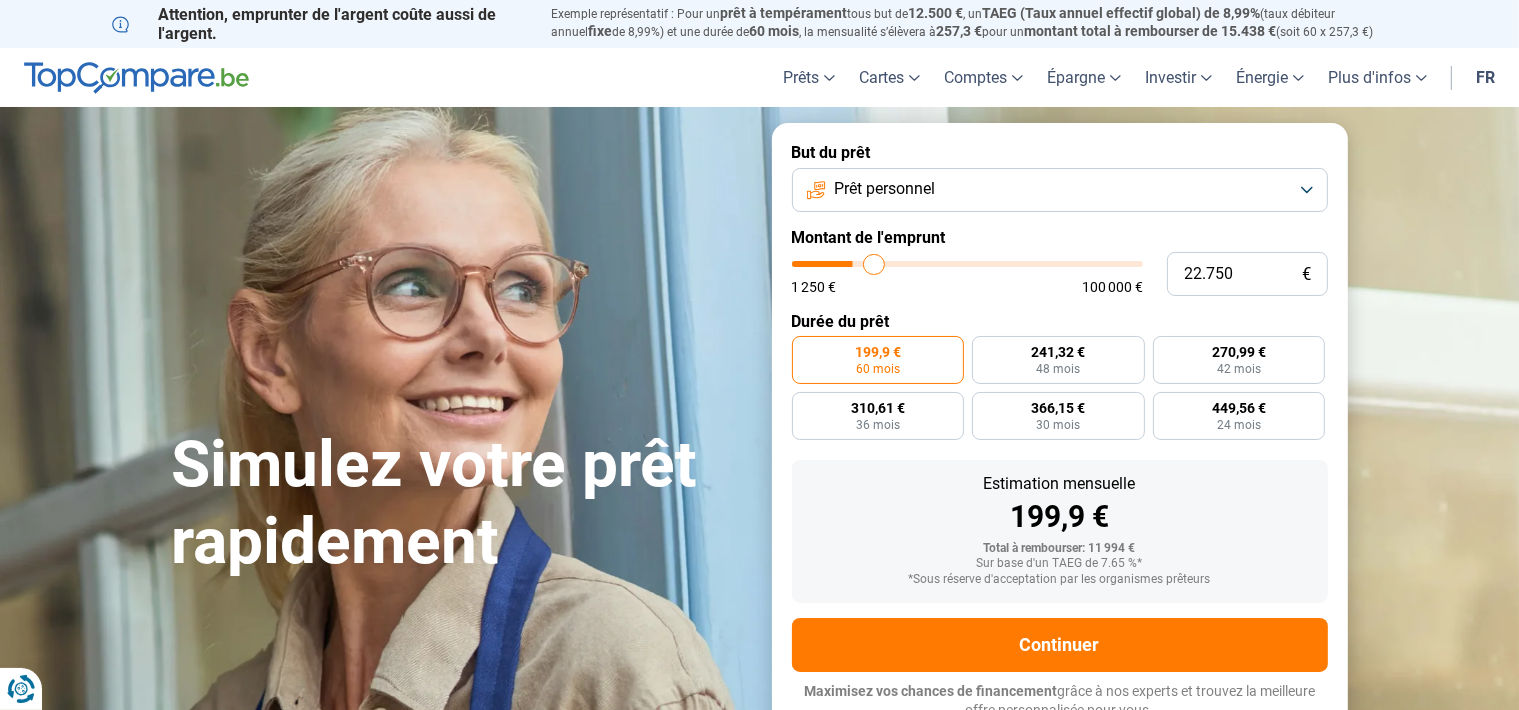 type on "23.000" 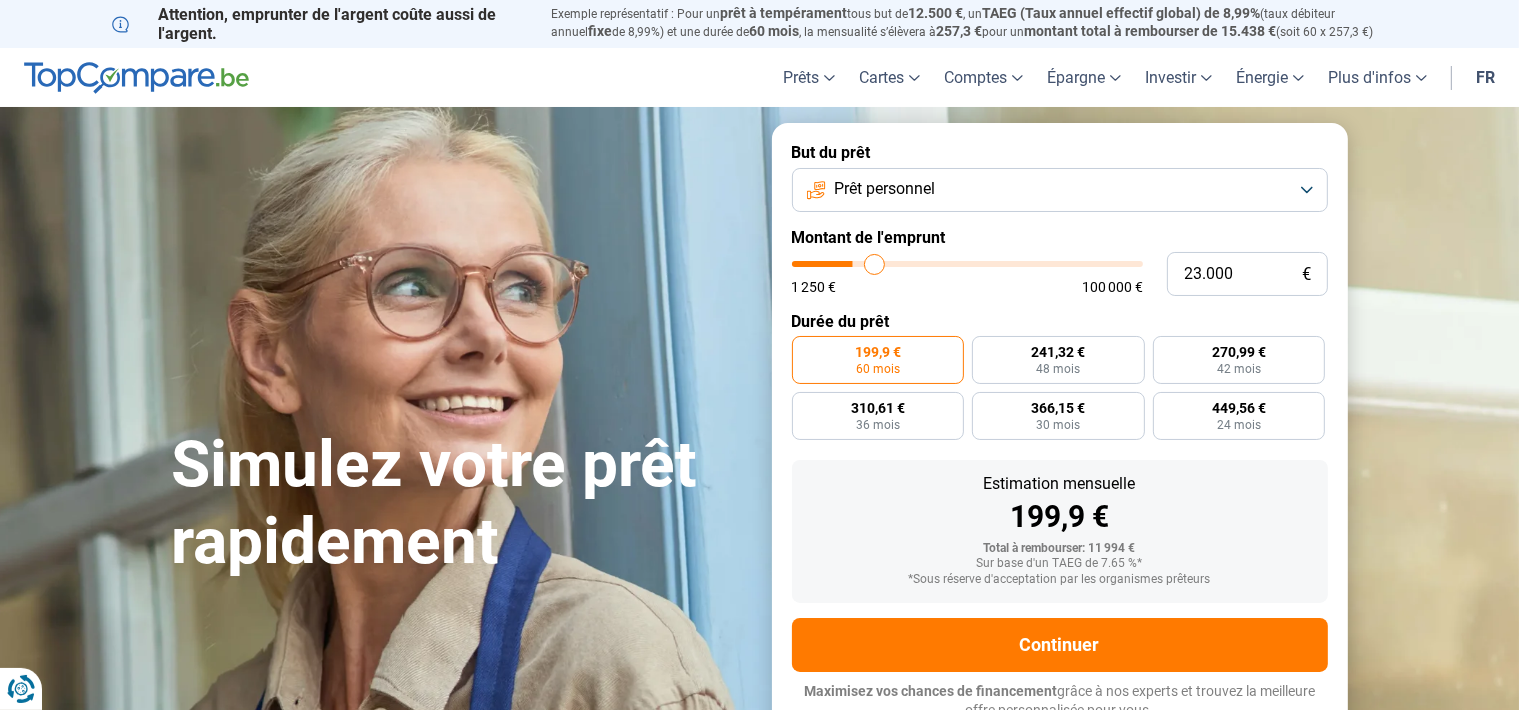 type on "23.500" 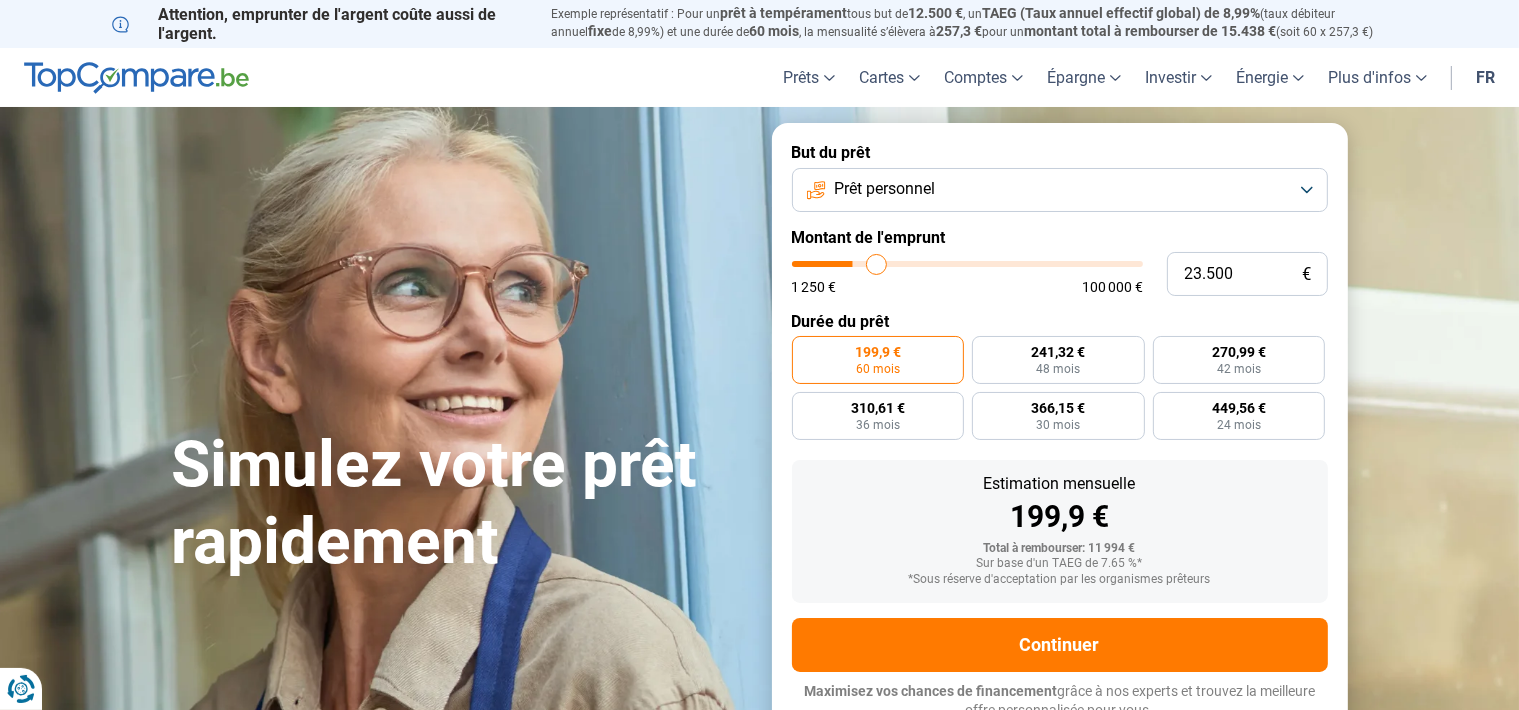 type on "24.250" 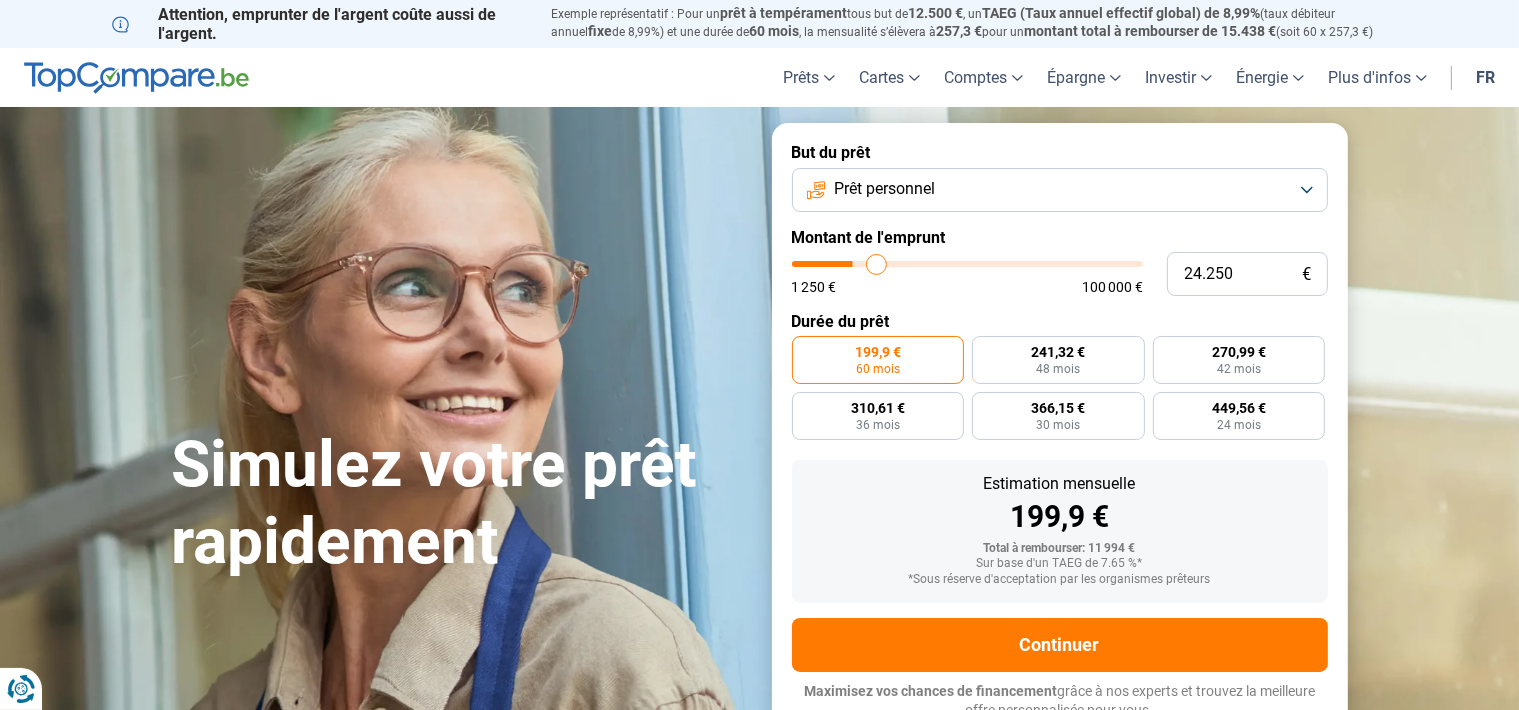 type on "24250" 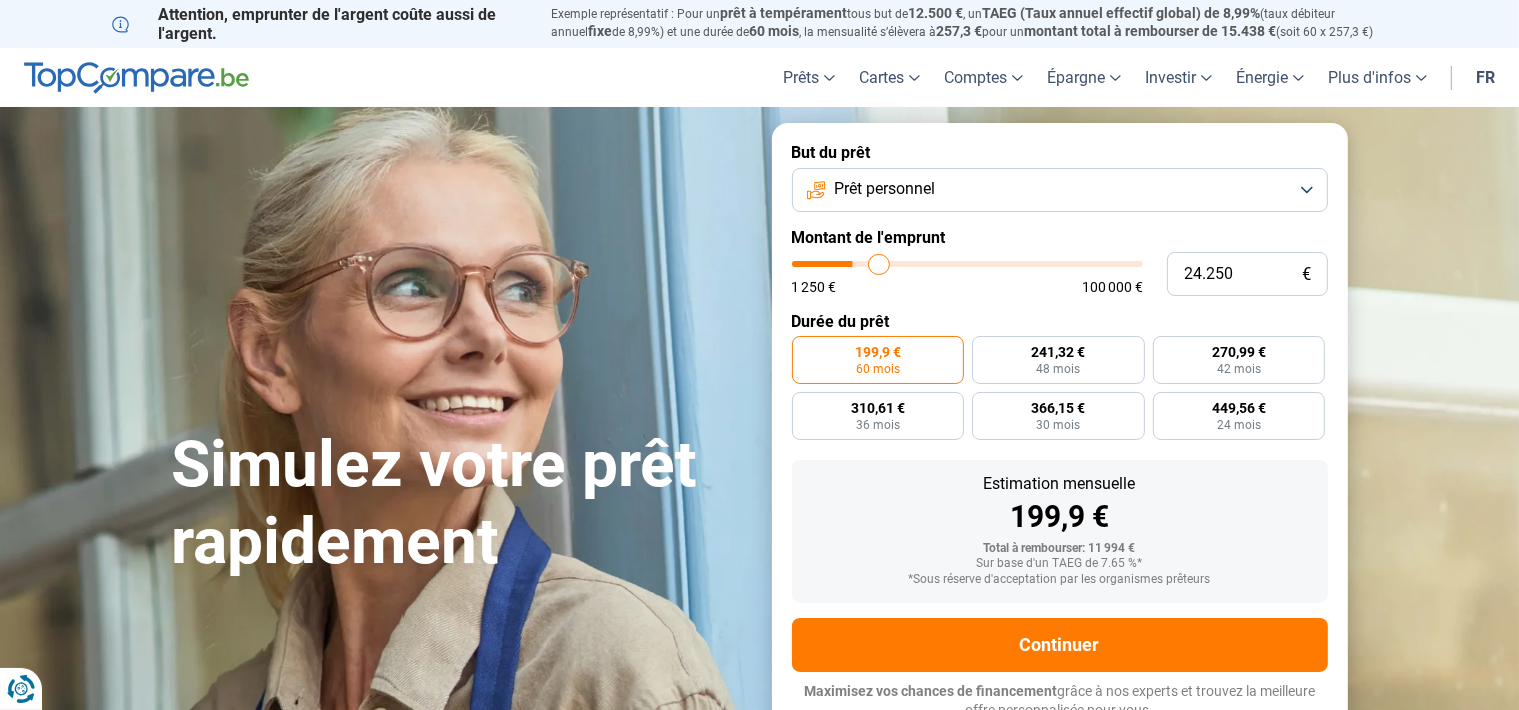type on "24.750" 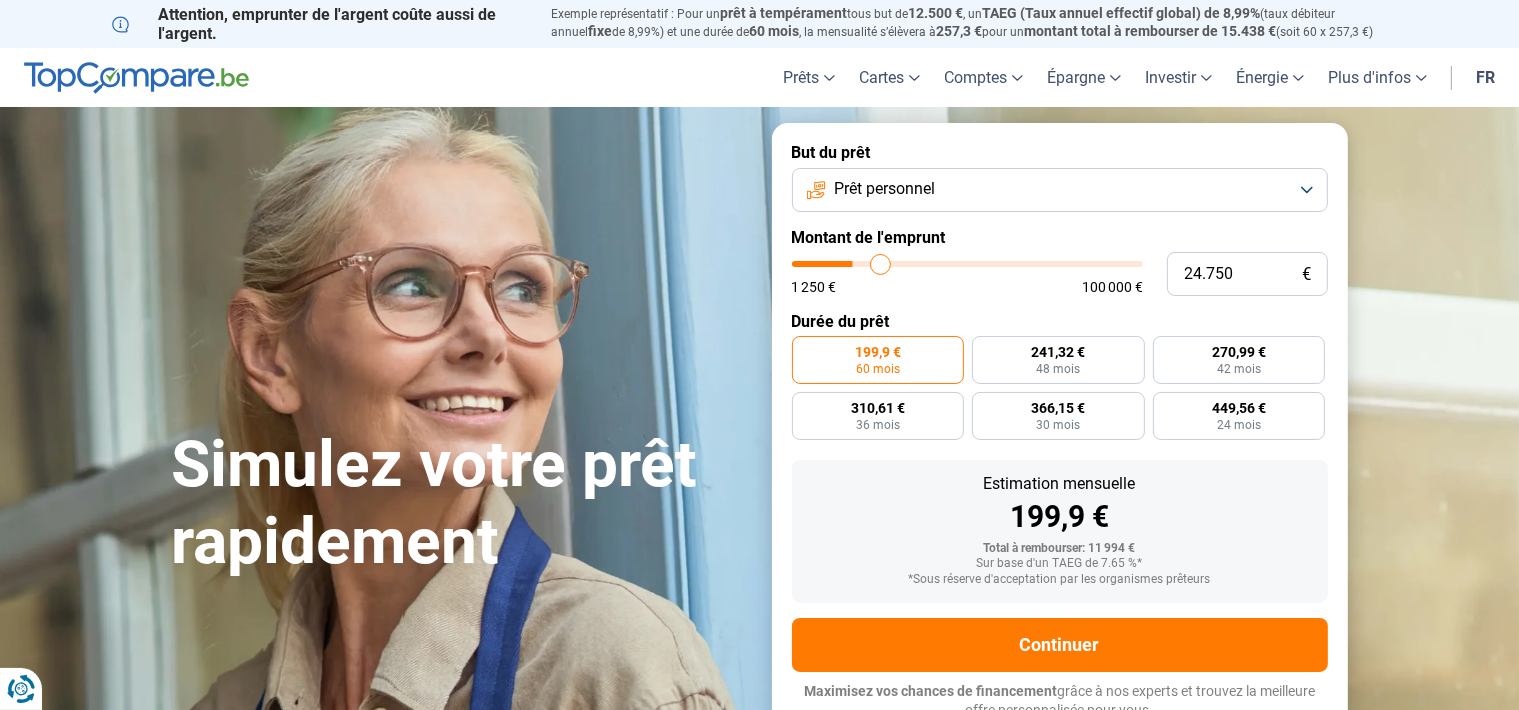 type on "25.250" 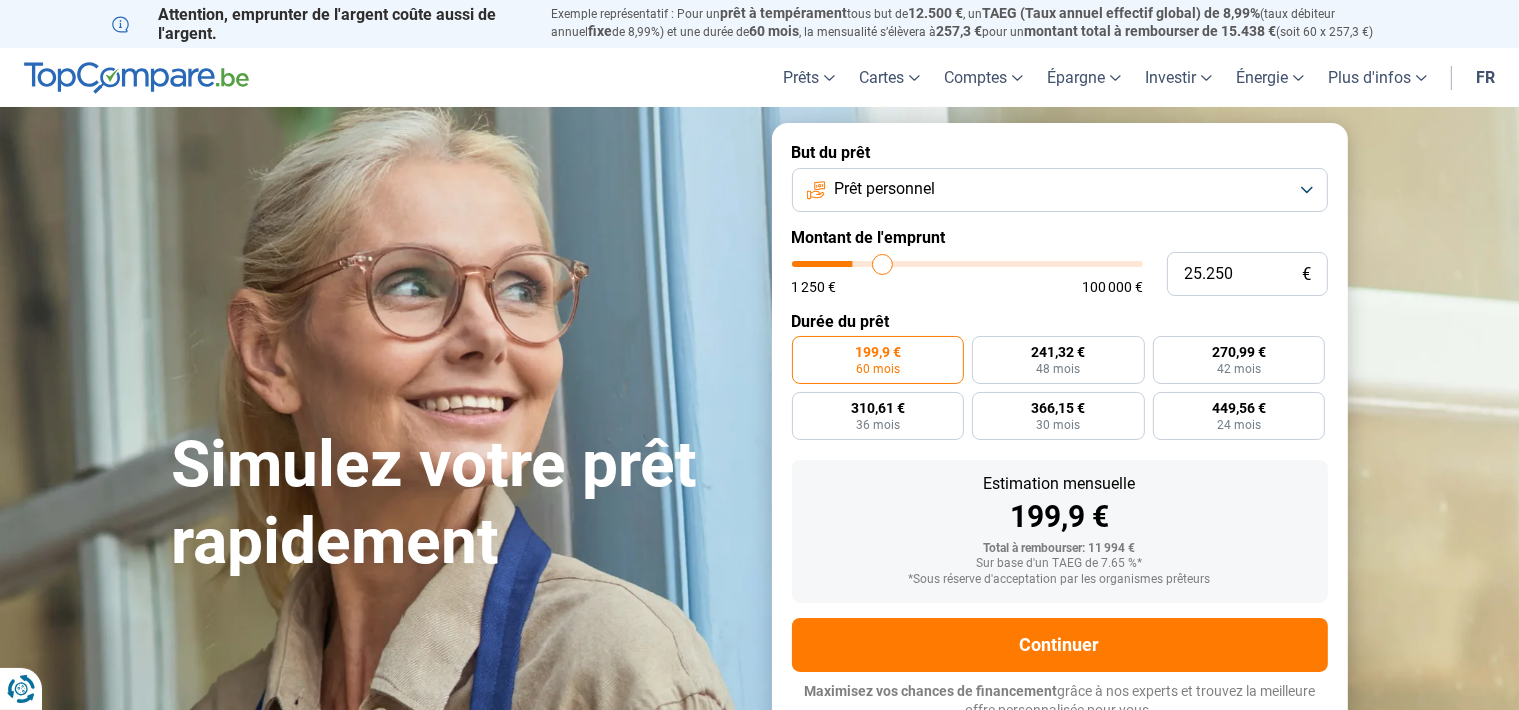 type on "26.000" 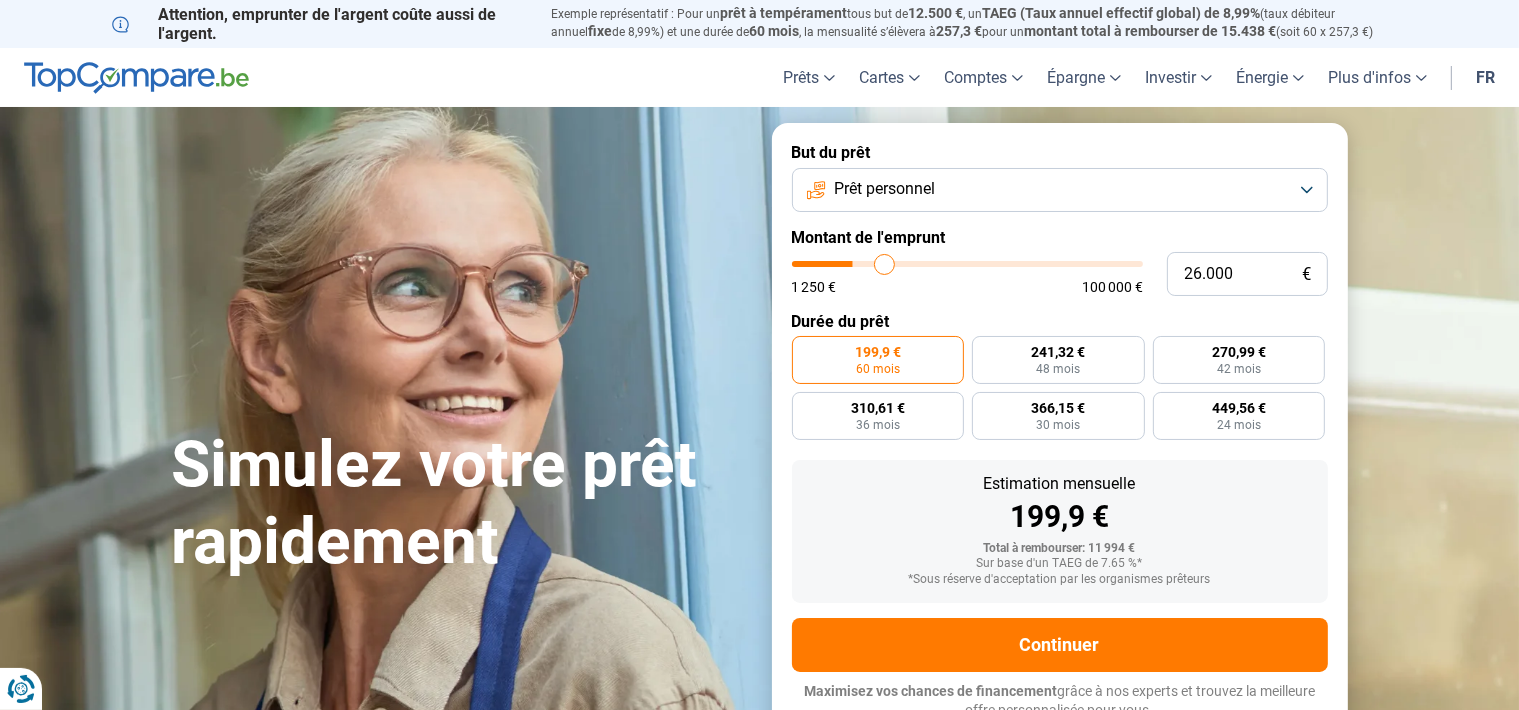 type on "26.750" 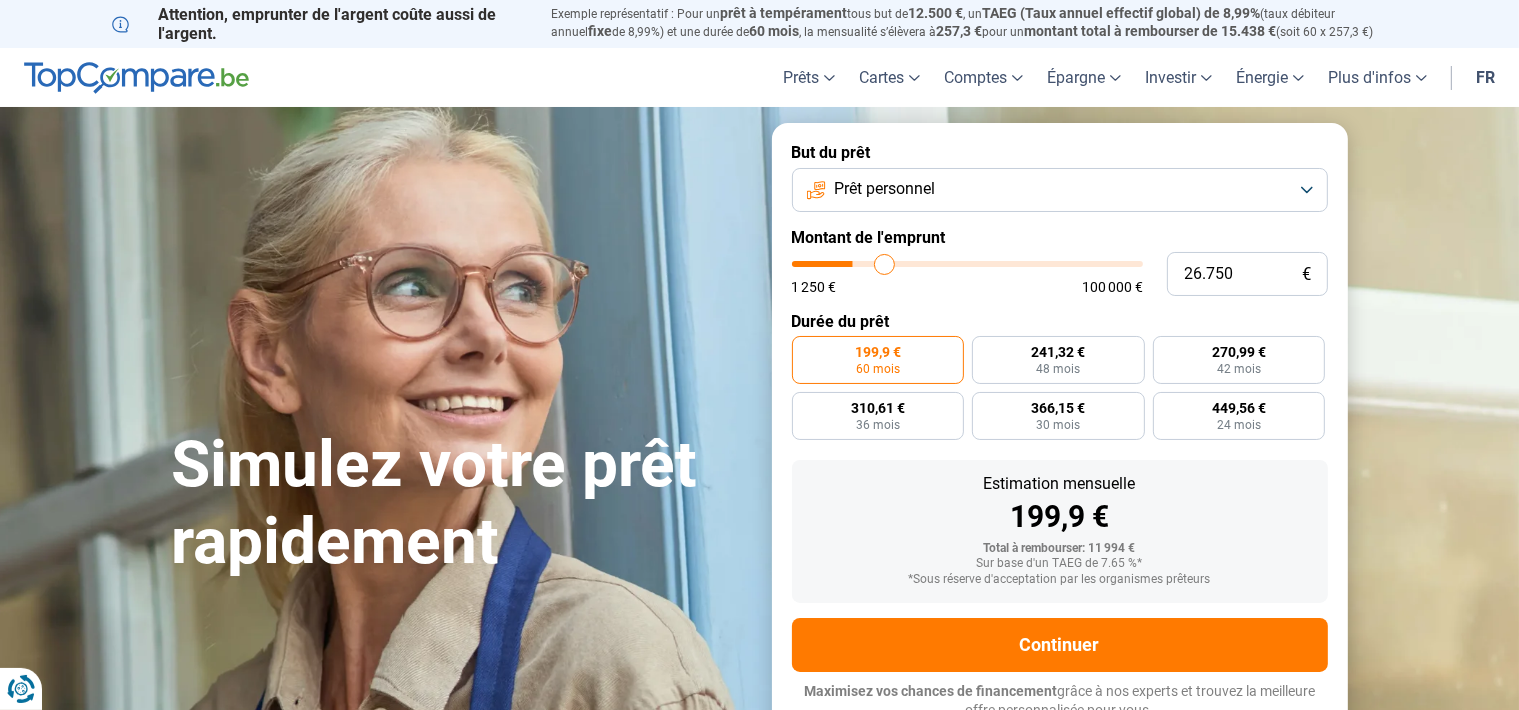 type on "26750" 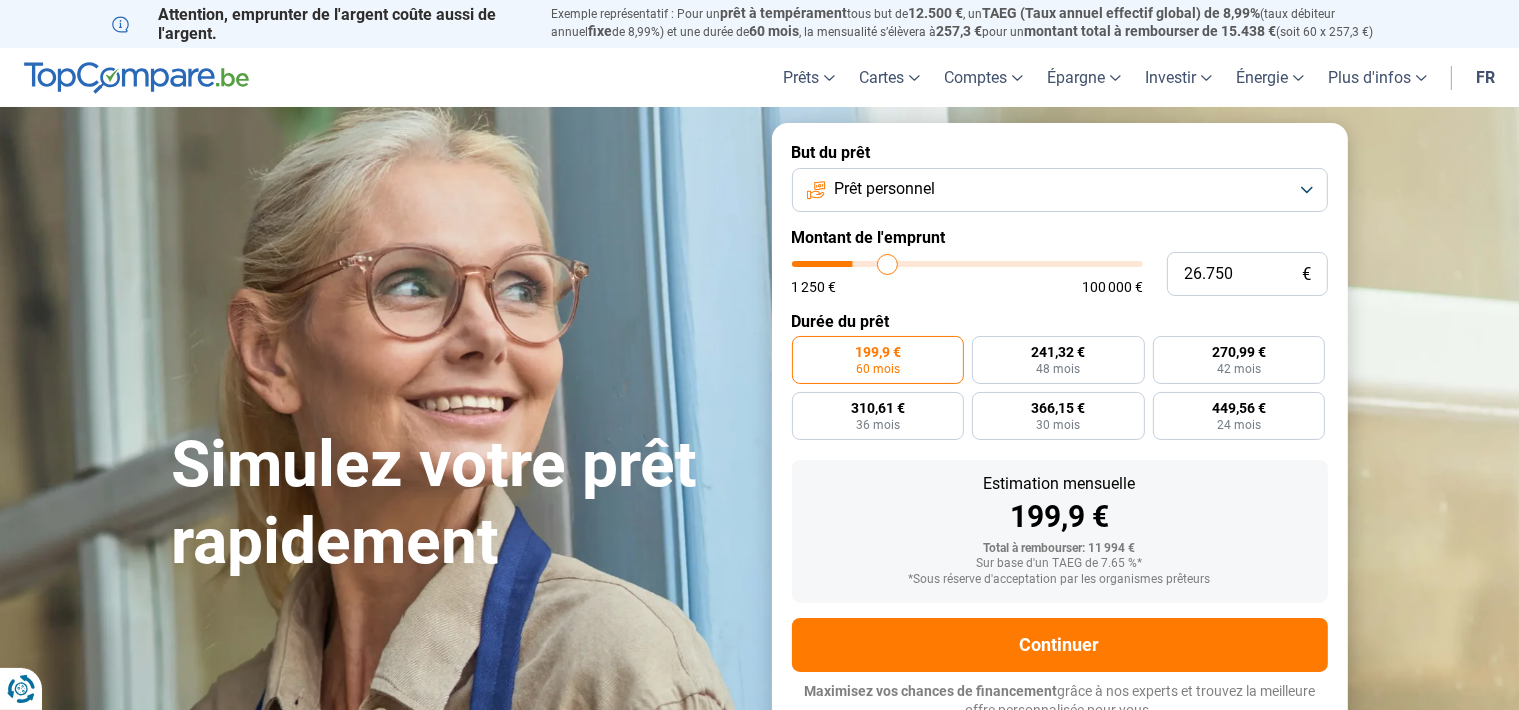 type on "28.000" 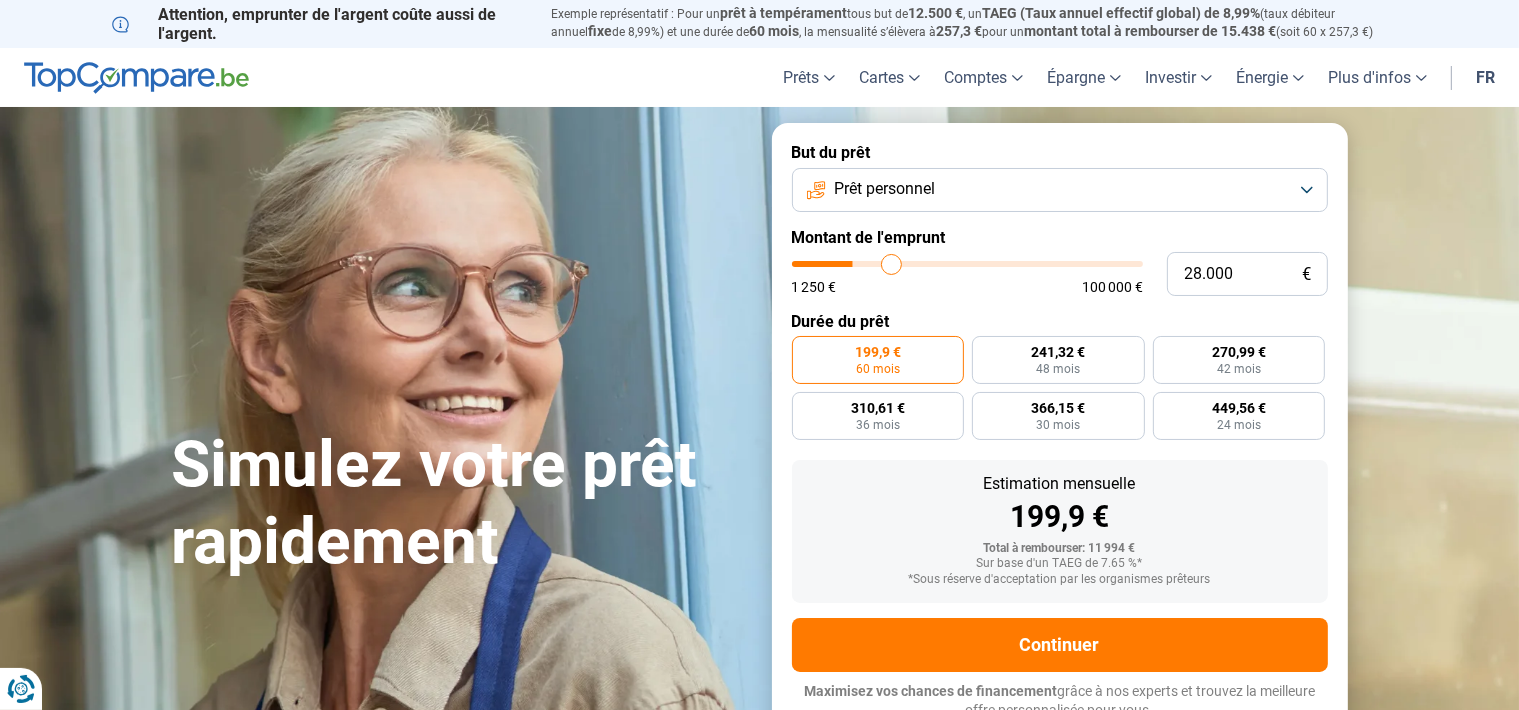 type on "29.500" 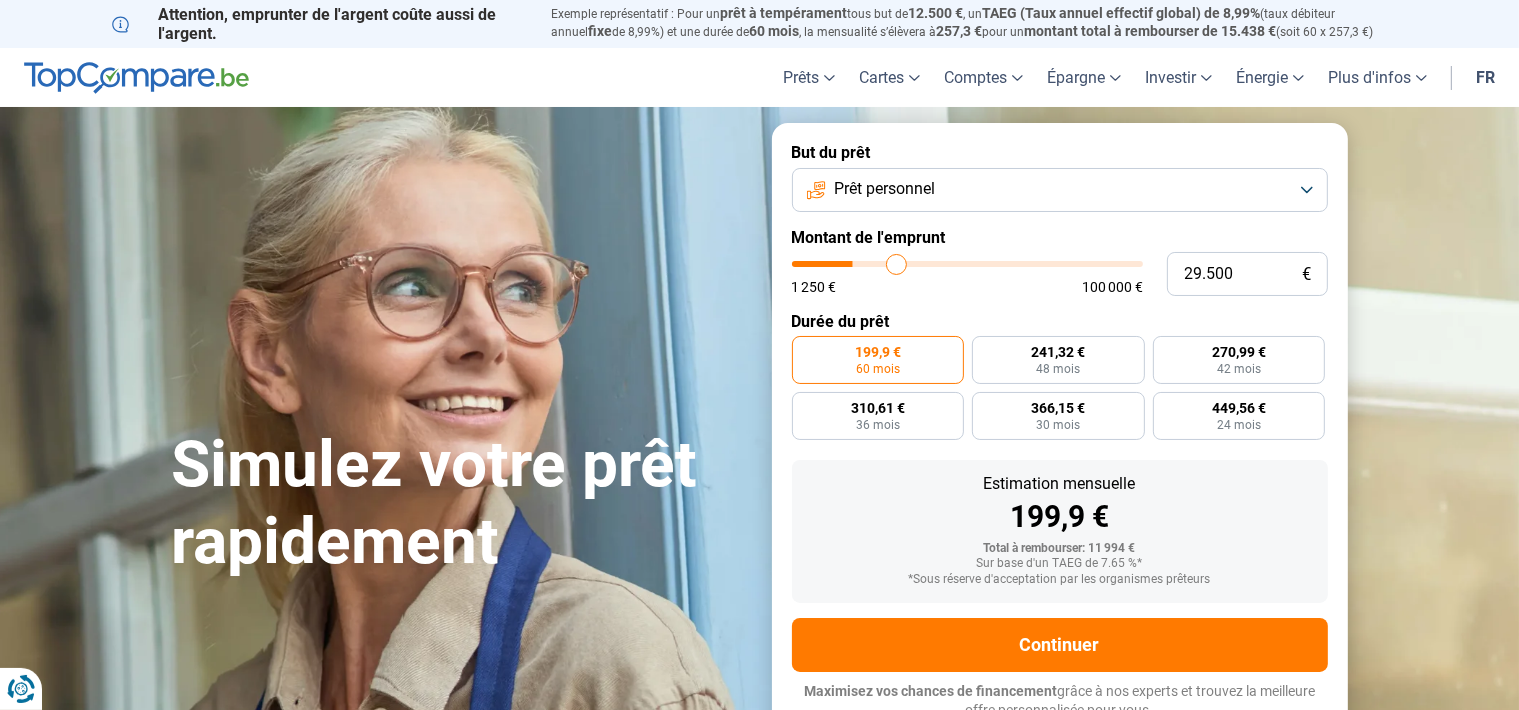 type on "30.750" 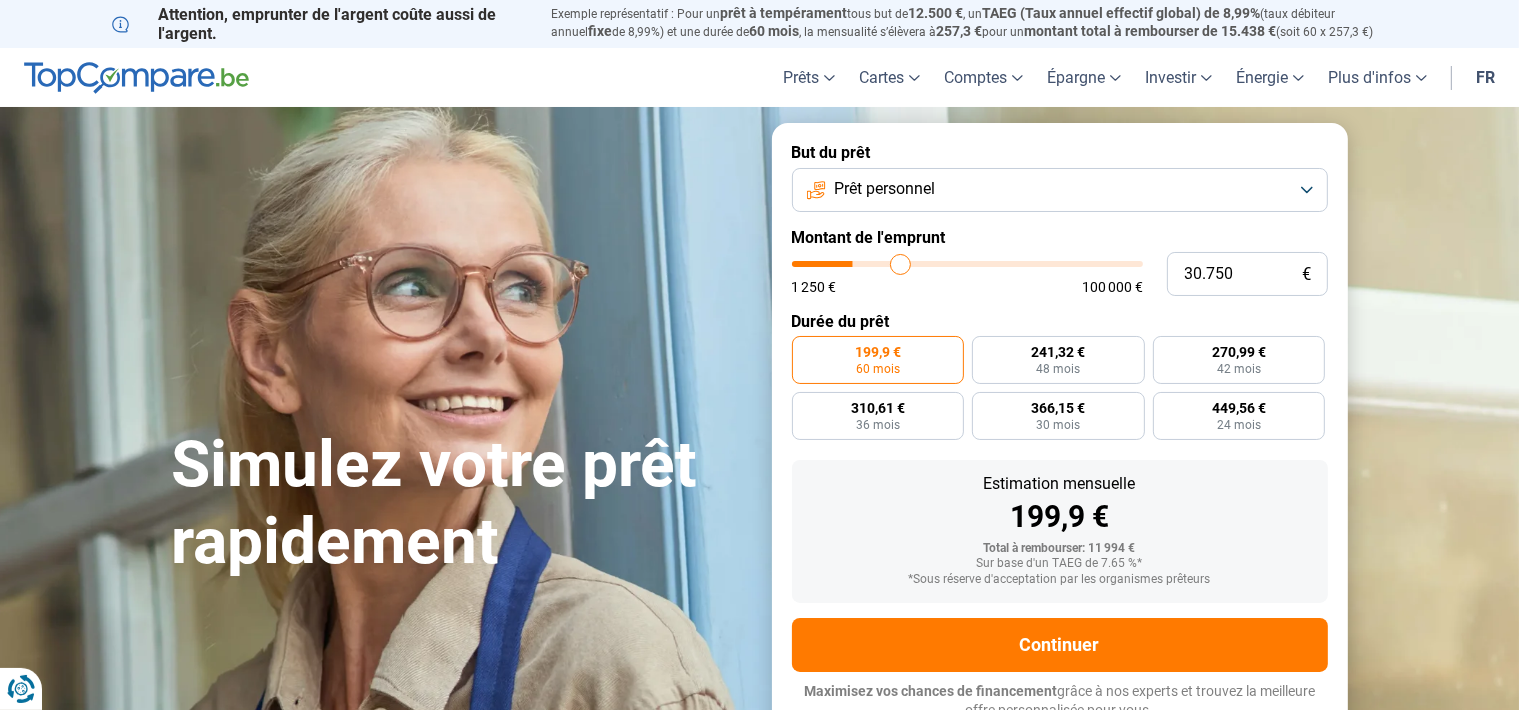 type on "31.500" 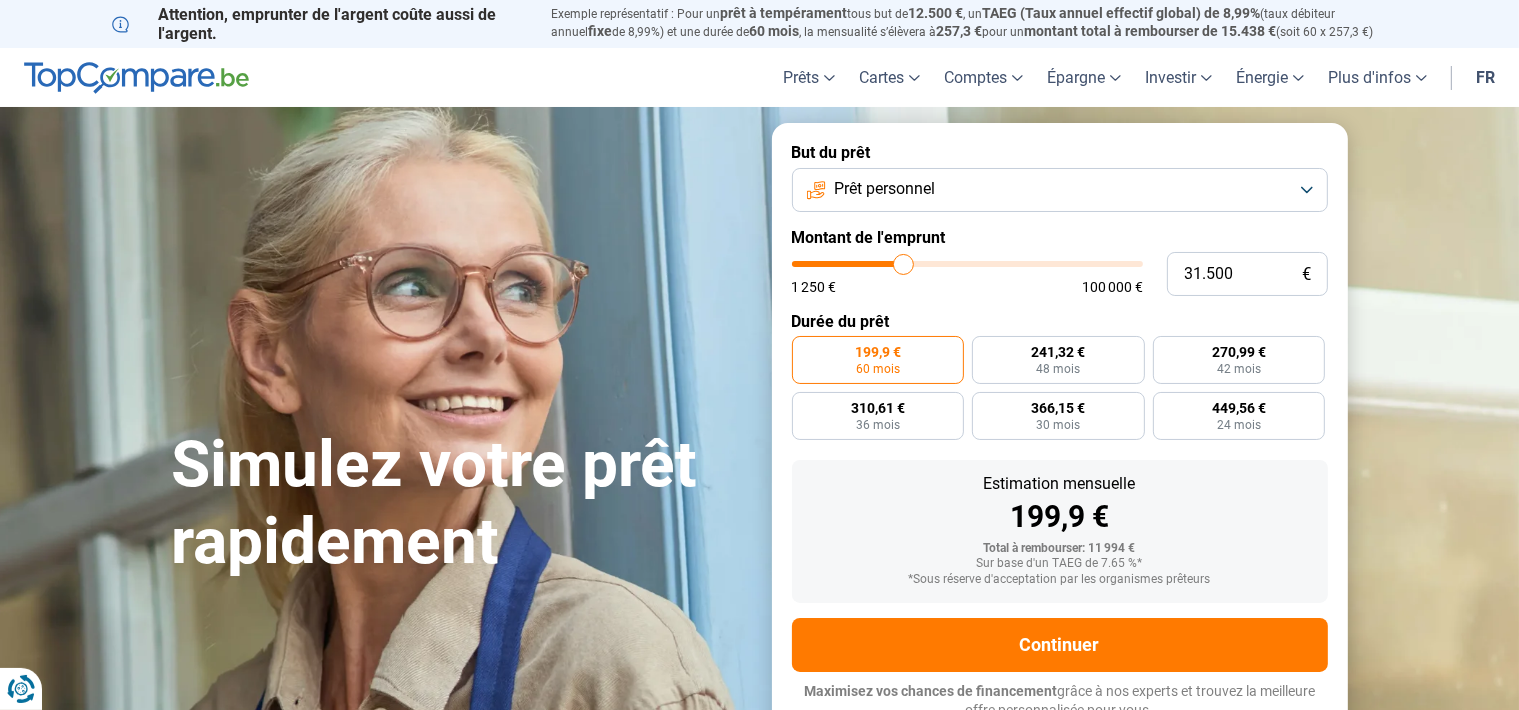 type on "32.000" 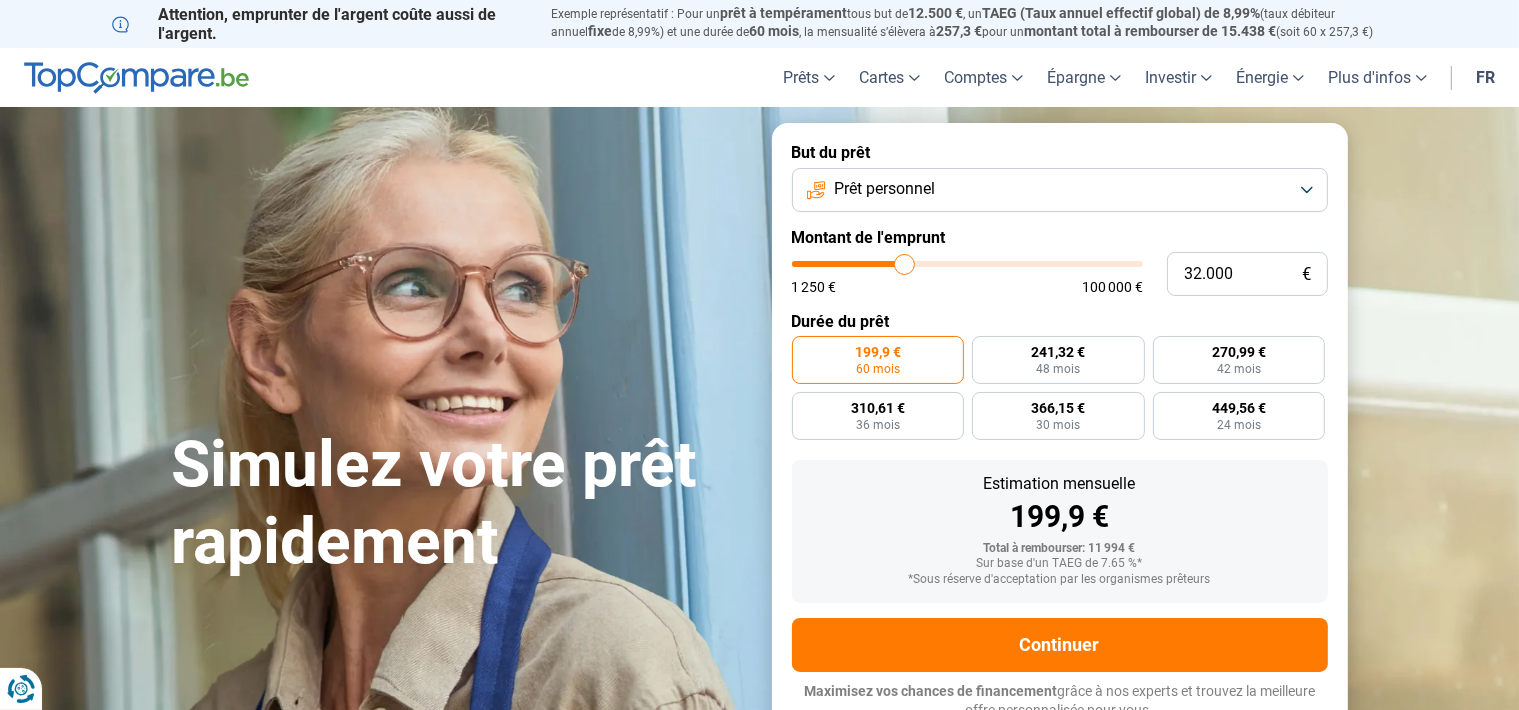 type on "33.000" 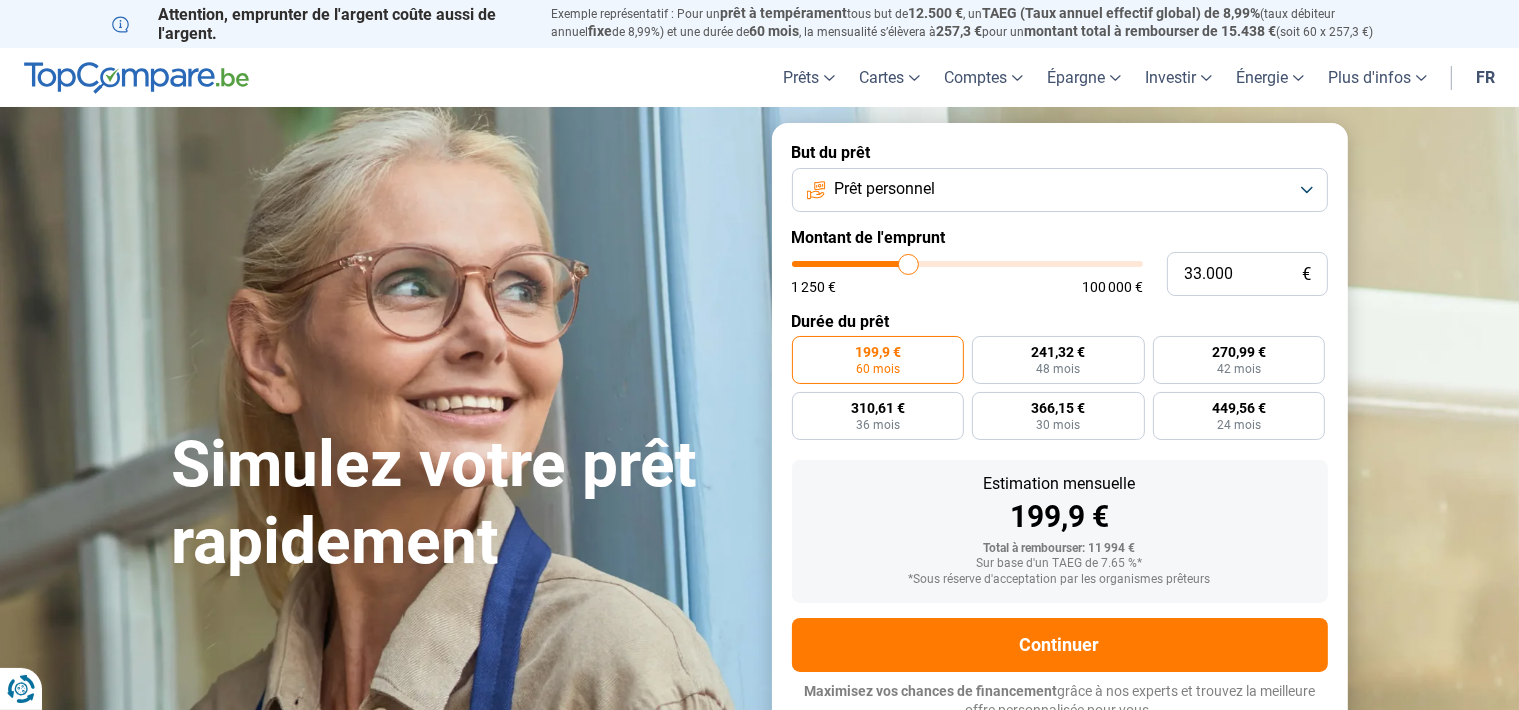 type on "34.250" 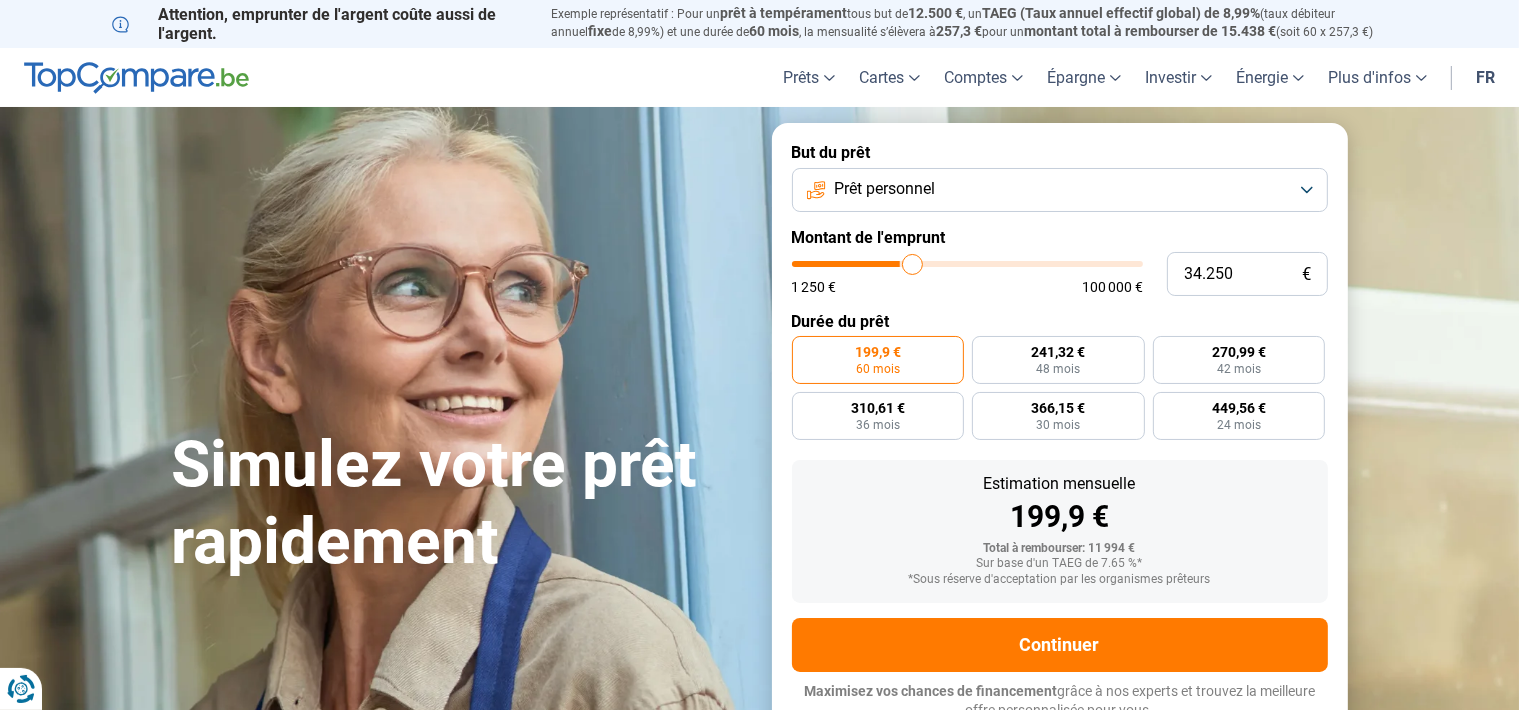 type on "35.500" 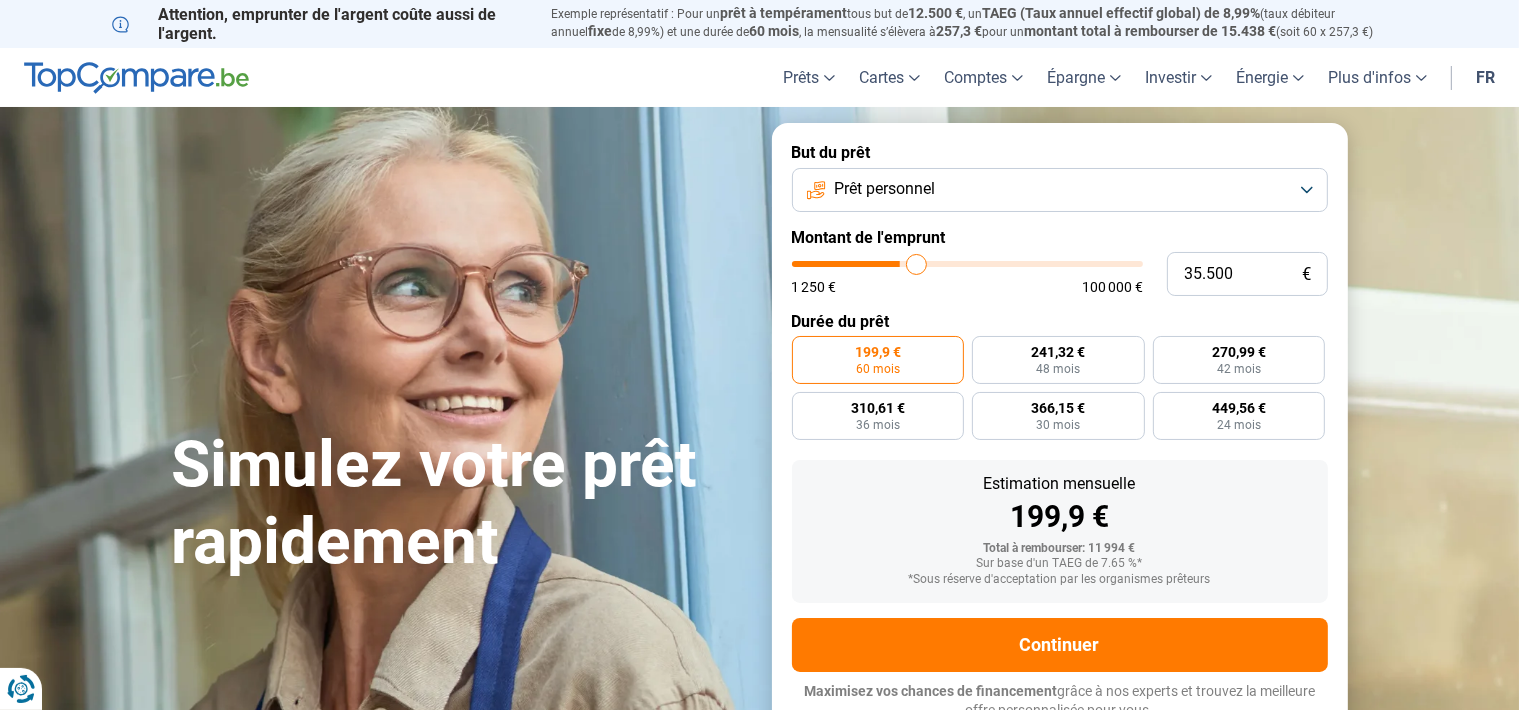 type on "37.250" 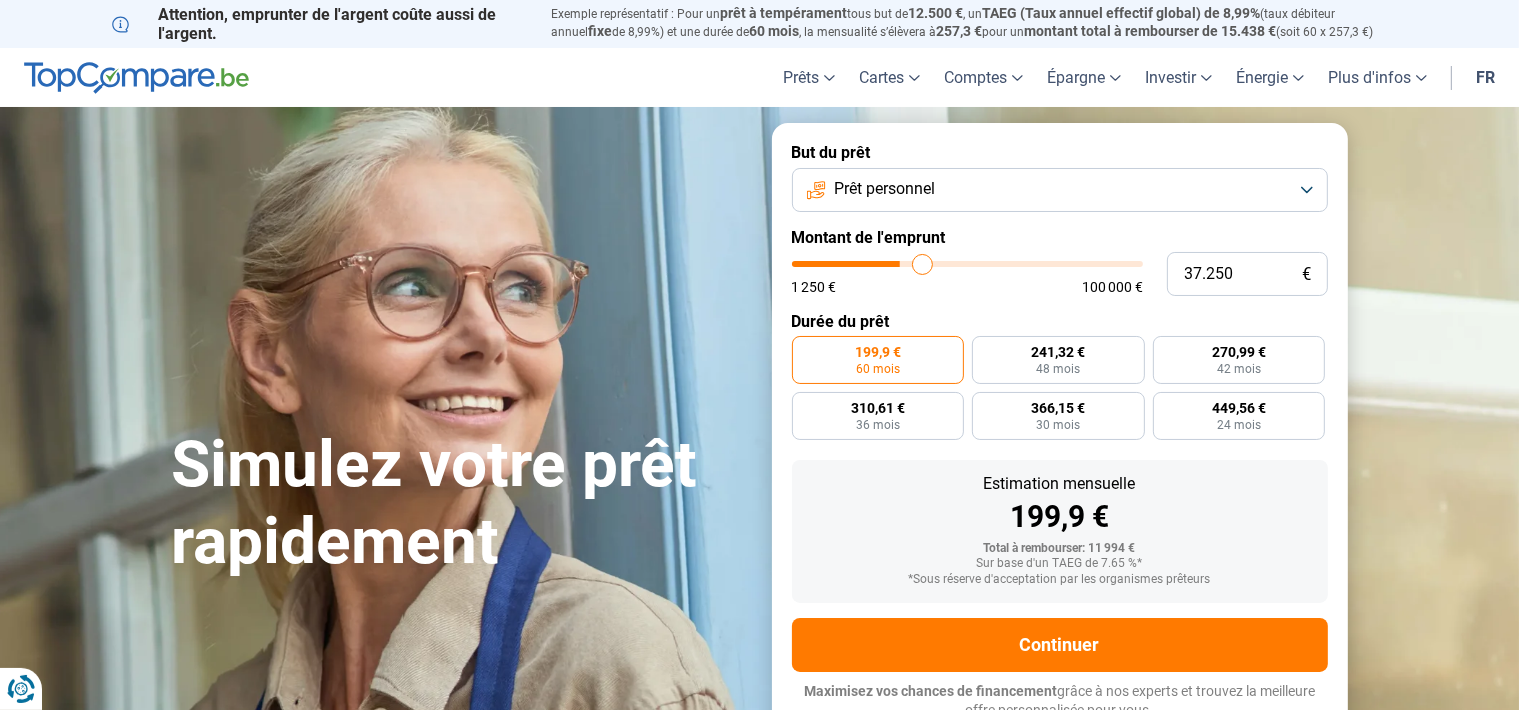 type on "38.750" 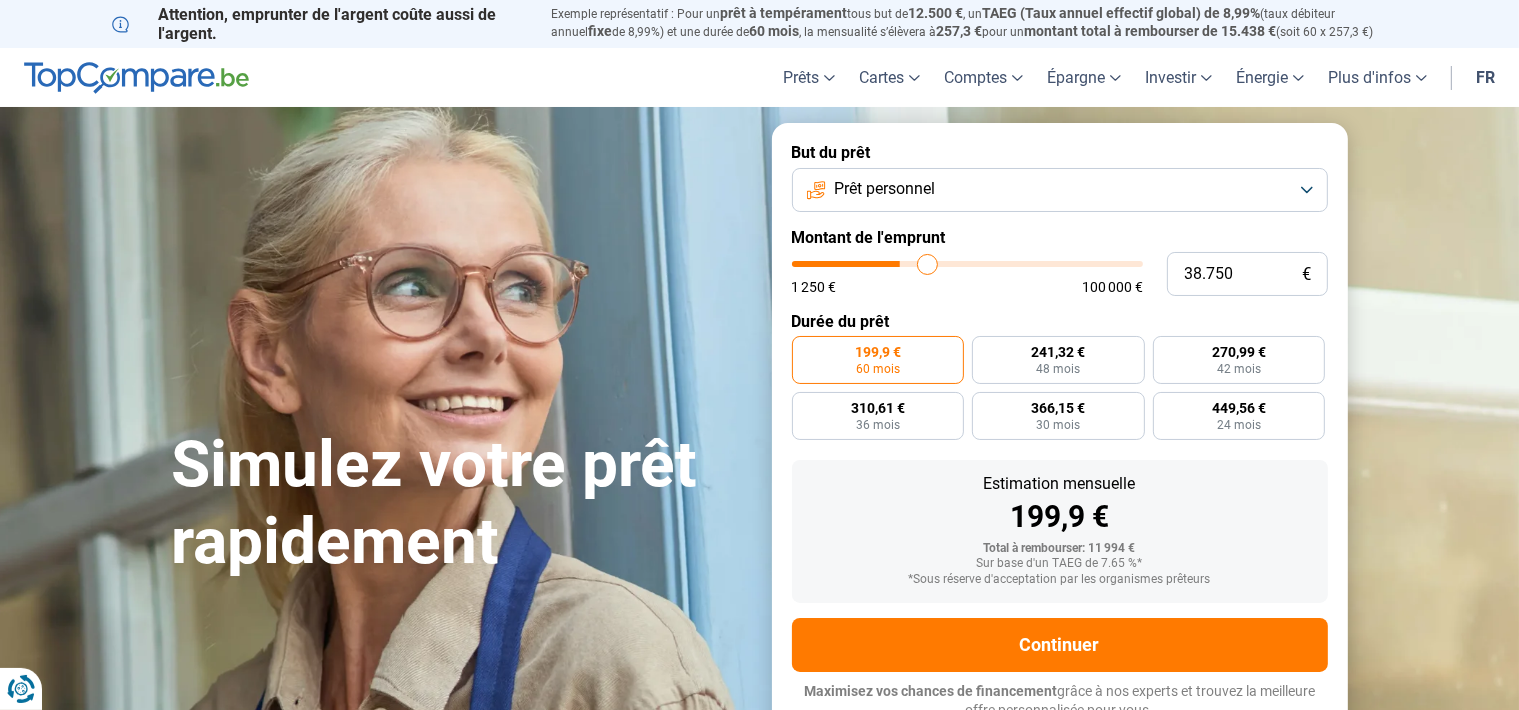 type on "40.500" 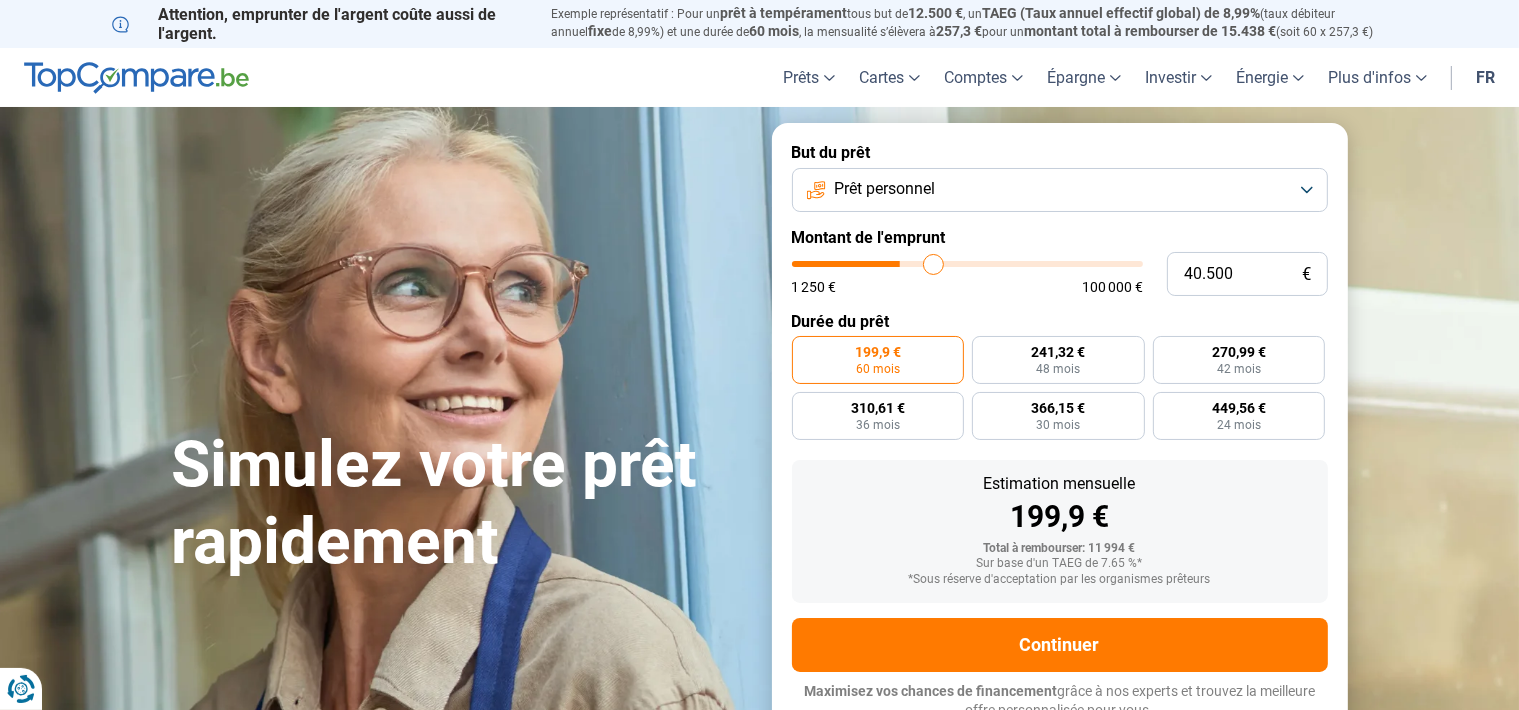type on "41.750" 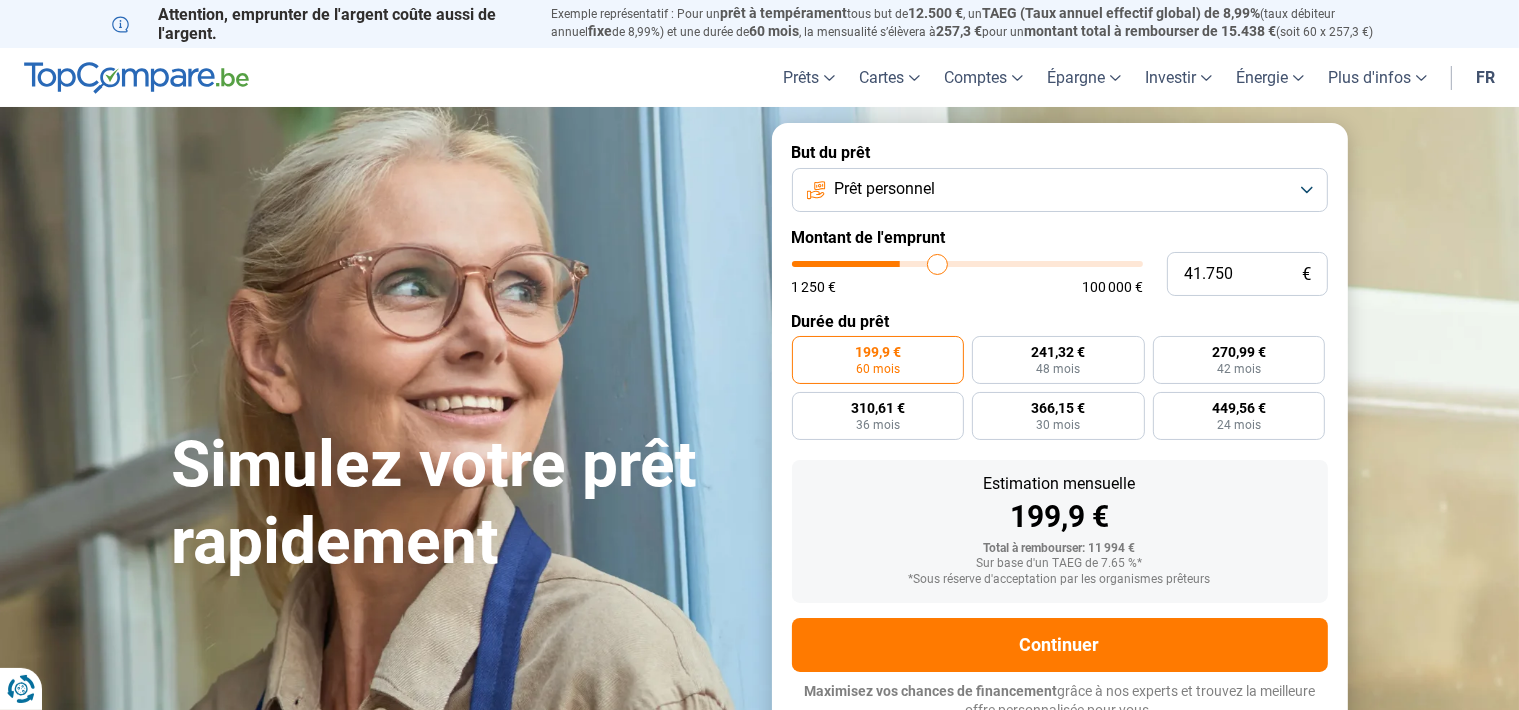 type on "43.500" 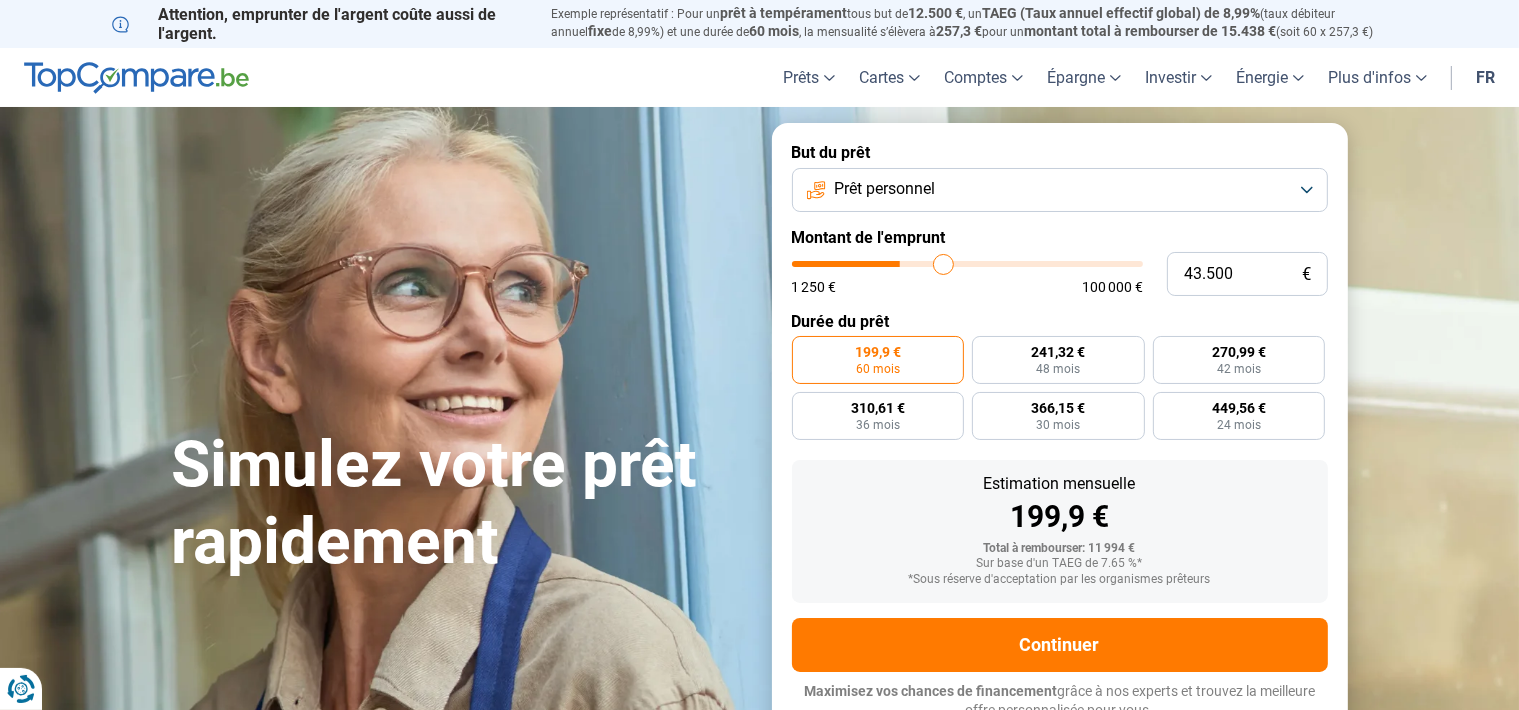 type on "44.750" 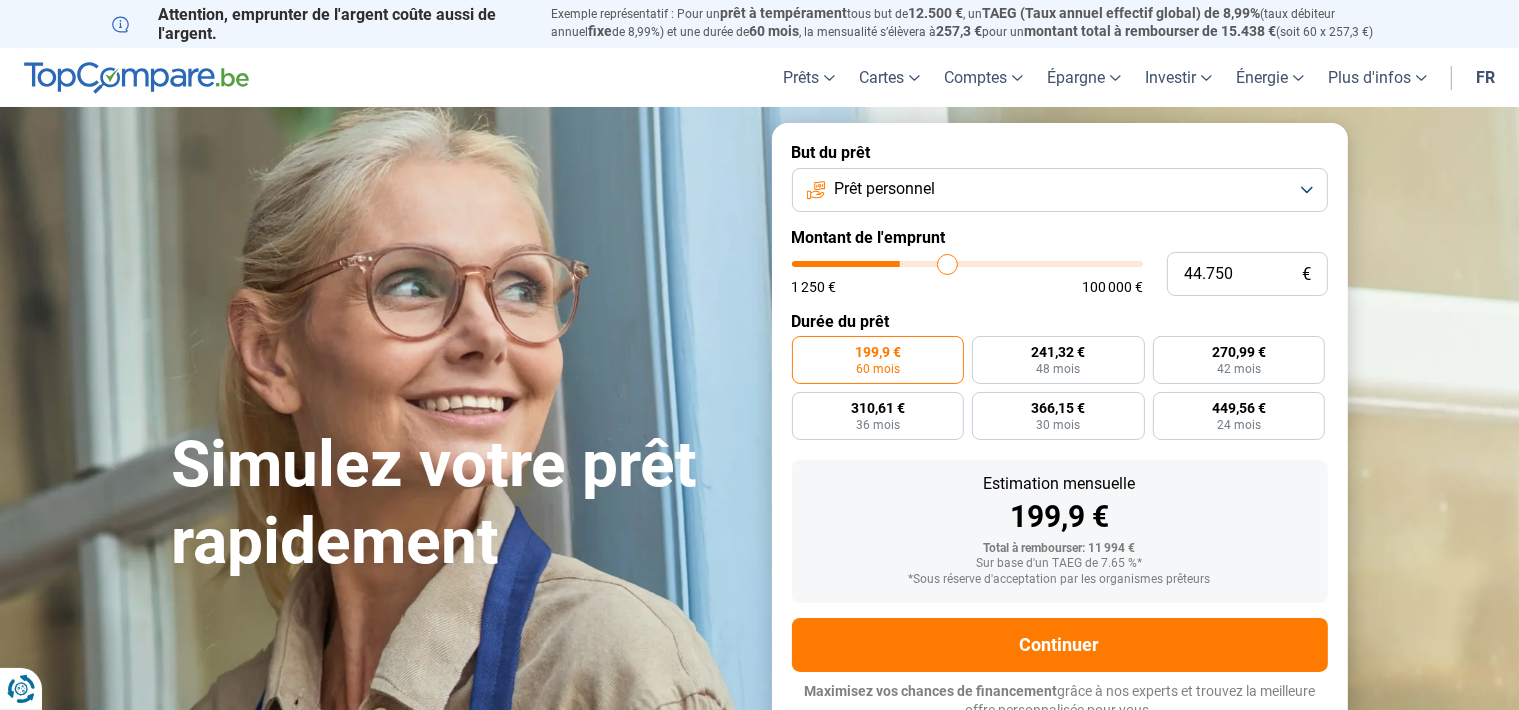 type on "46.250" 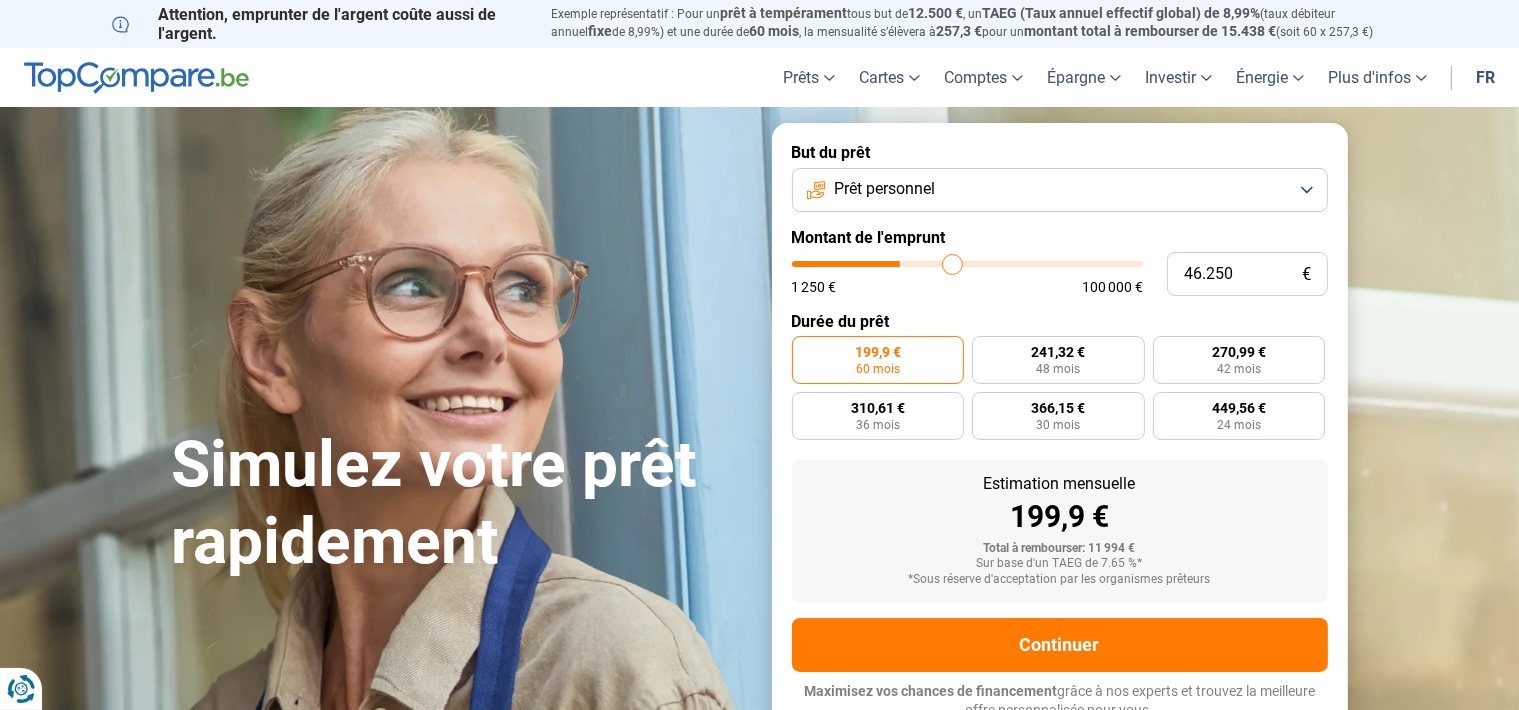 type on "47.500" 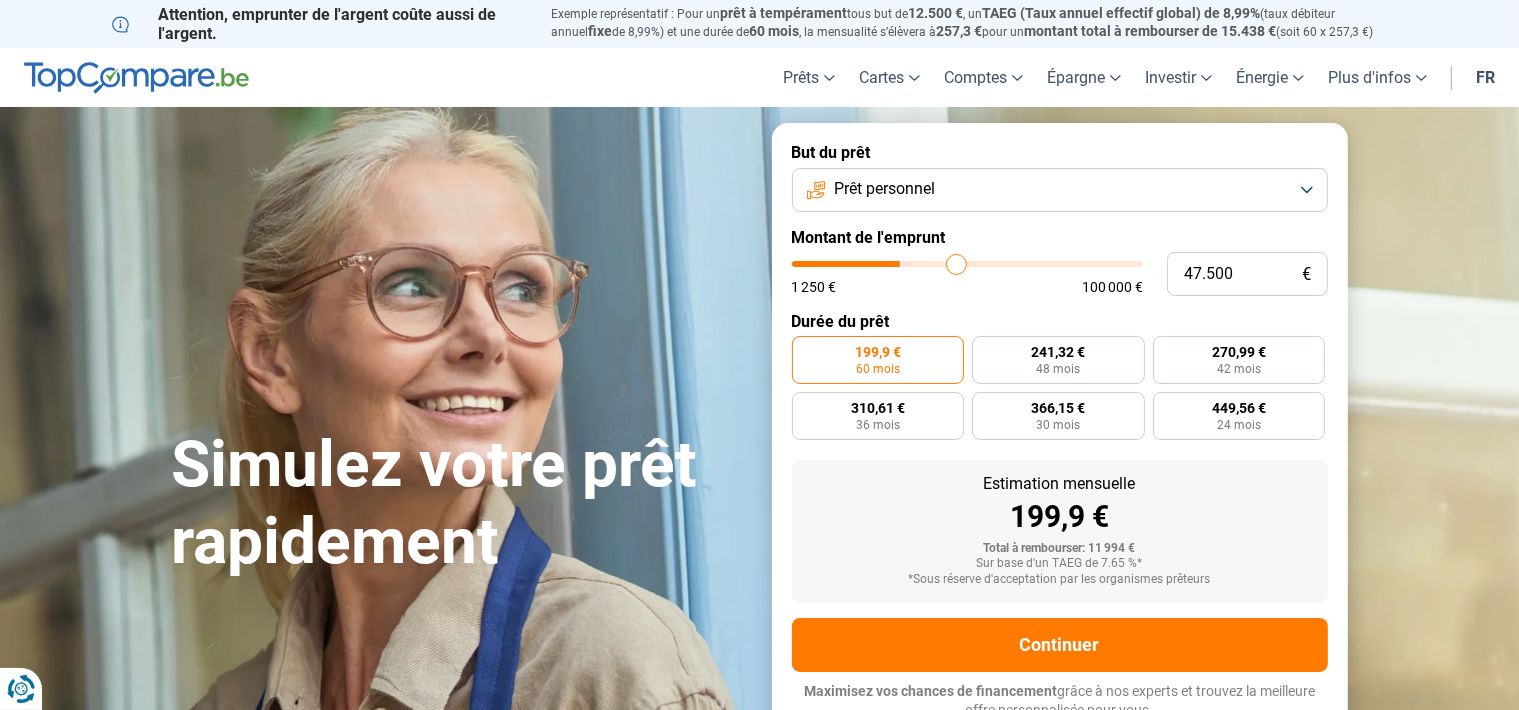 type on "49.500" 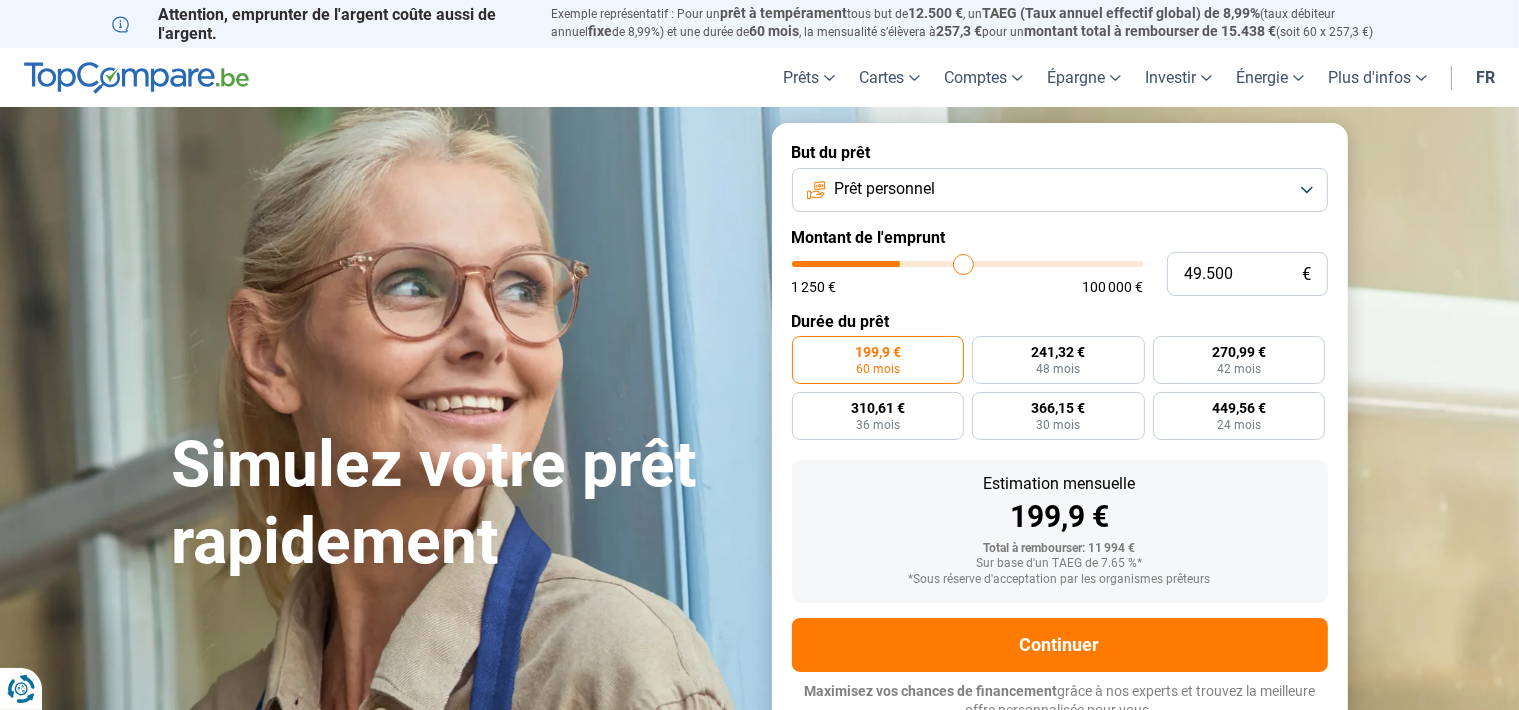 type on "51.000" 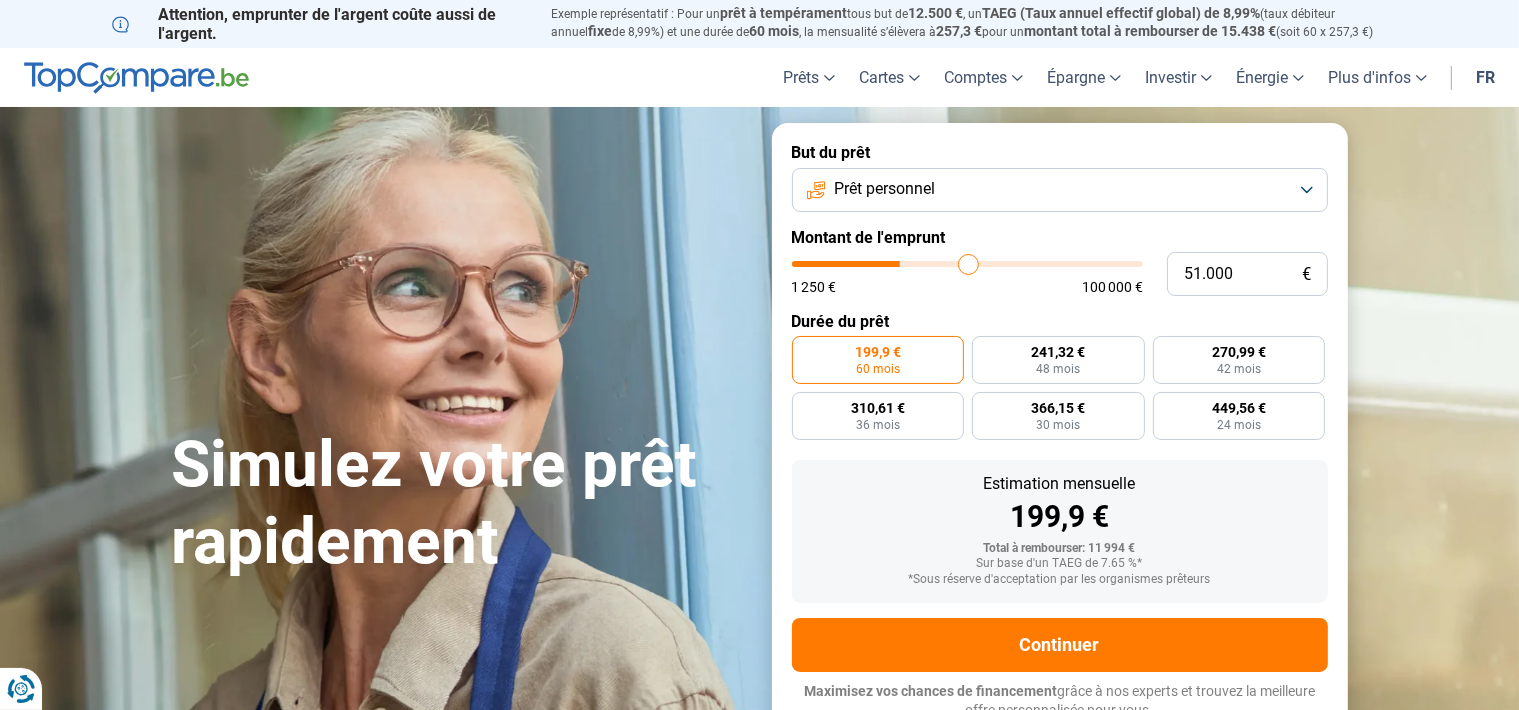 type on "52.500" 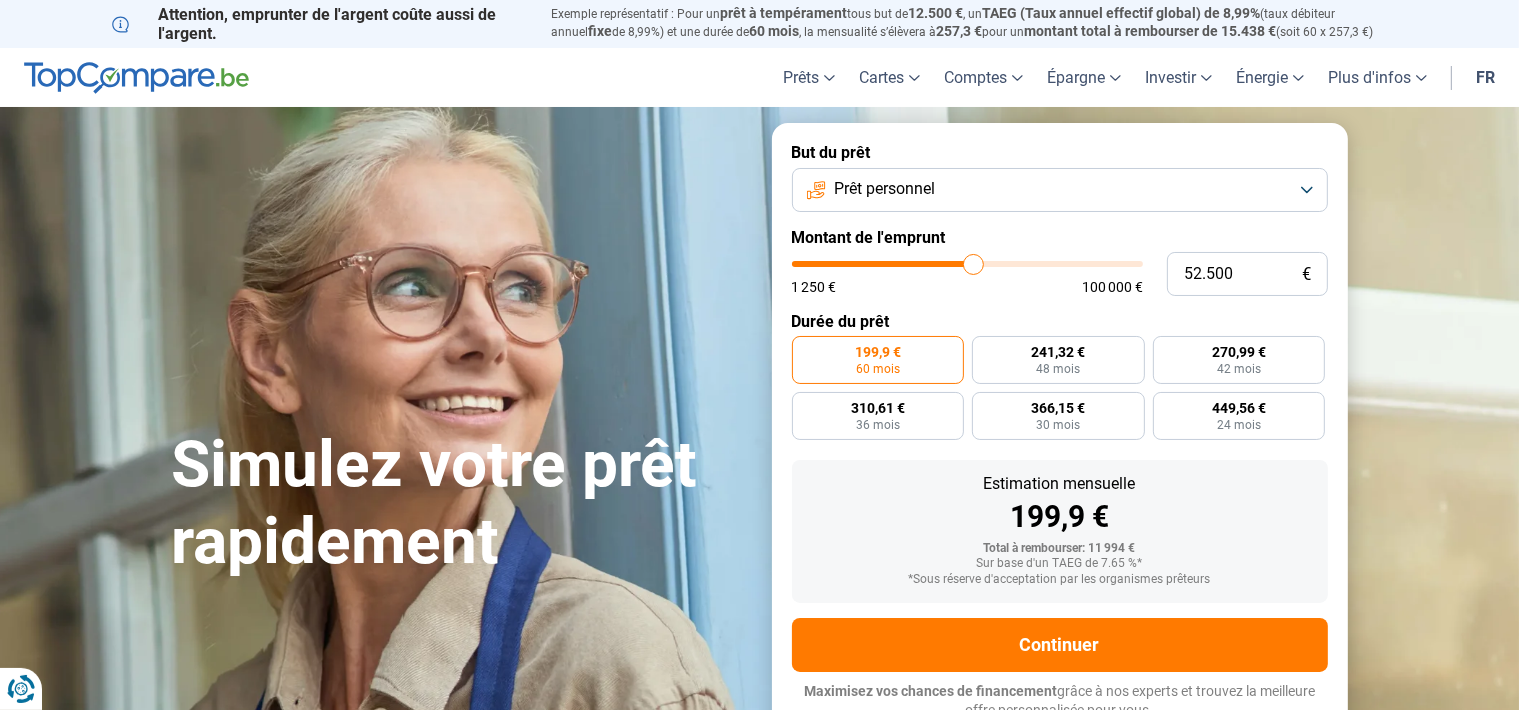 type on "53.750" 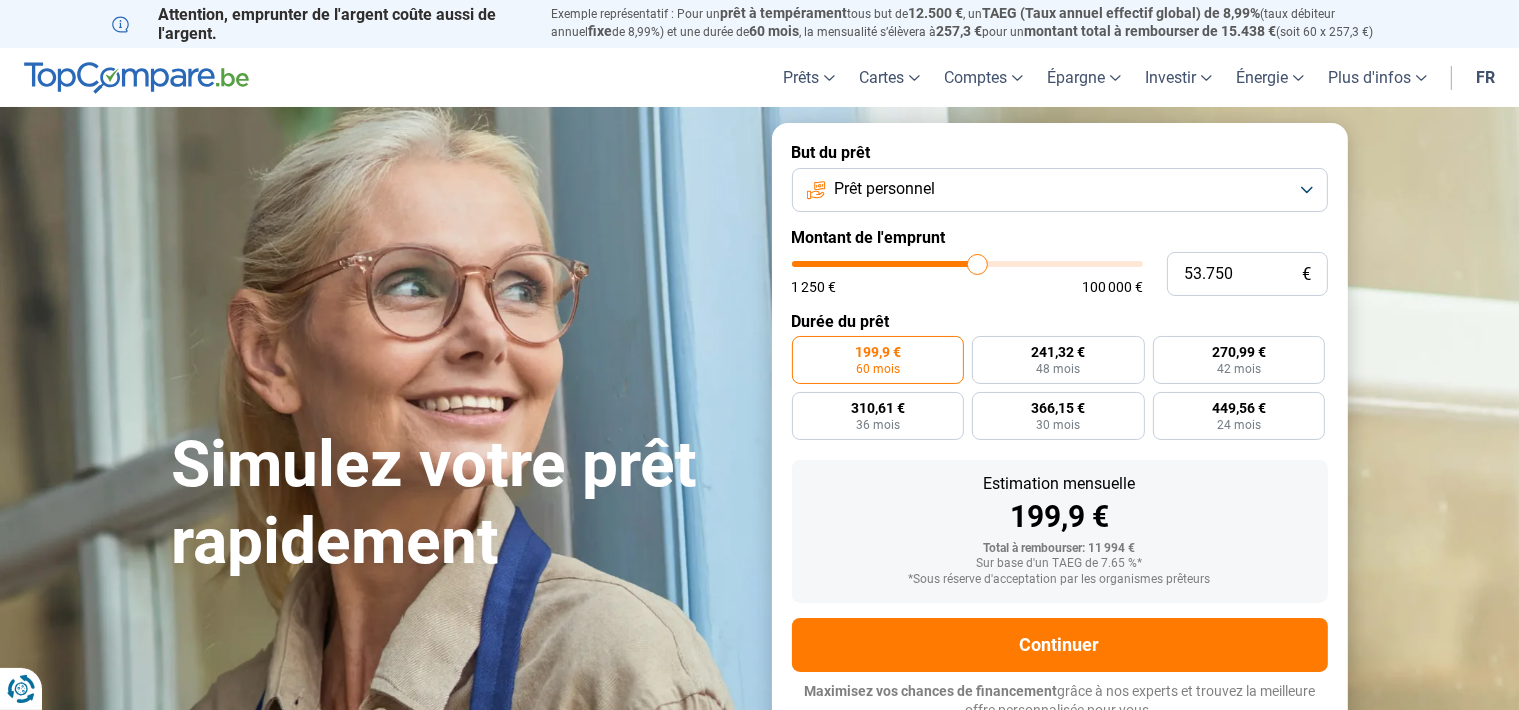 type on "55.500" 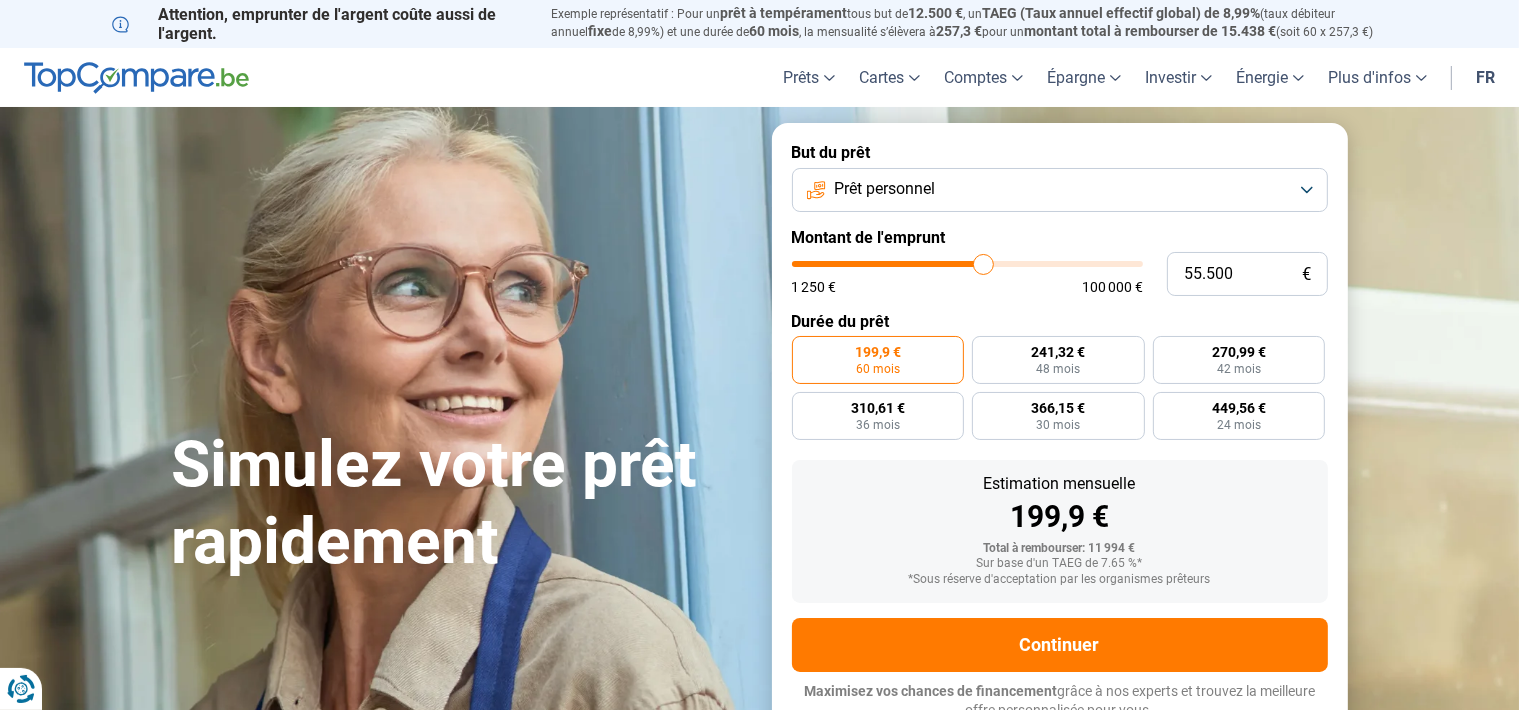 type on "57.000" 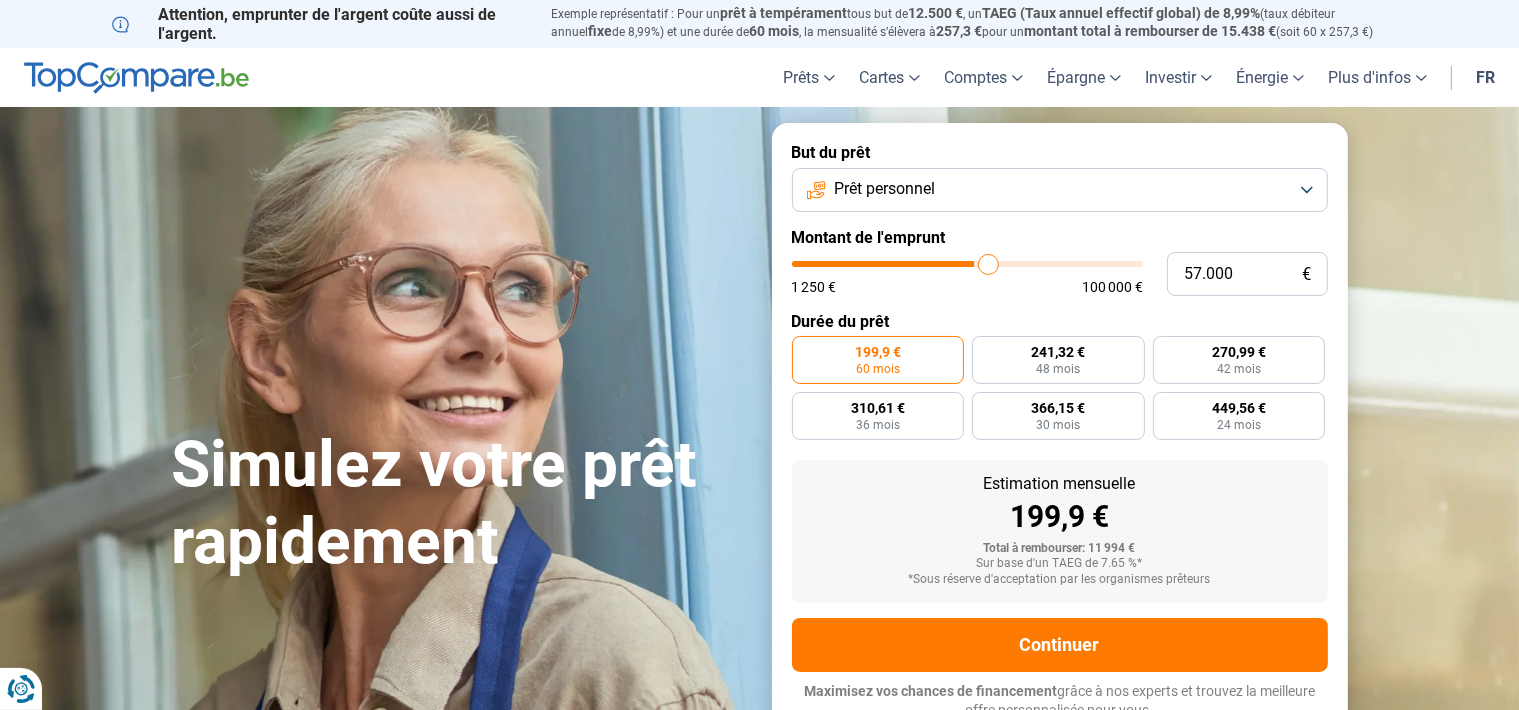 type on "59.500" 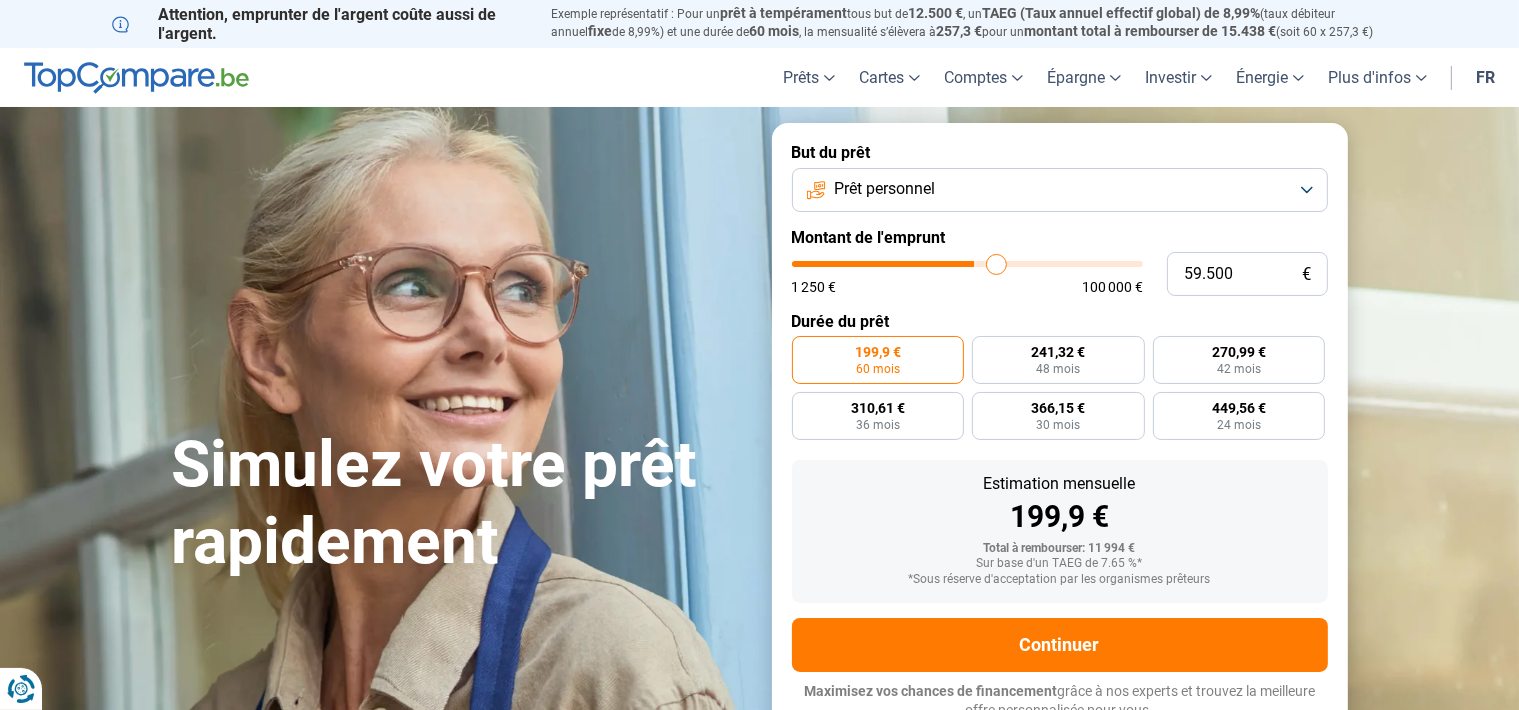type on "60.500" 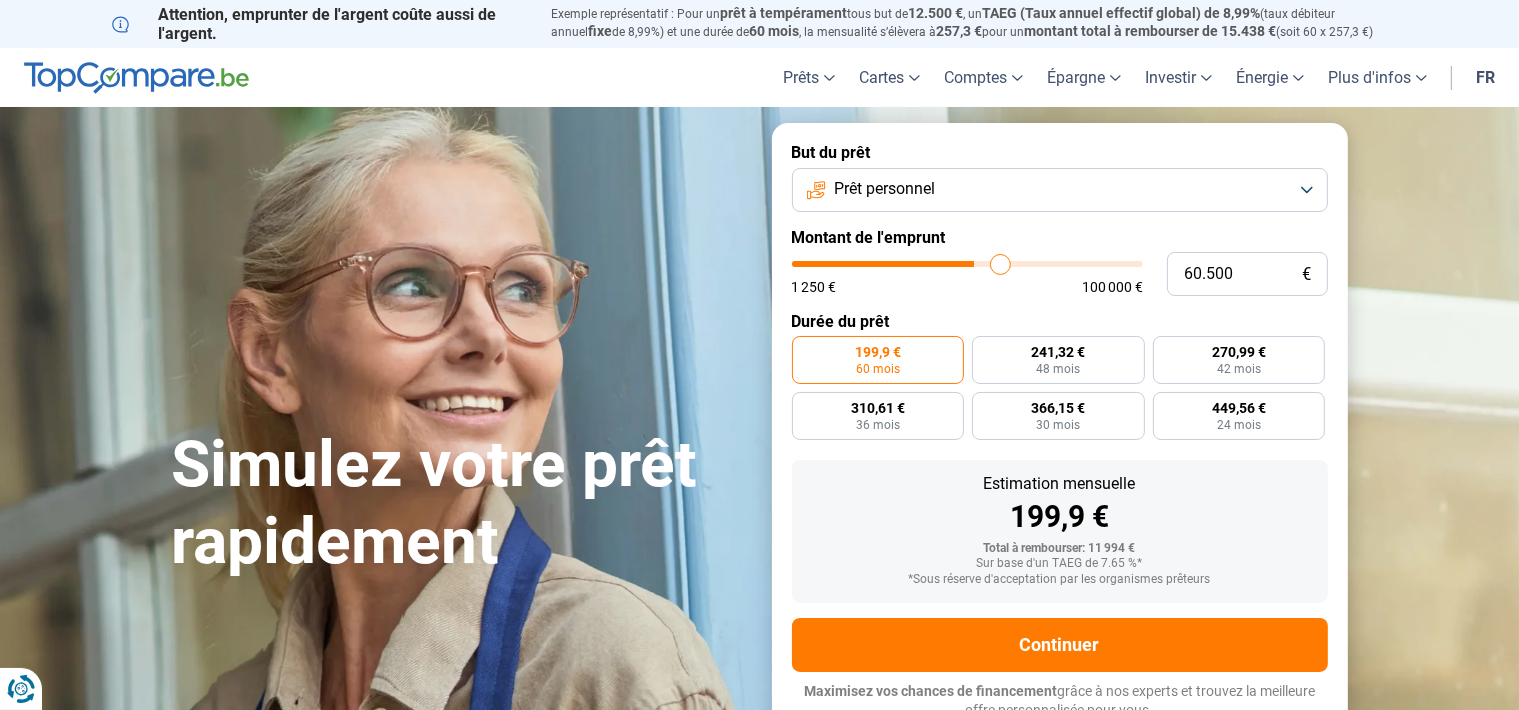 type on "63.250" 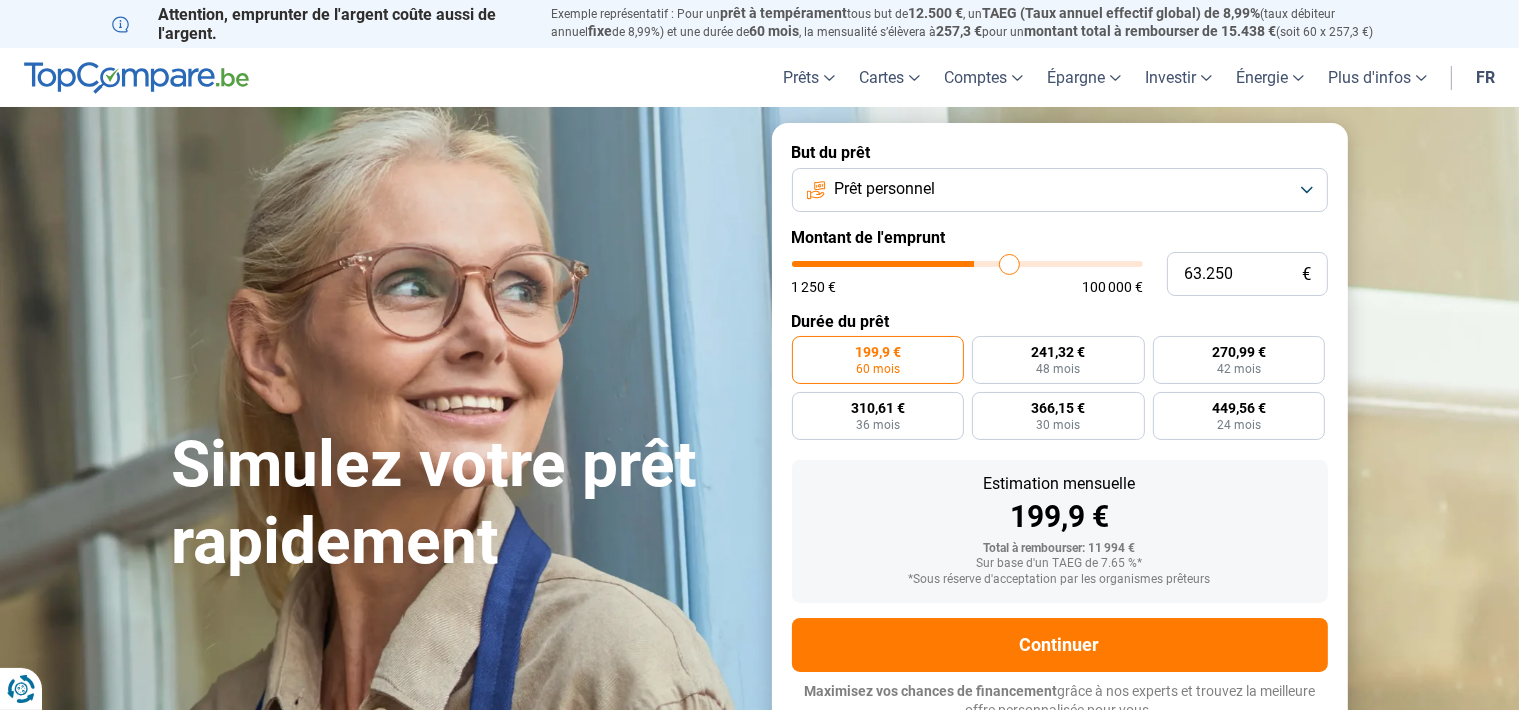 type on "64.750" 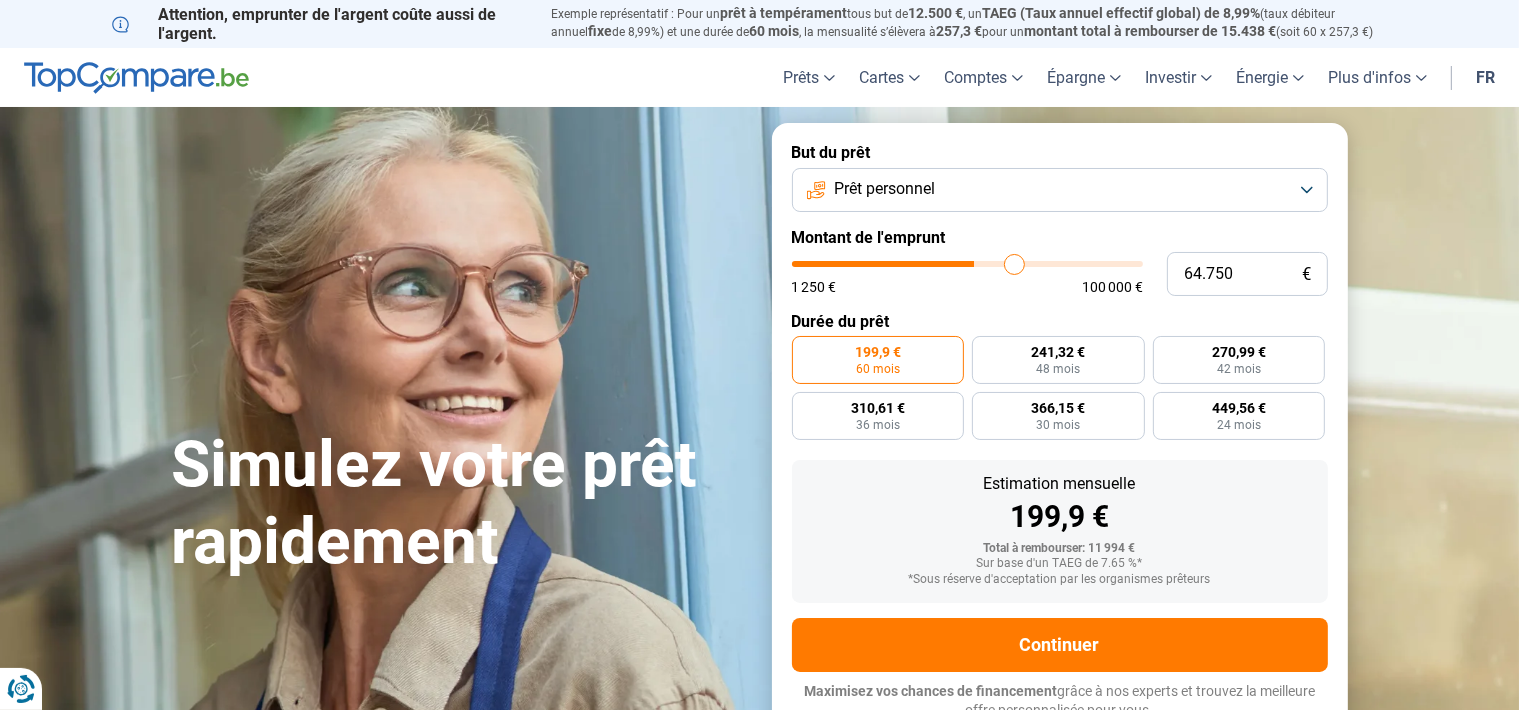 type on "70.500" 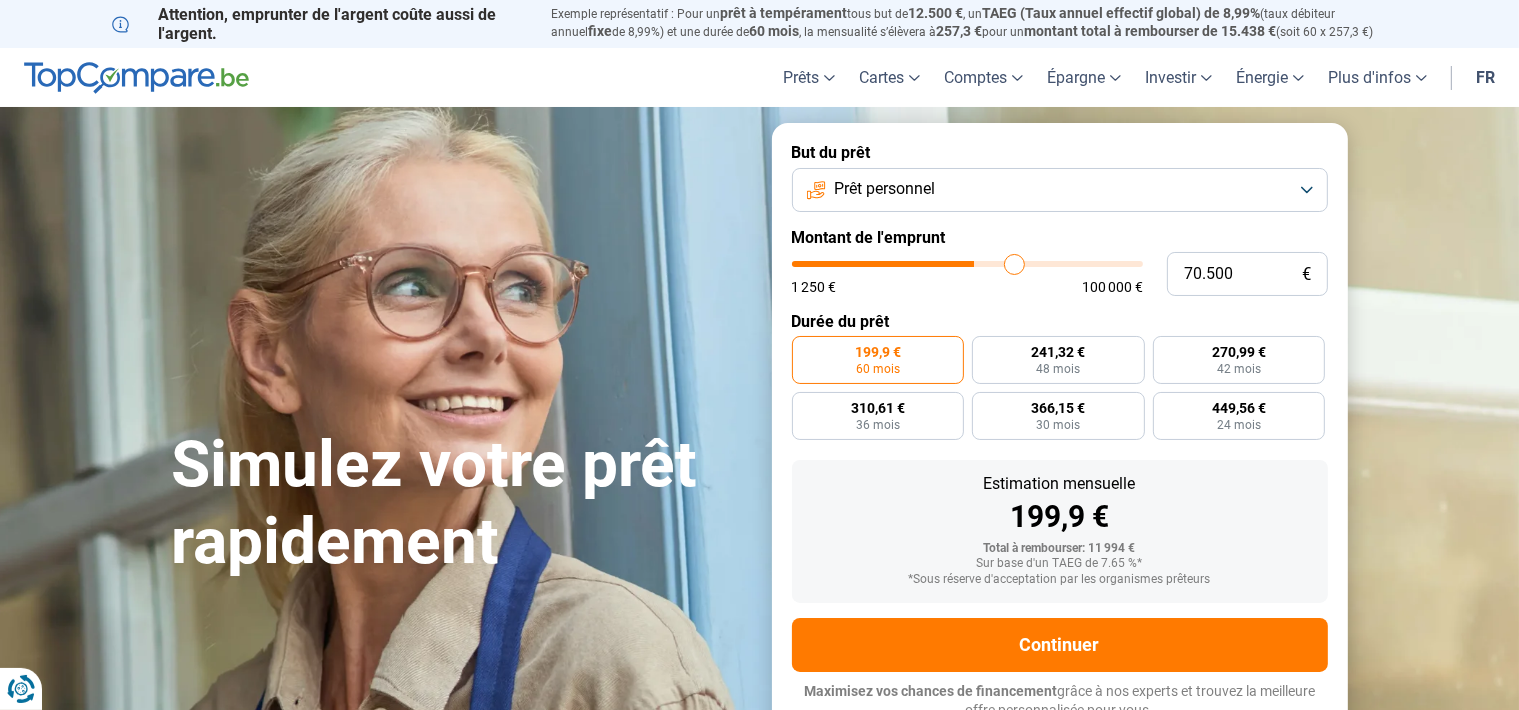 type on "70500" 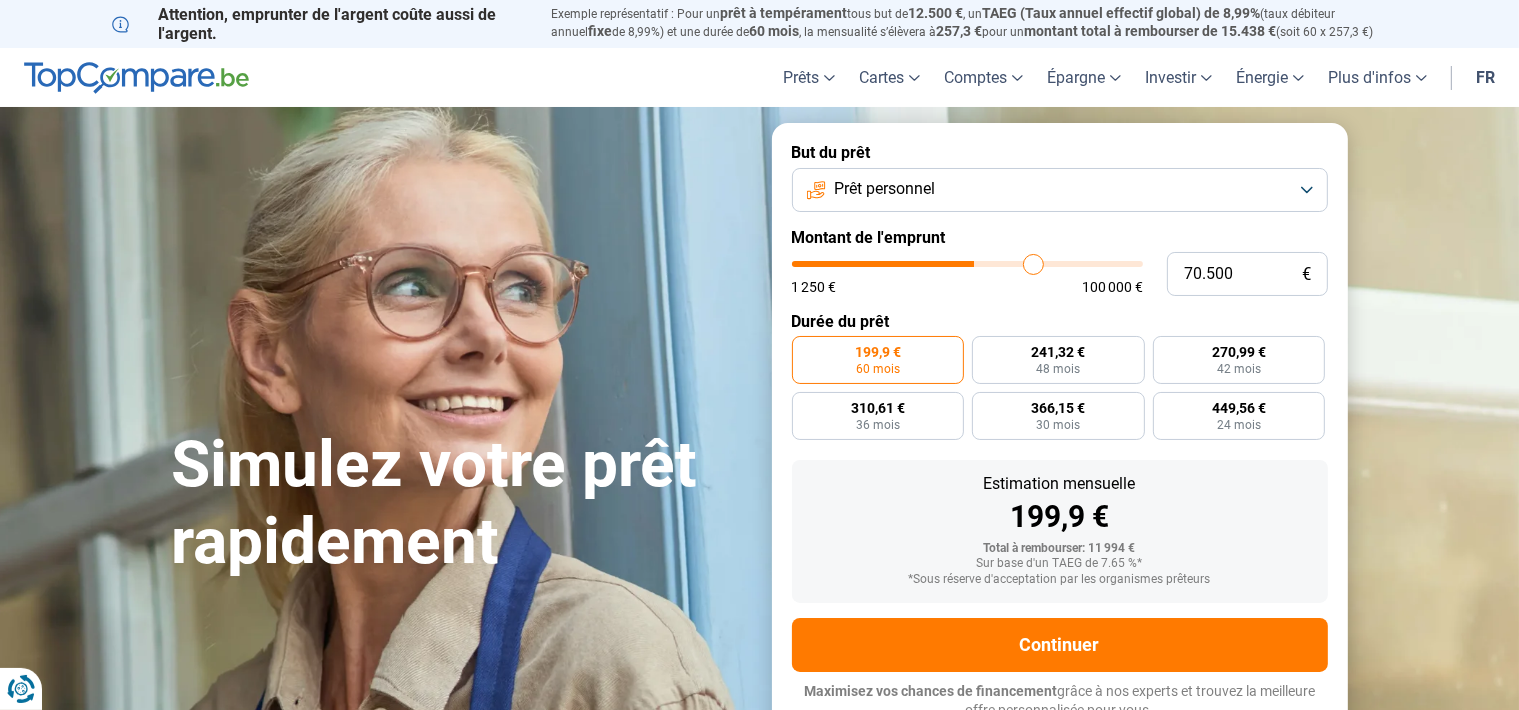 type on "72.000" 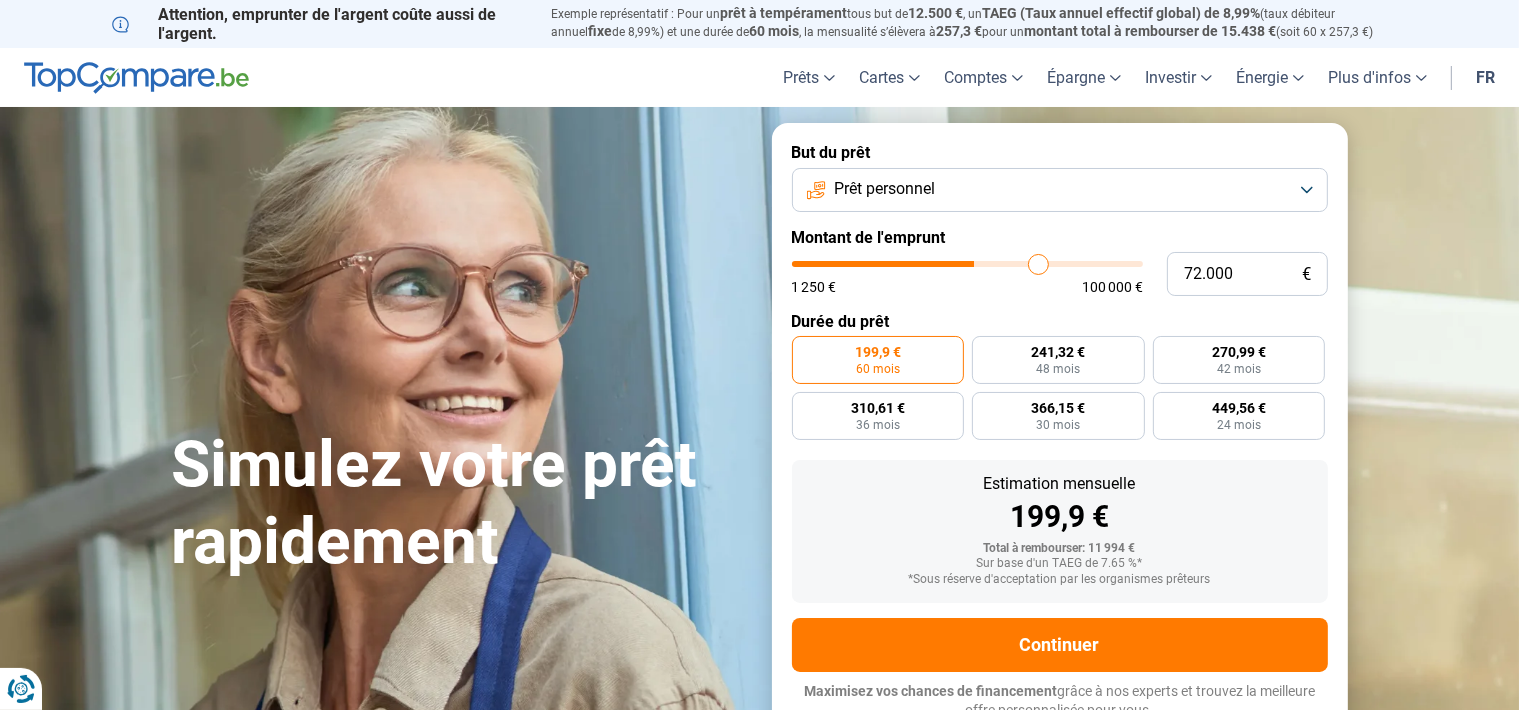 type on "74.750" 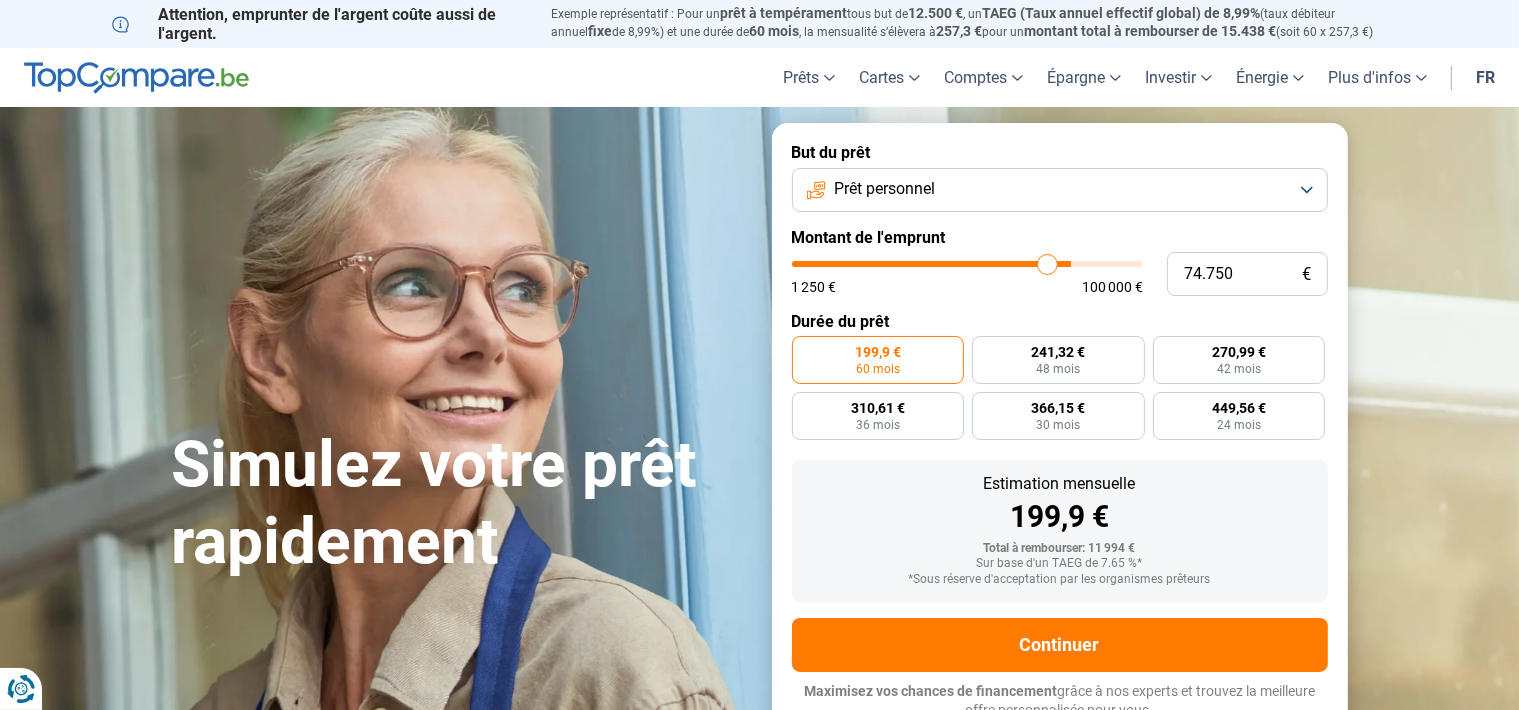 type on "79.750" 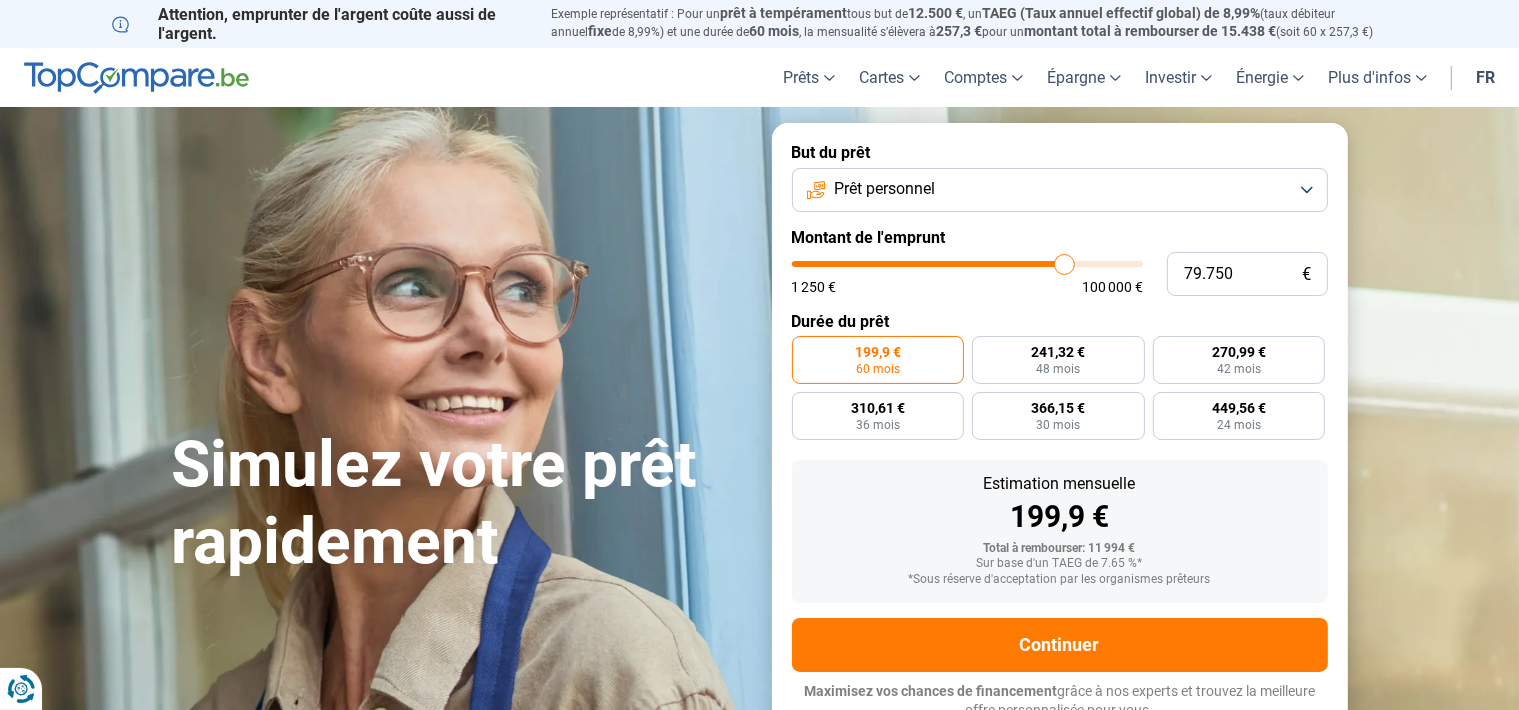 type on "81.500" 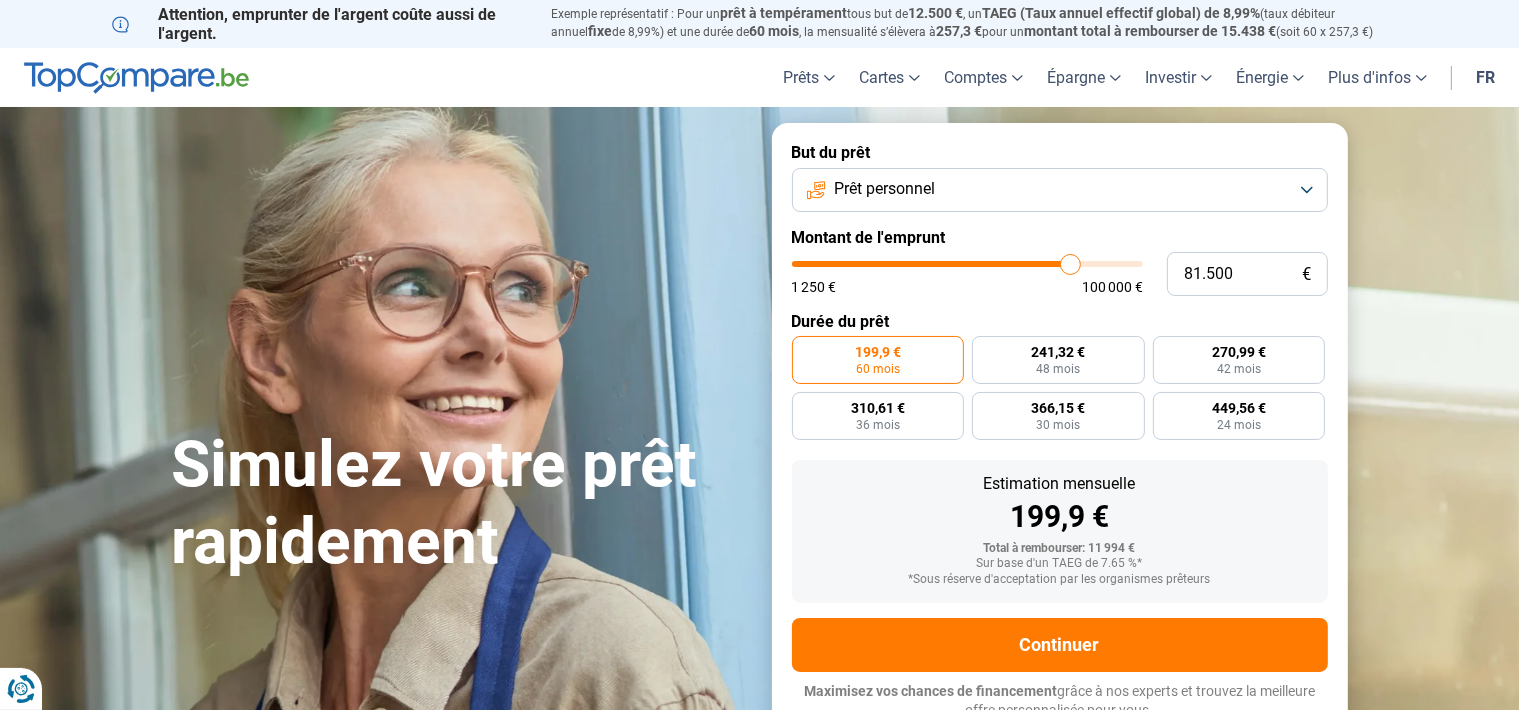 type on "82.750" 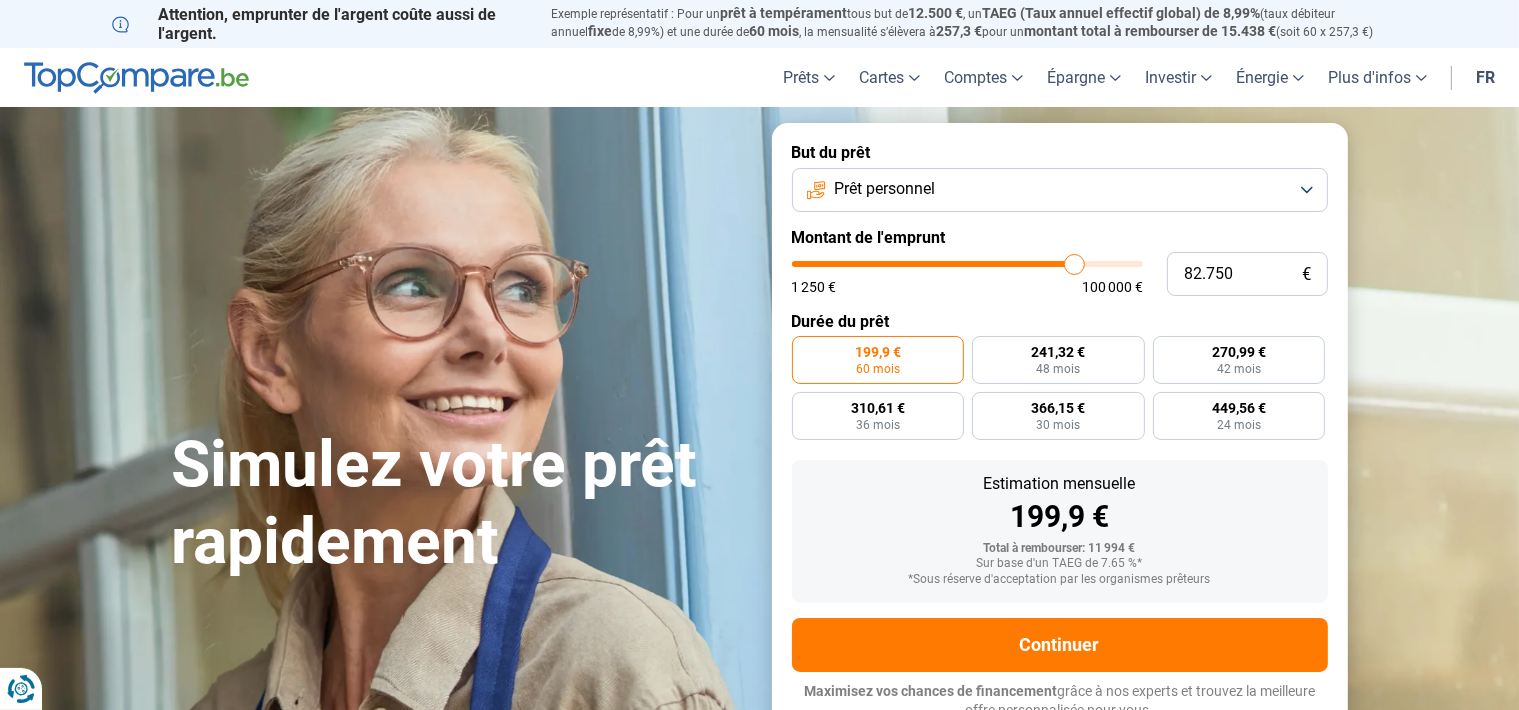 type on "84.250" 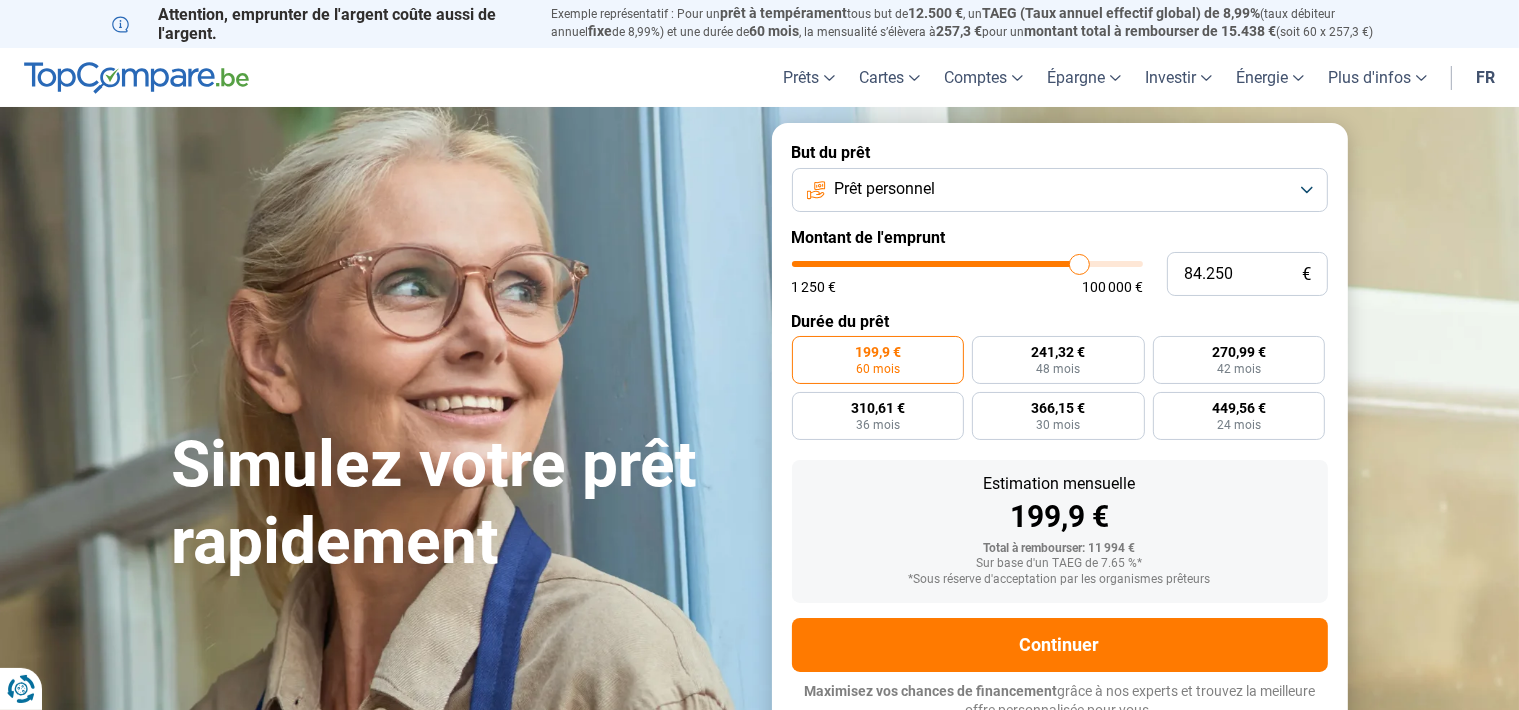 type on "86.000" 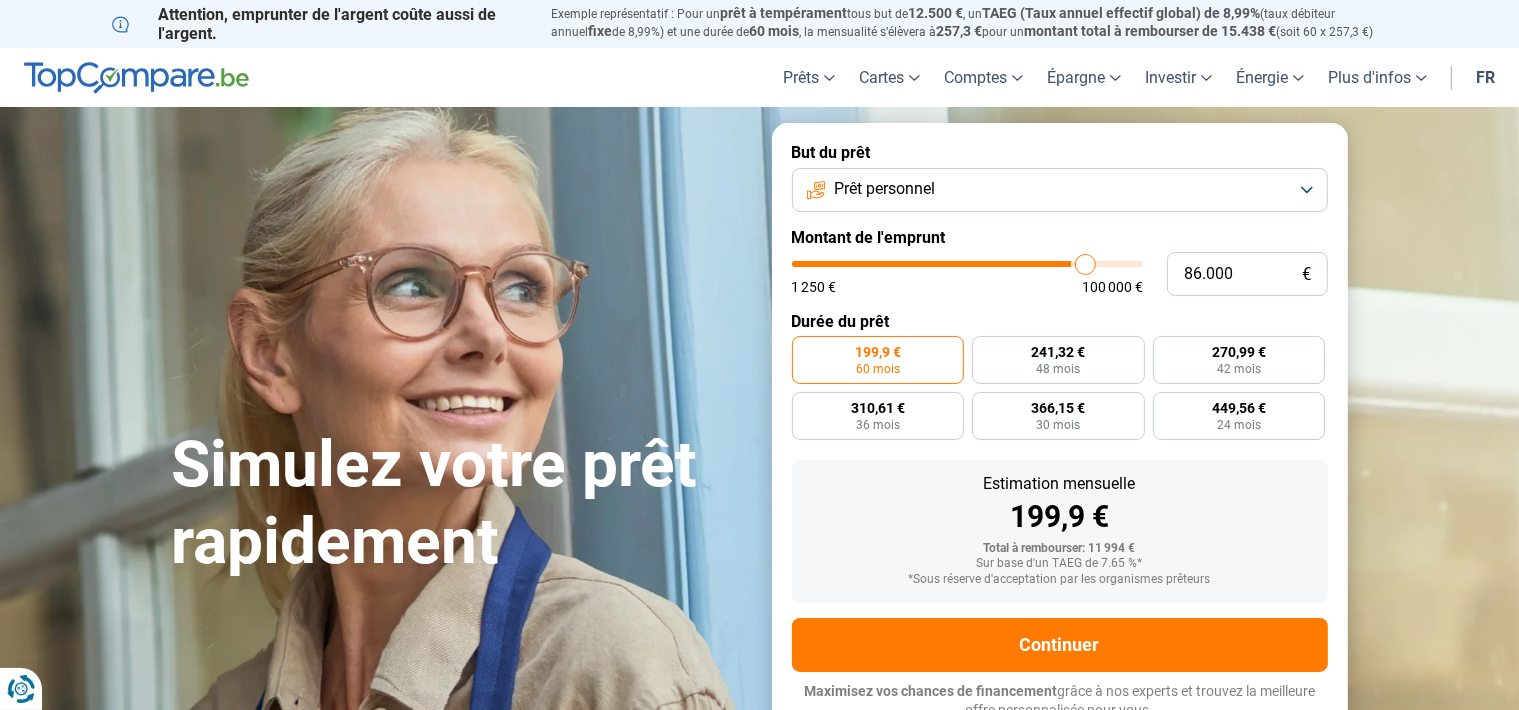 type on "86.500" 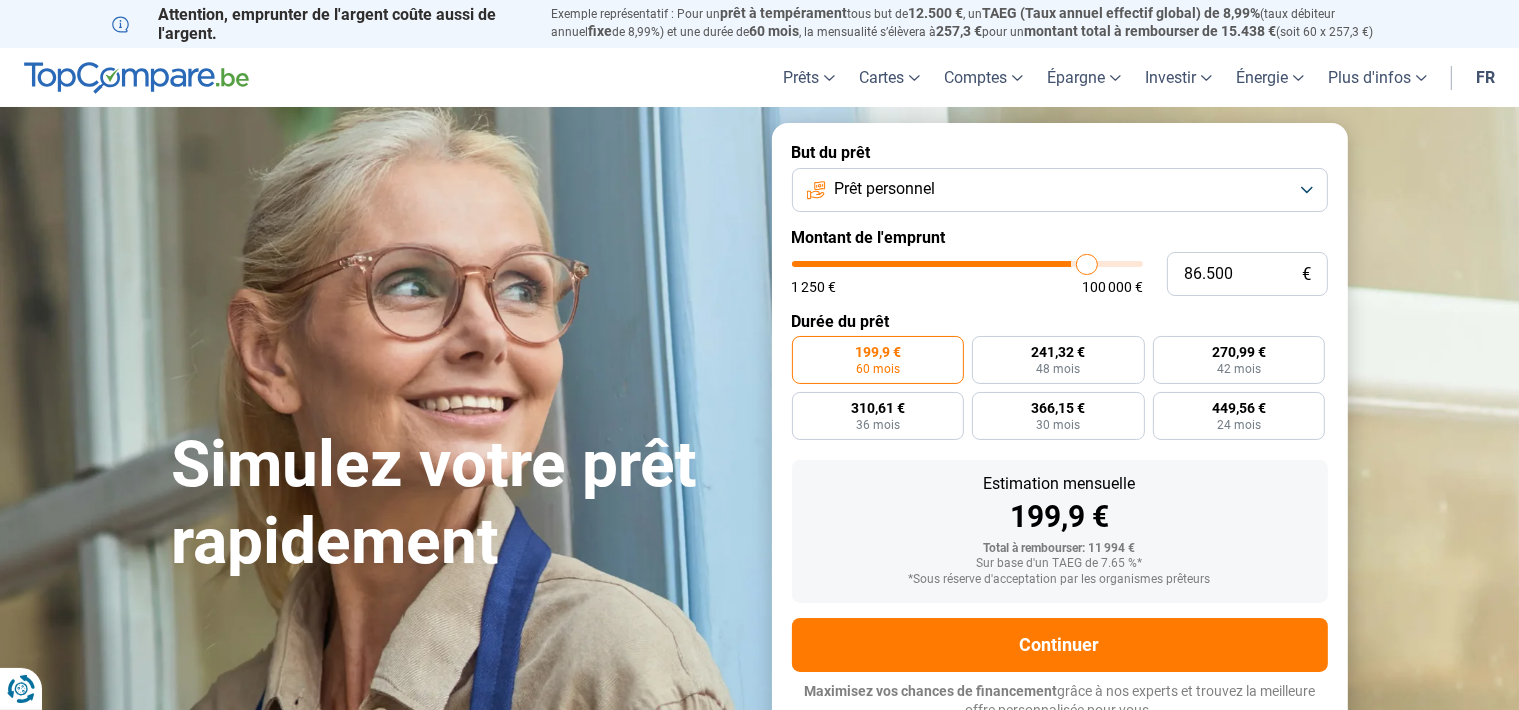 type on "87.000" 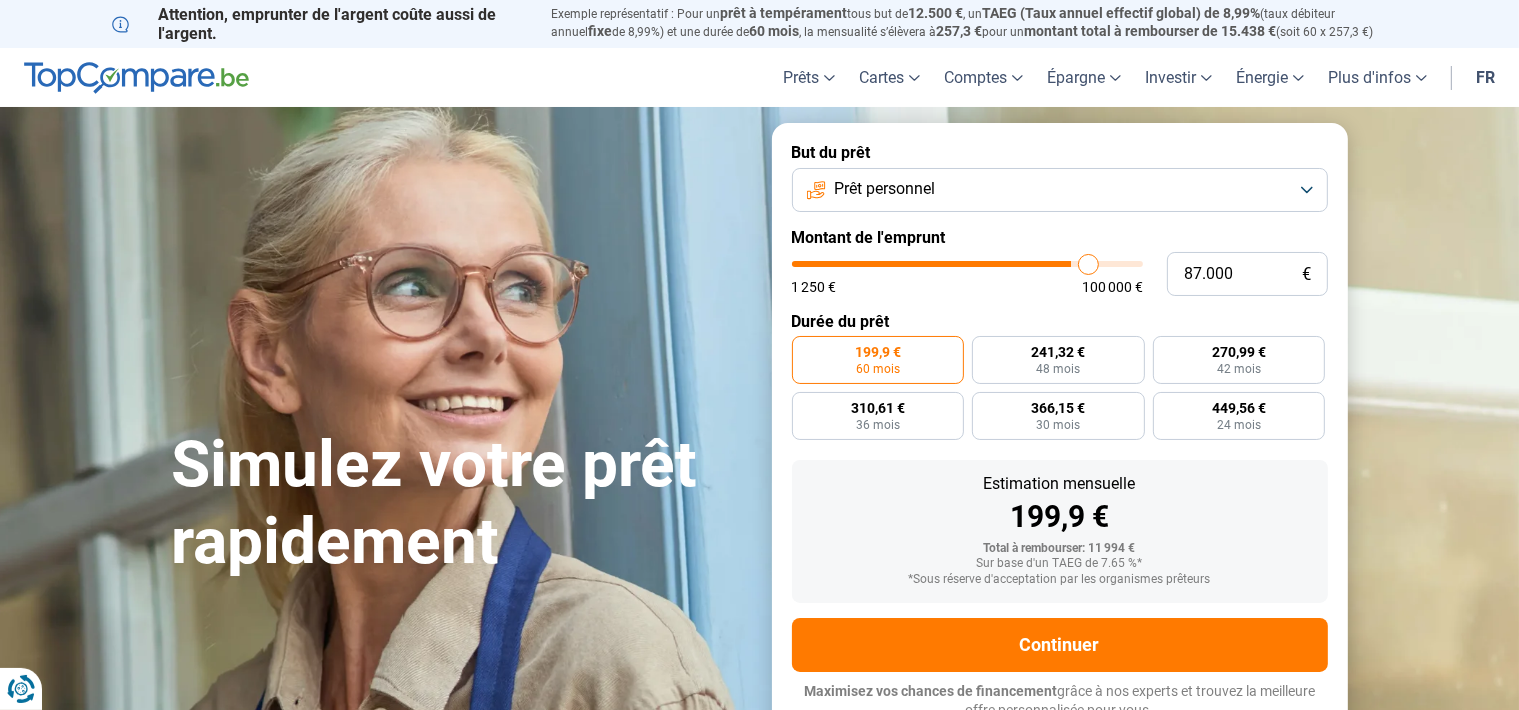 type on "87.250" 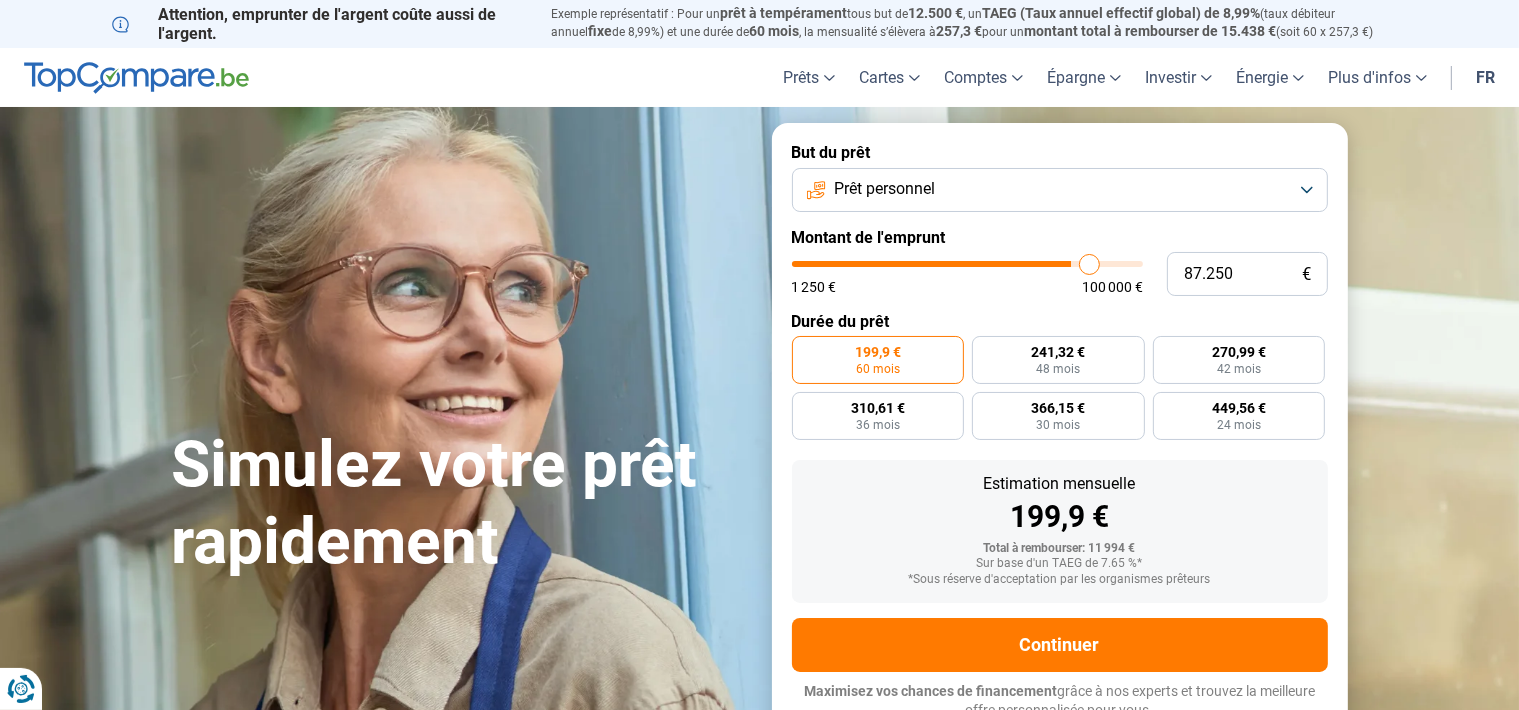 type on "87.500" 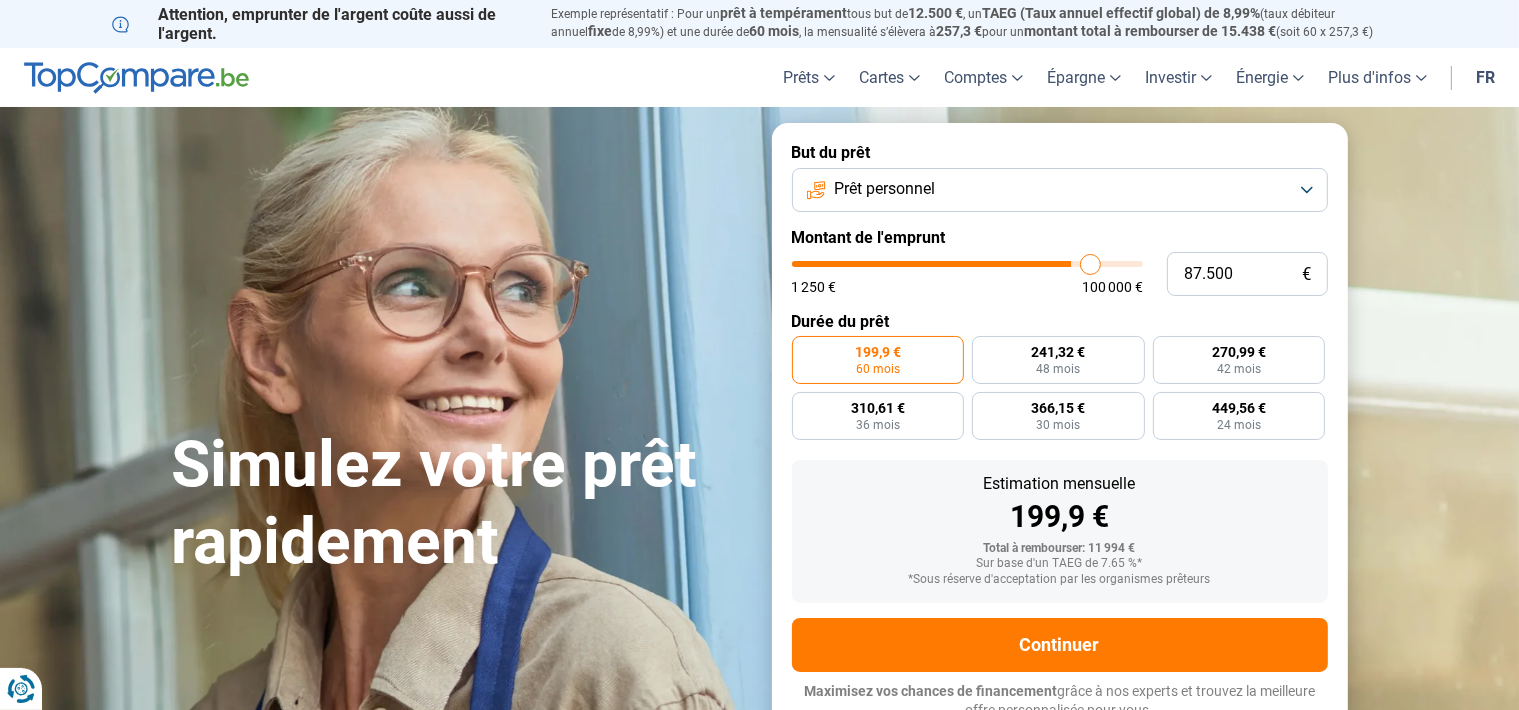 type on "88.000" 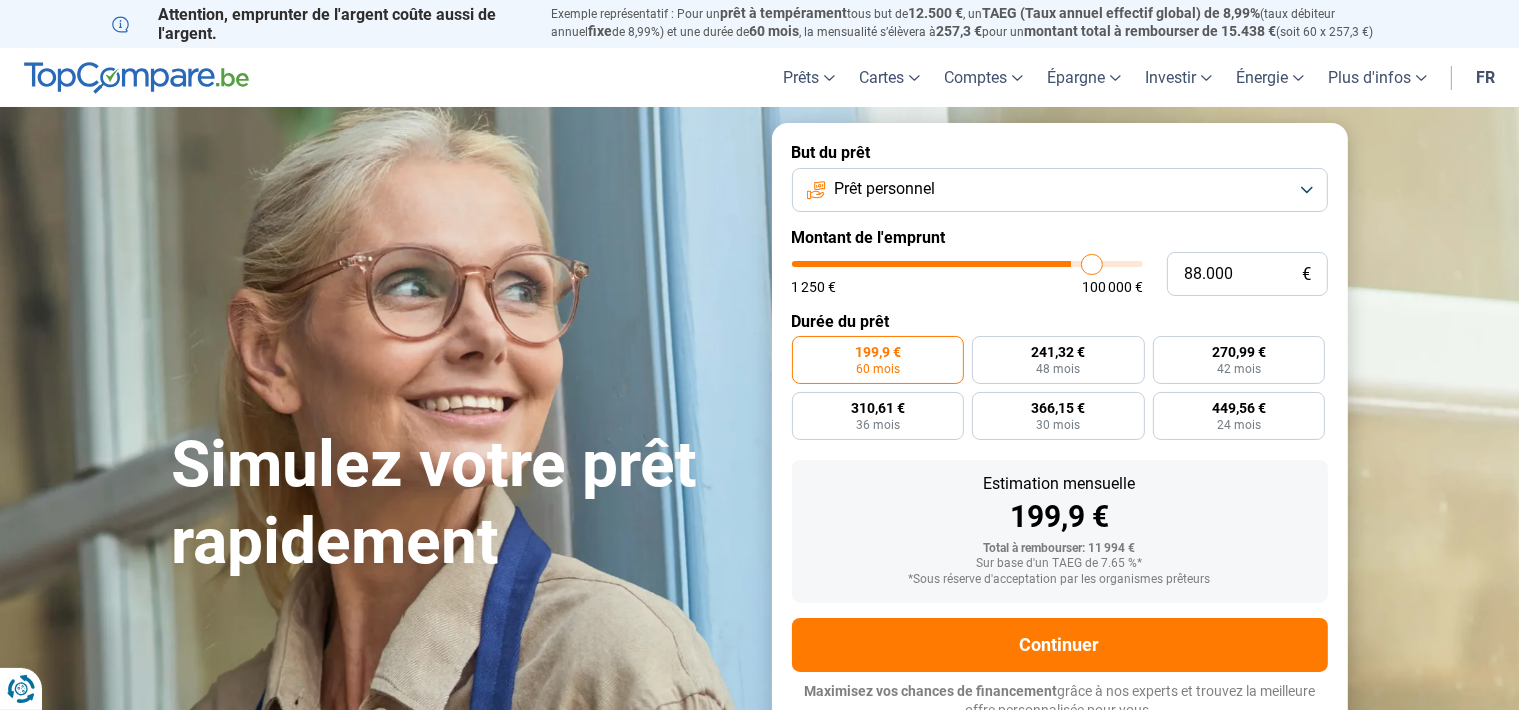 type on "88.250" 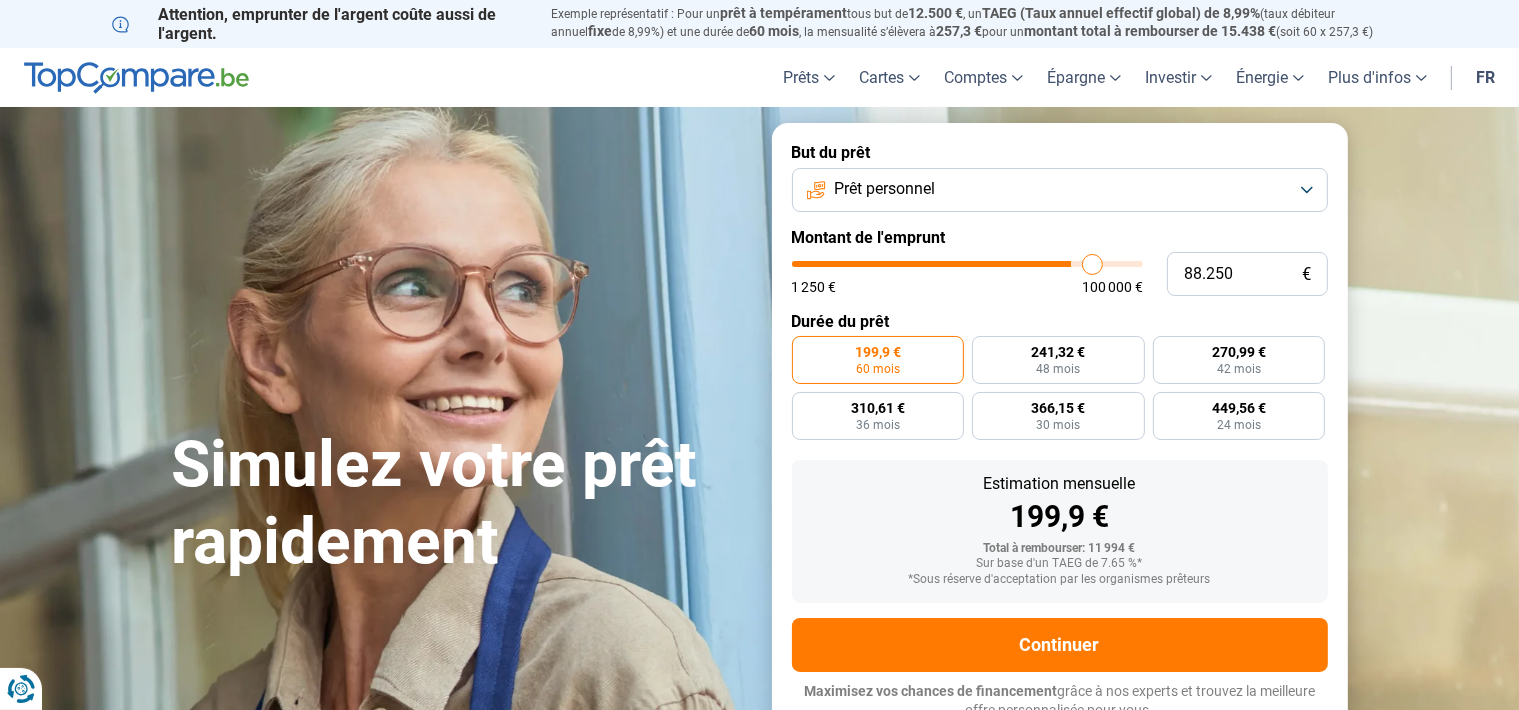 type on "88.750" 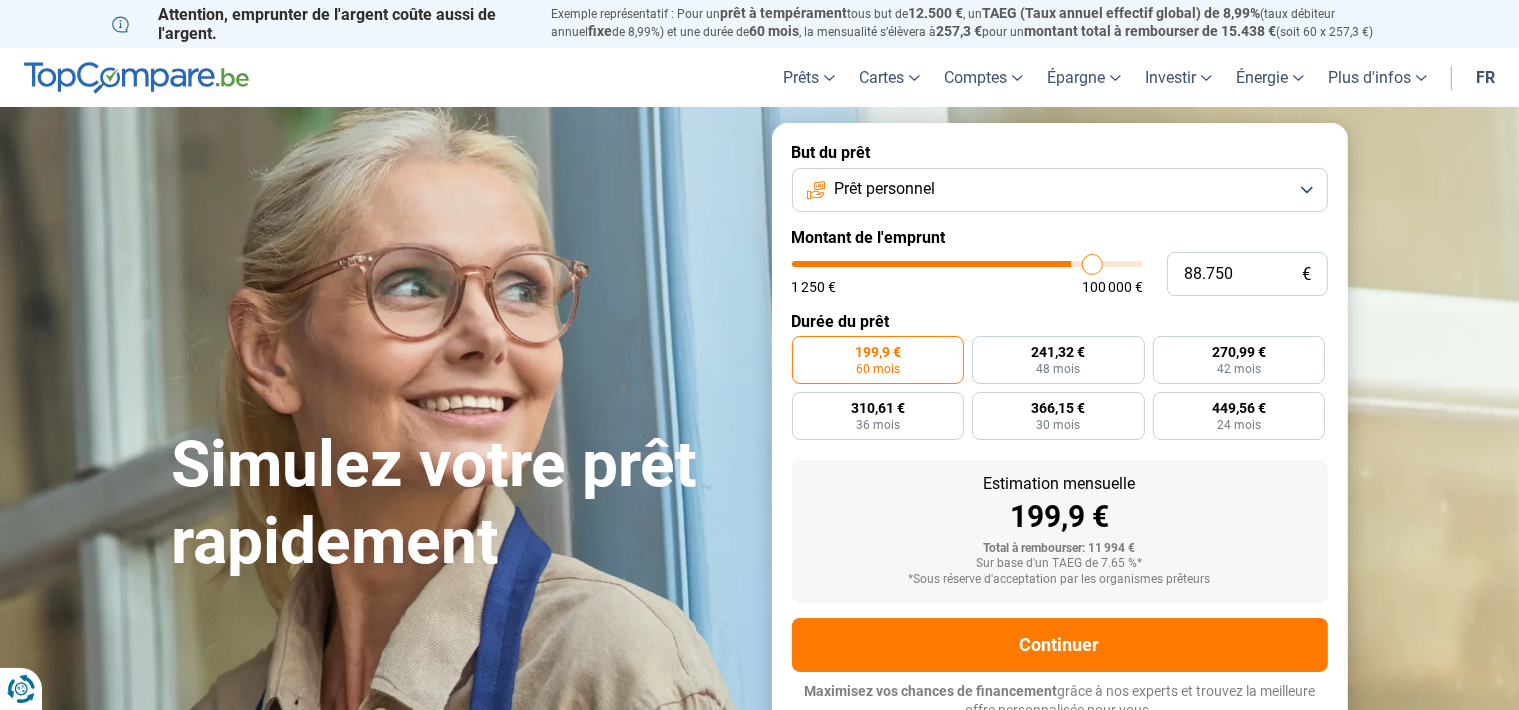 type on "88750" 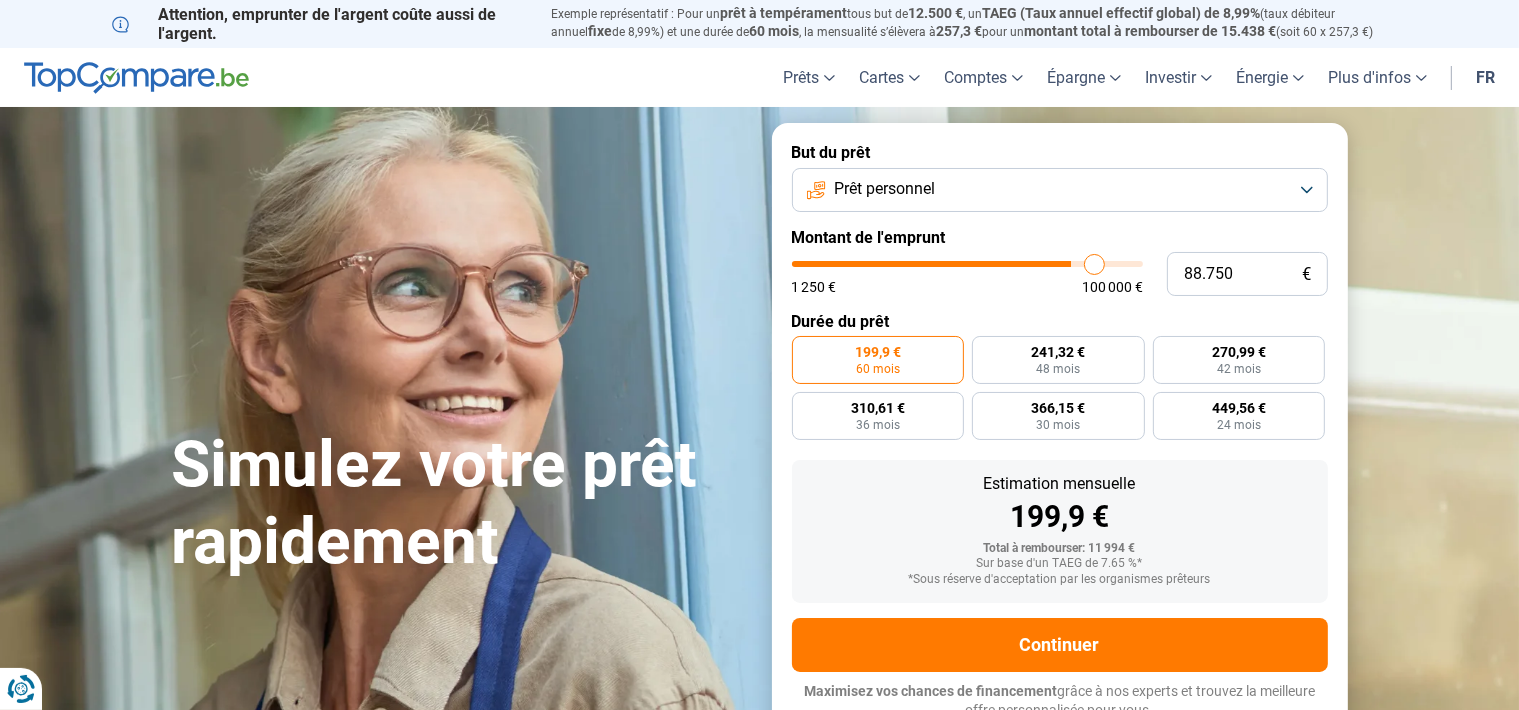 type on "89.250" 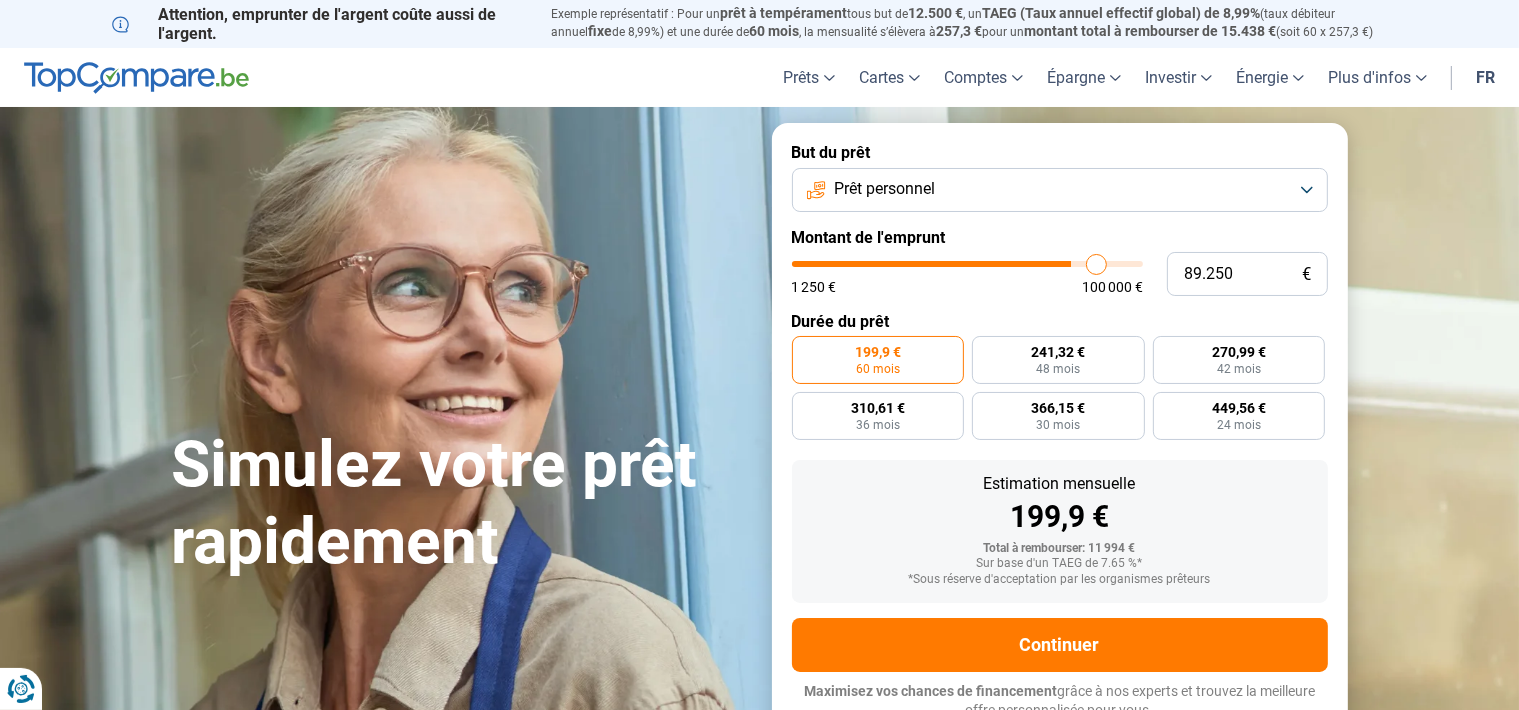type on "89.750" 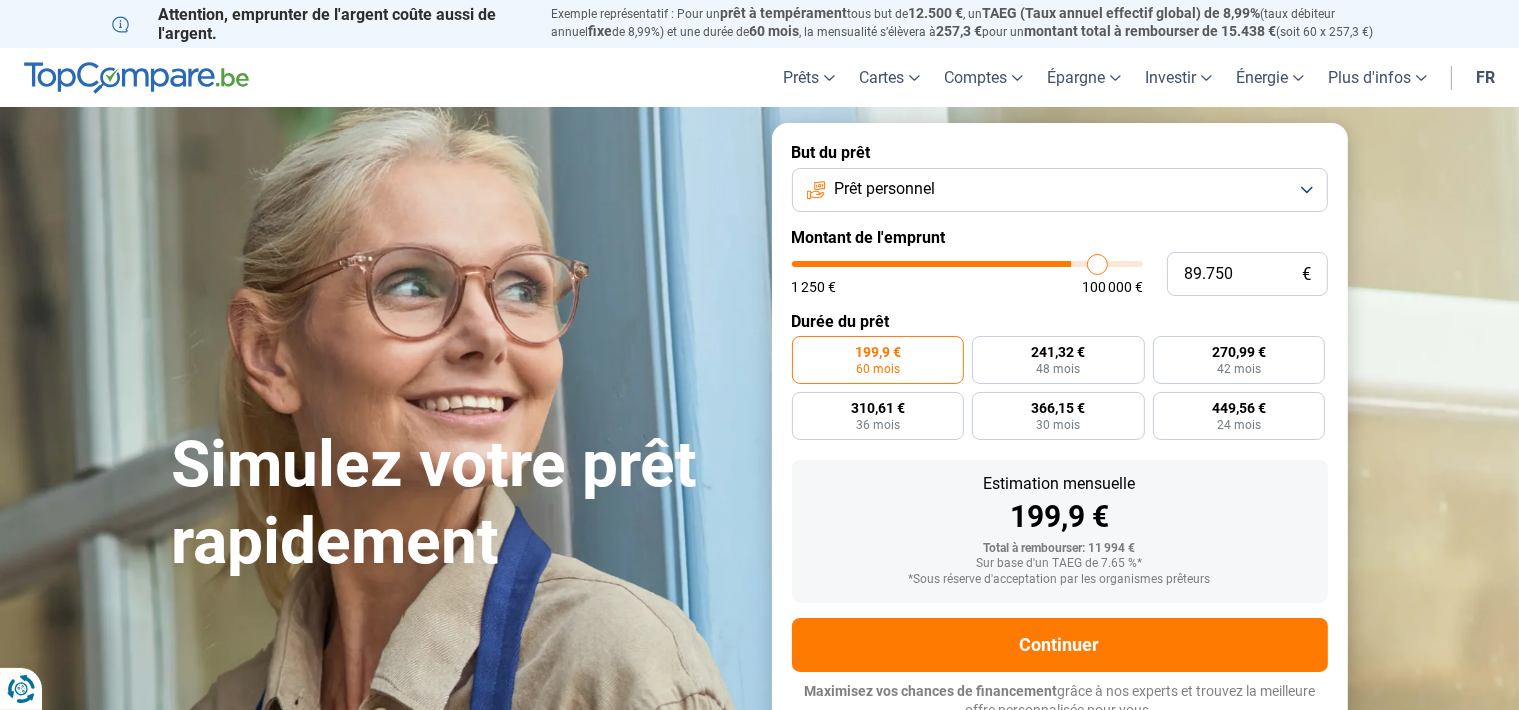 type on "90.500" 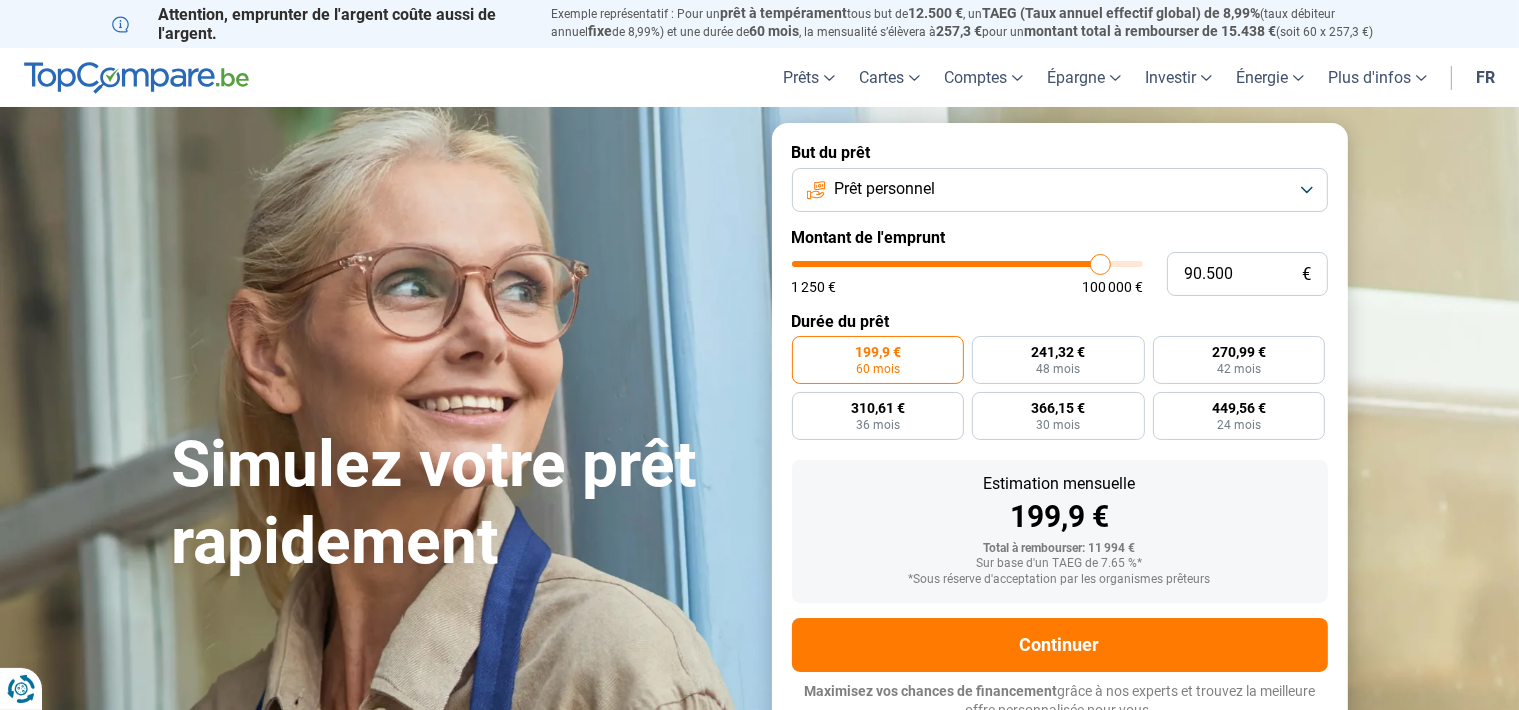 type on "91.500" 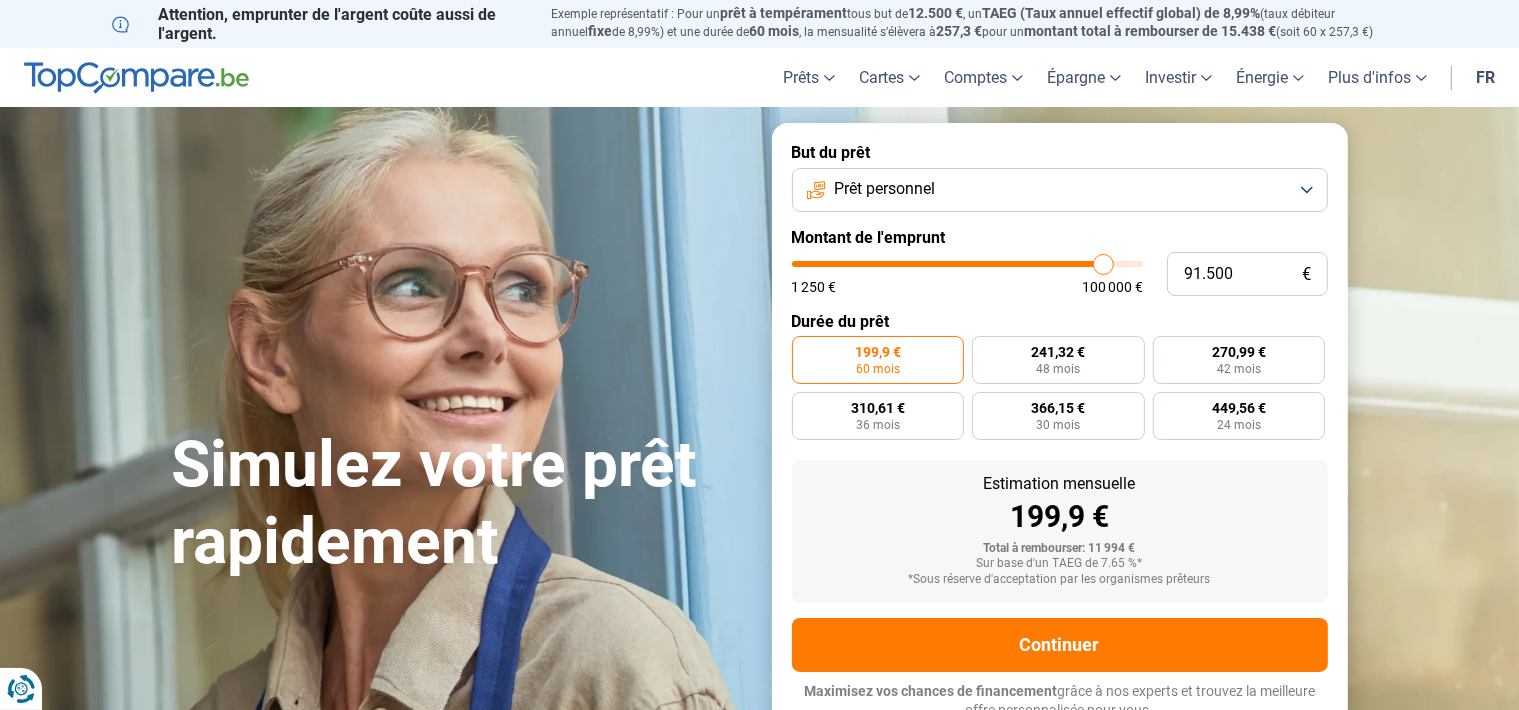 type on "92.500" 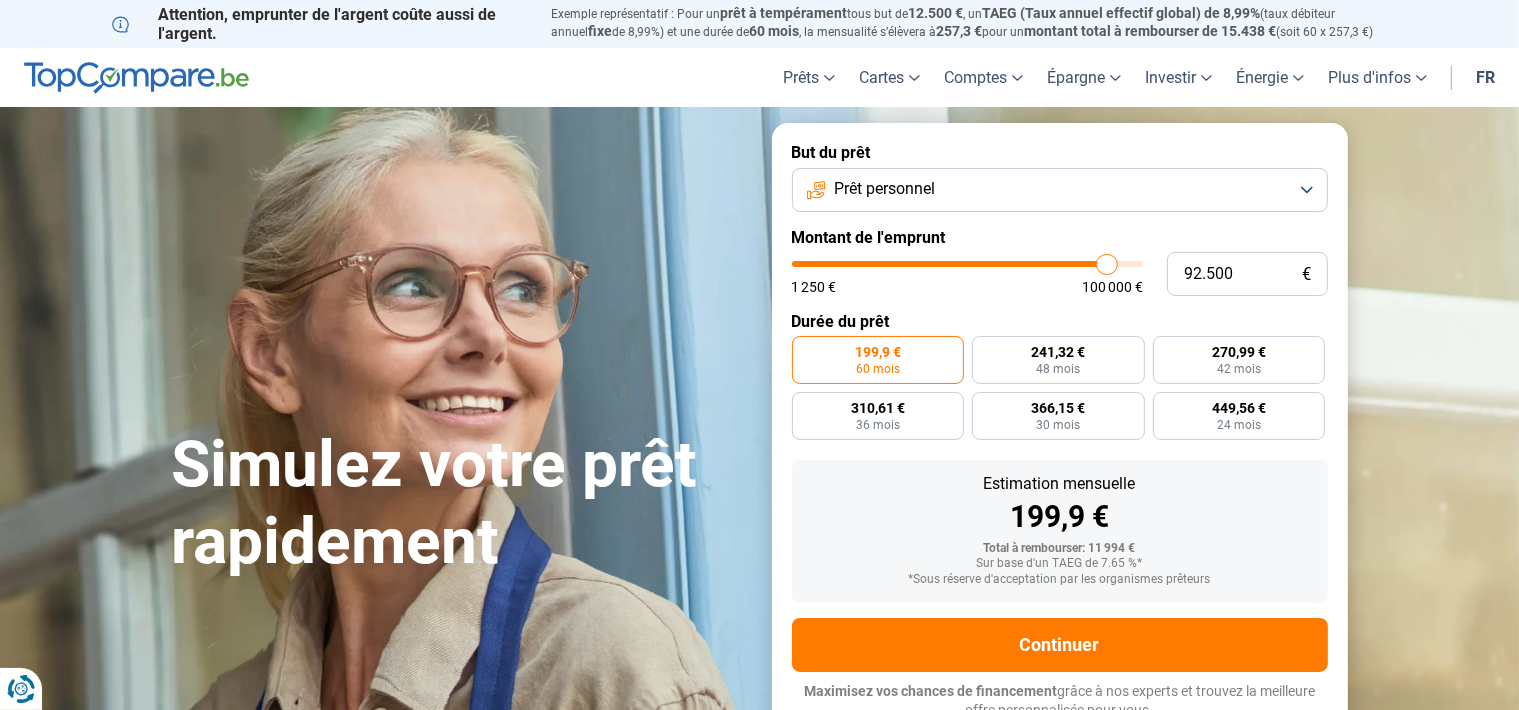 type on "93.250" 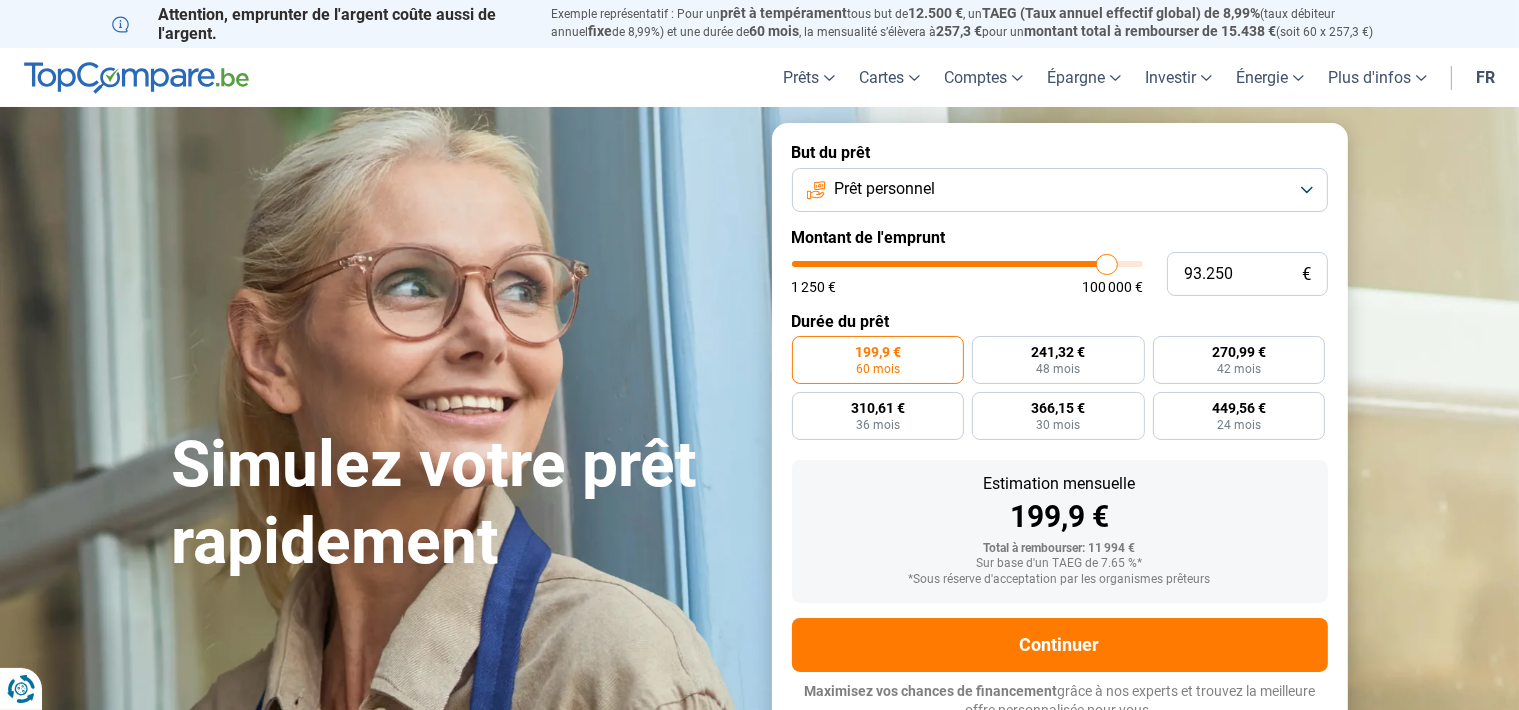 type on "93250" 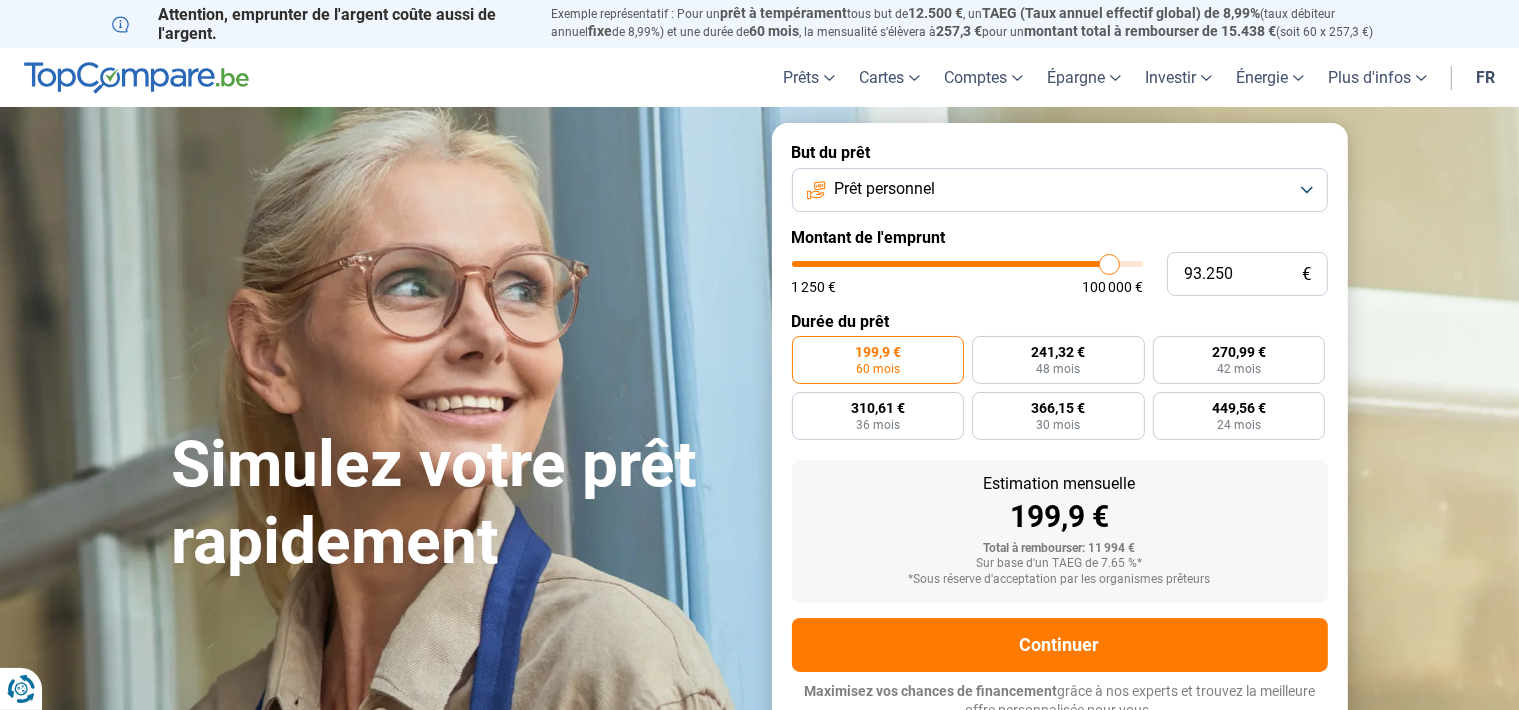 type on "93.750" 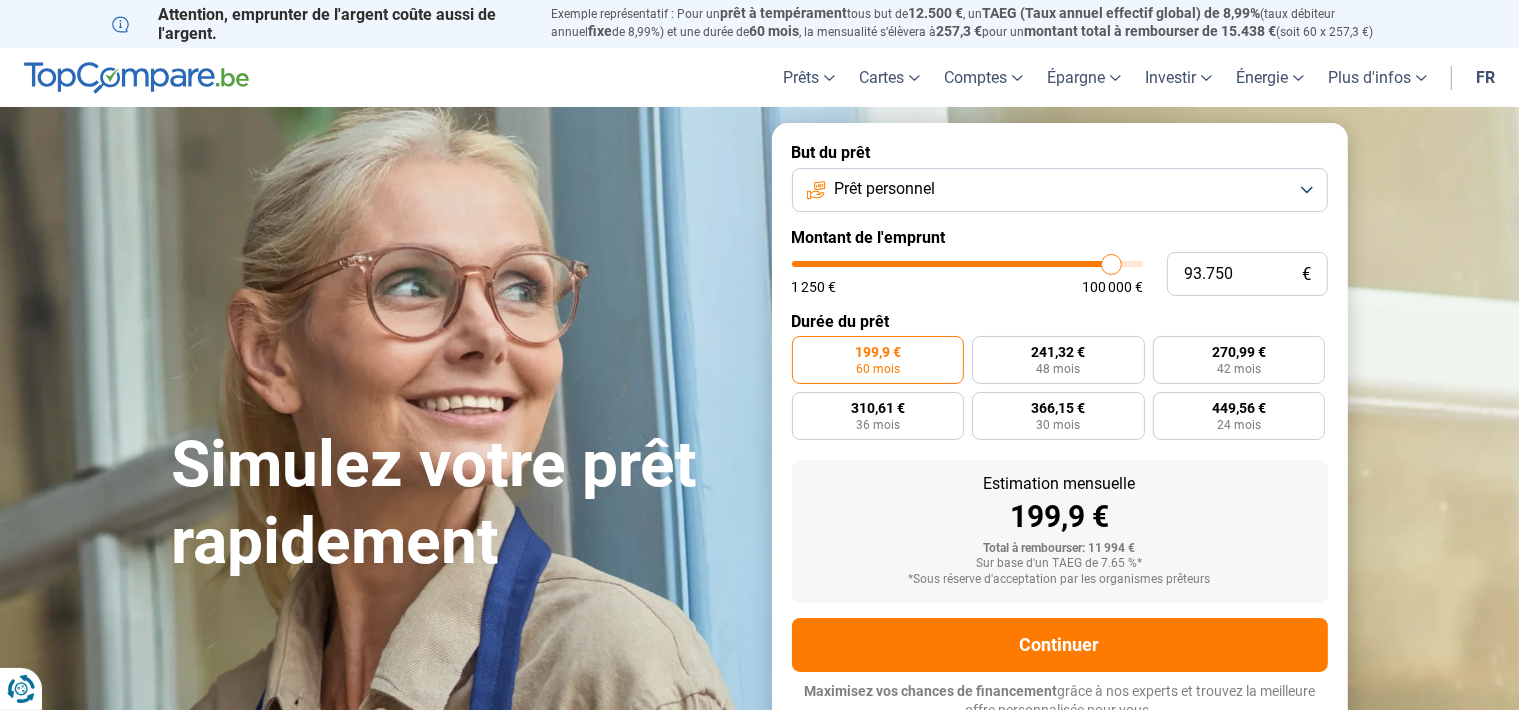 type on "94.500" 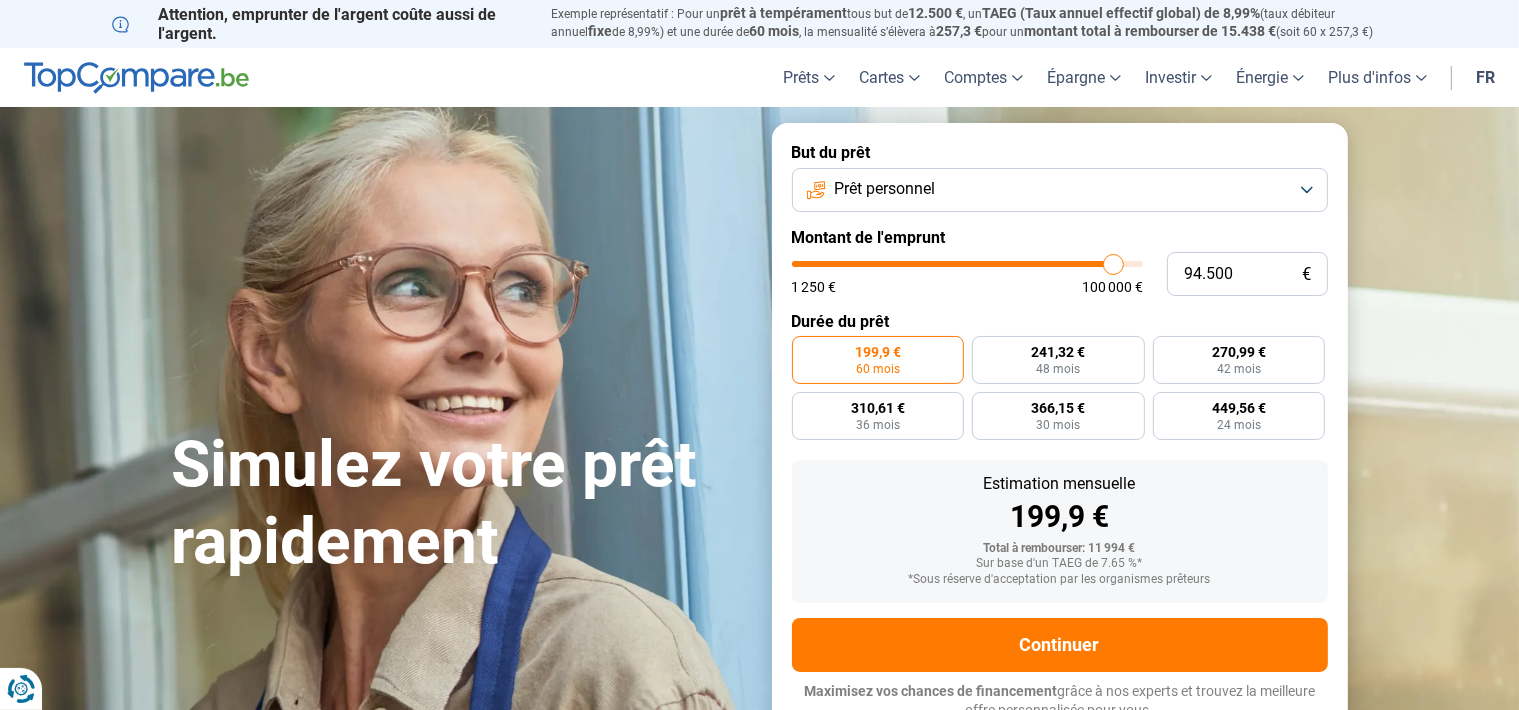 type on "94.750" 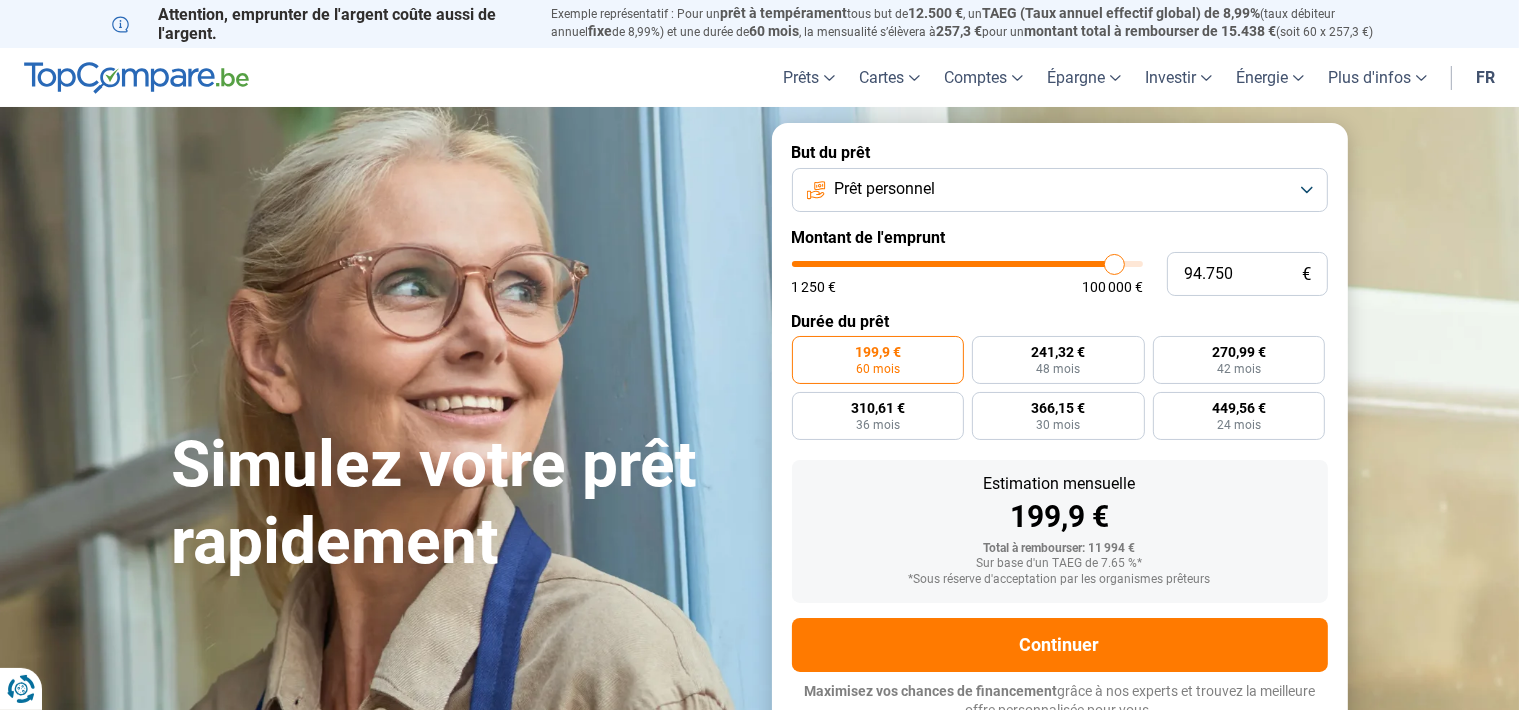 type on "95.250" 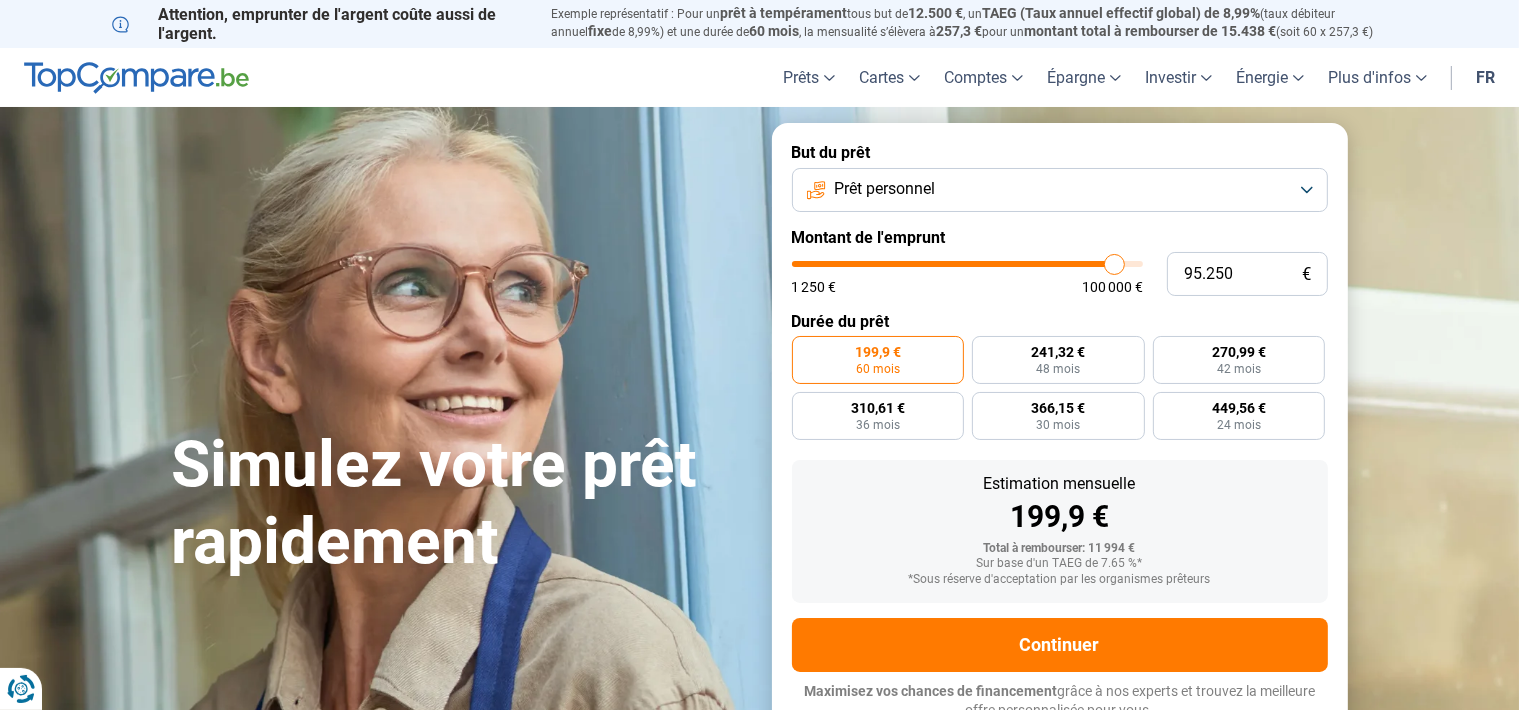 type on "95250" 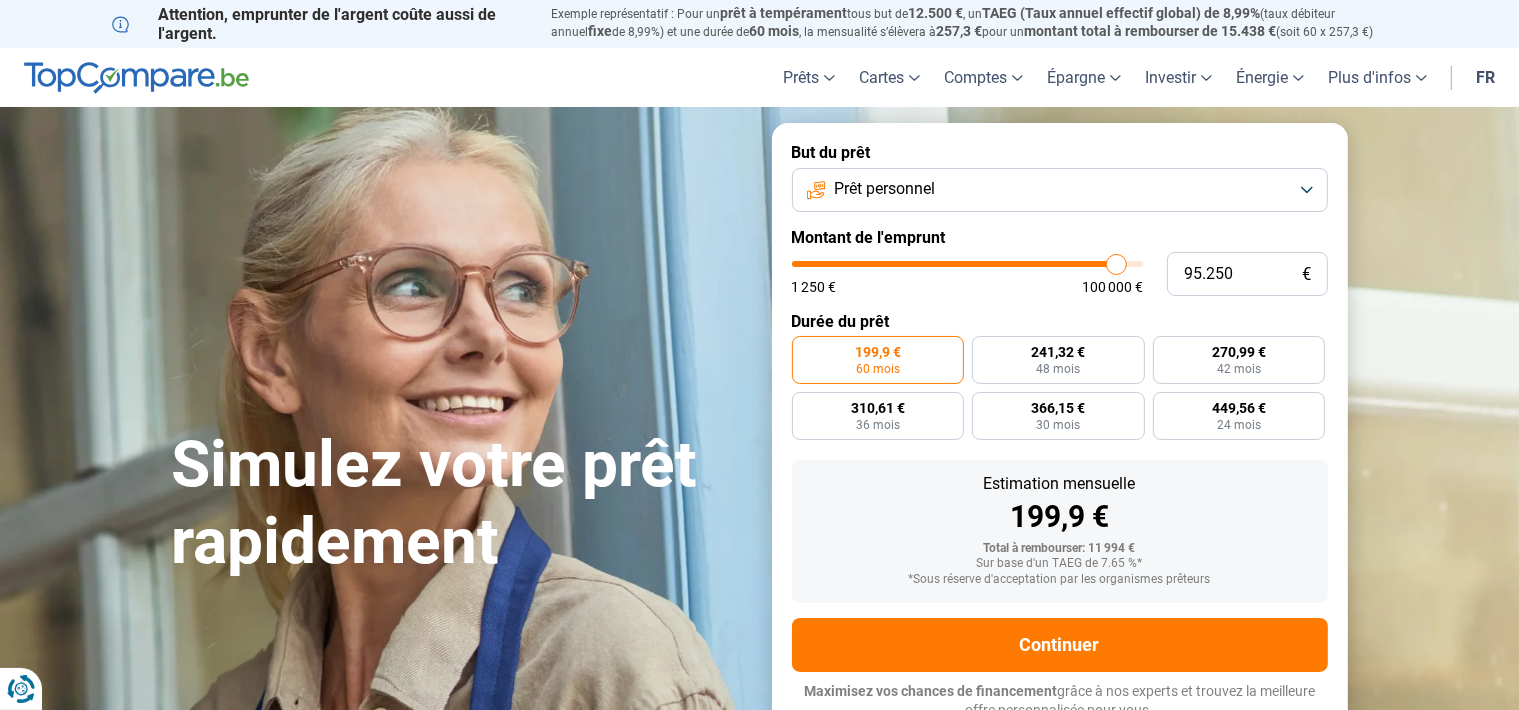 type on "95.500" 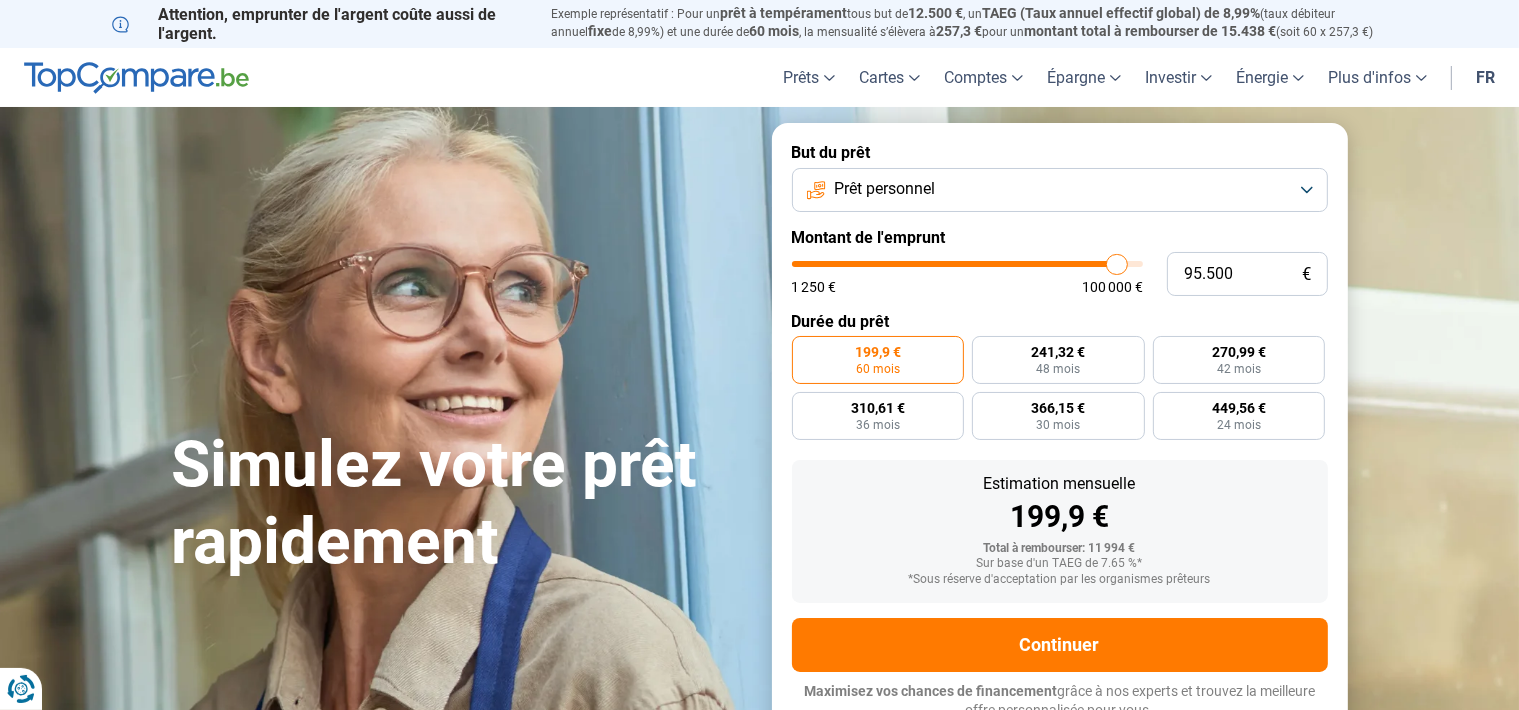 type on "96.250" 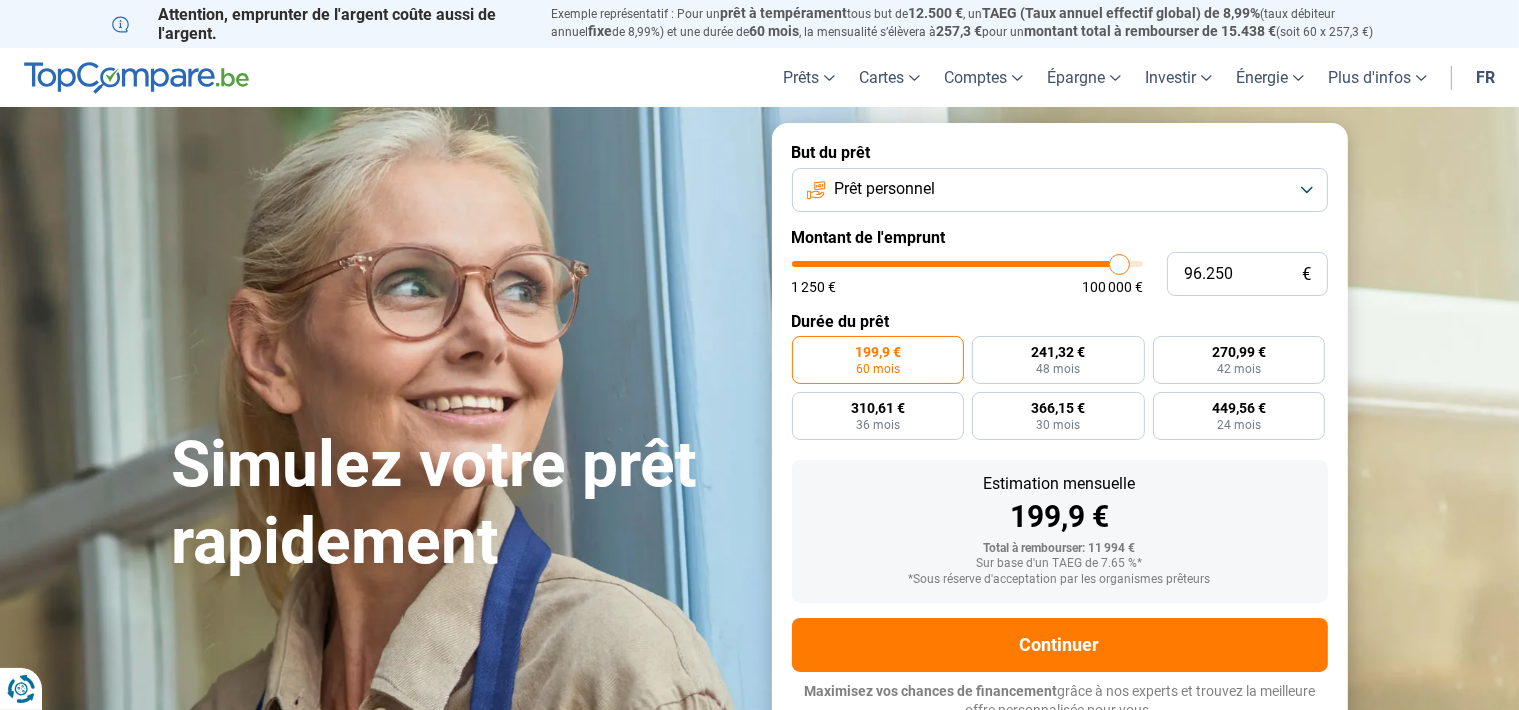 type on "97.000" 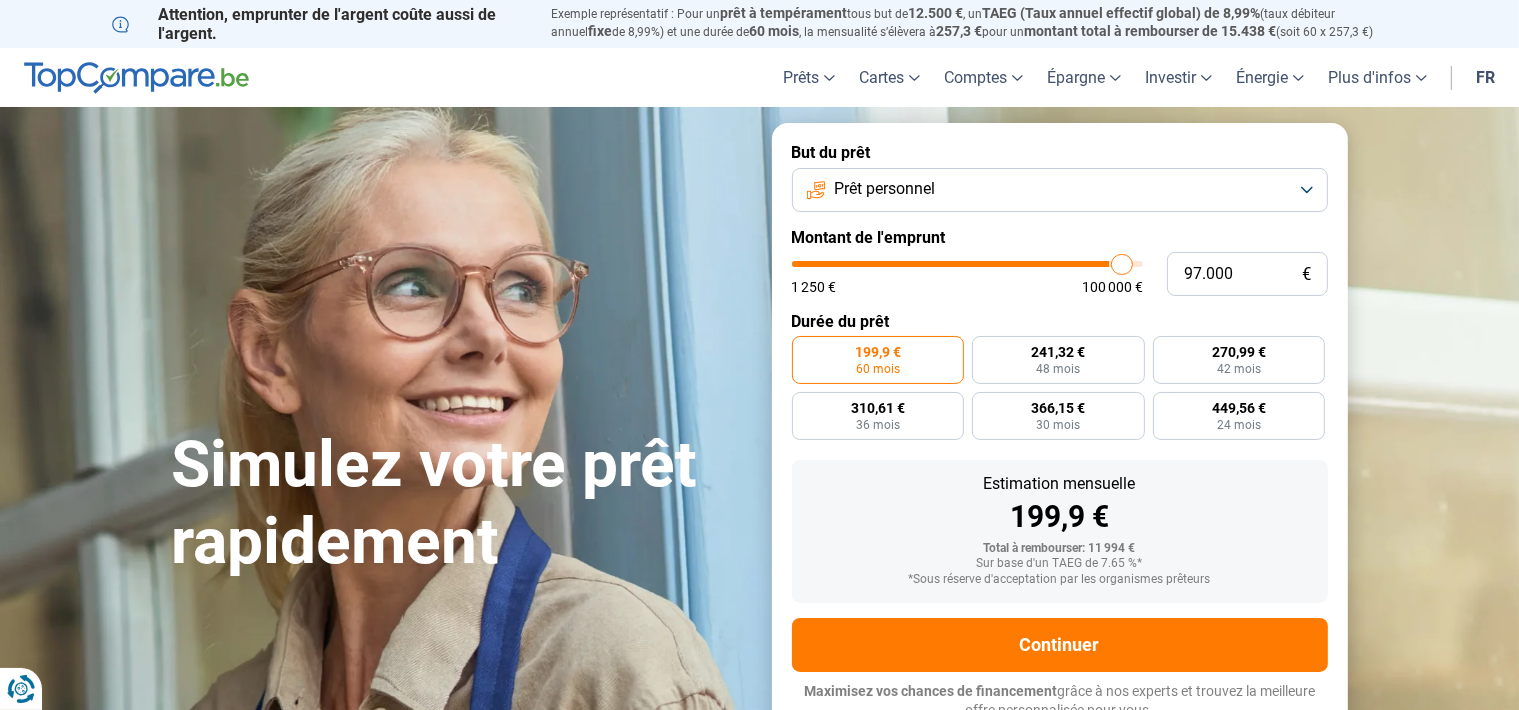 type on "97.750" 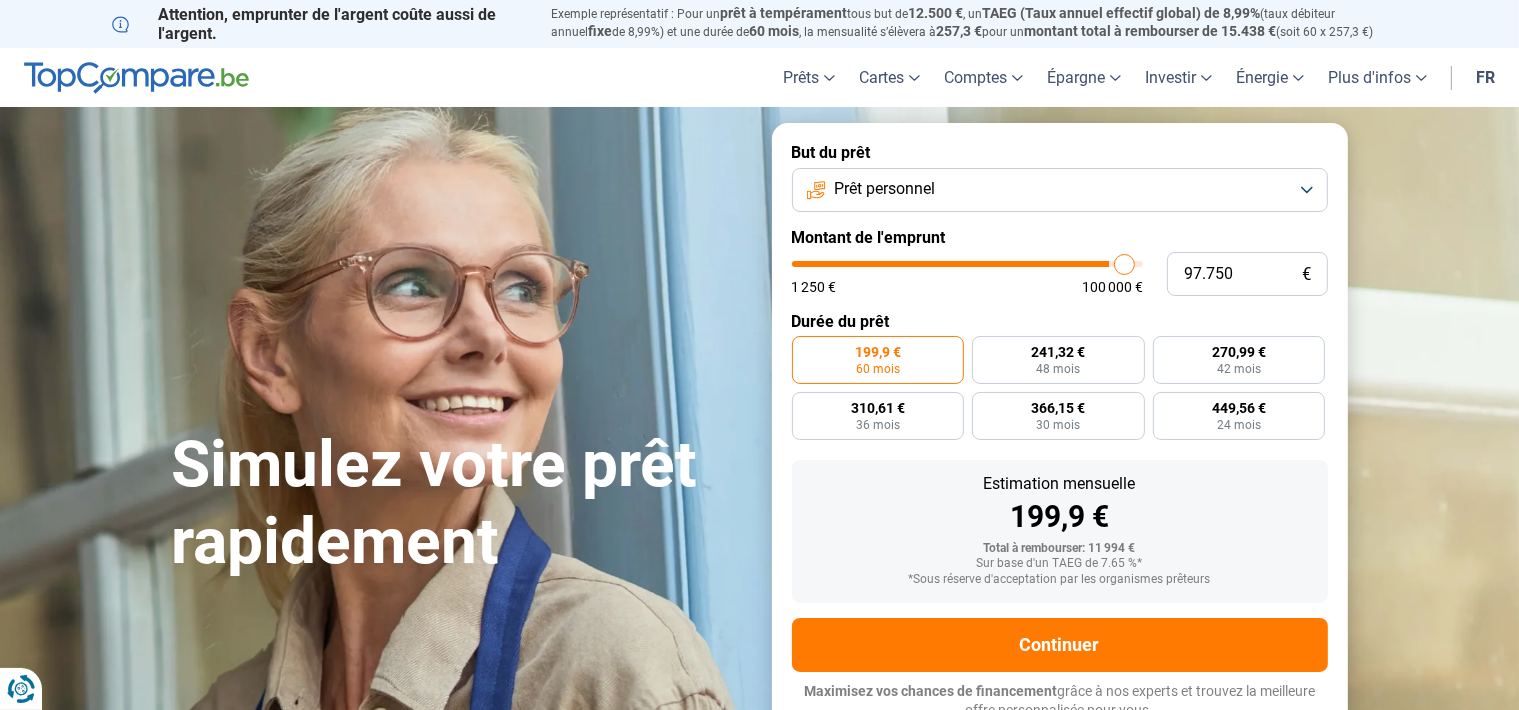 type on "98.750" 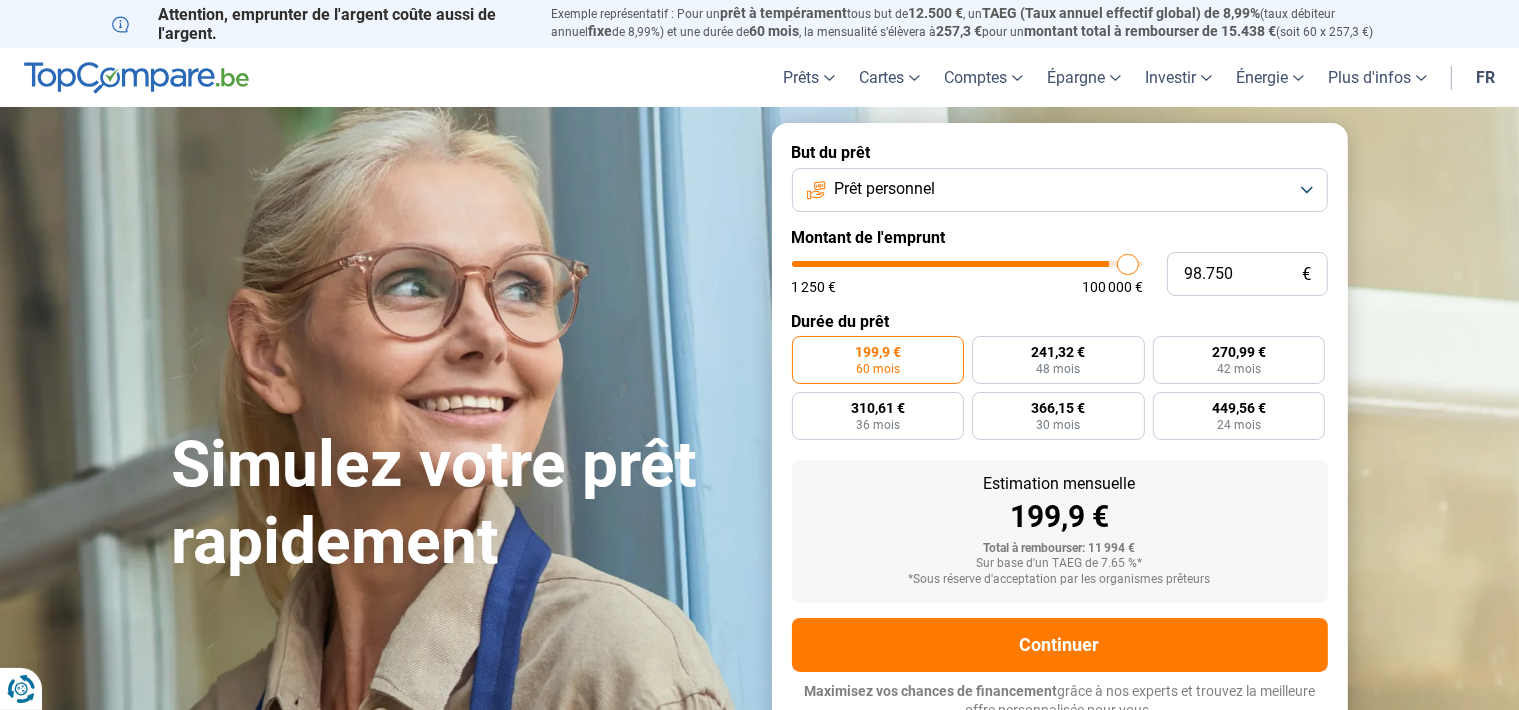 type on "99.250" 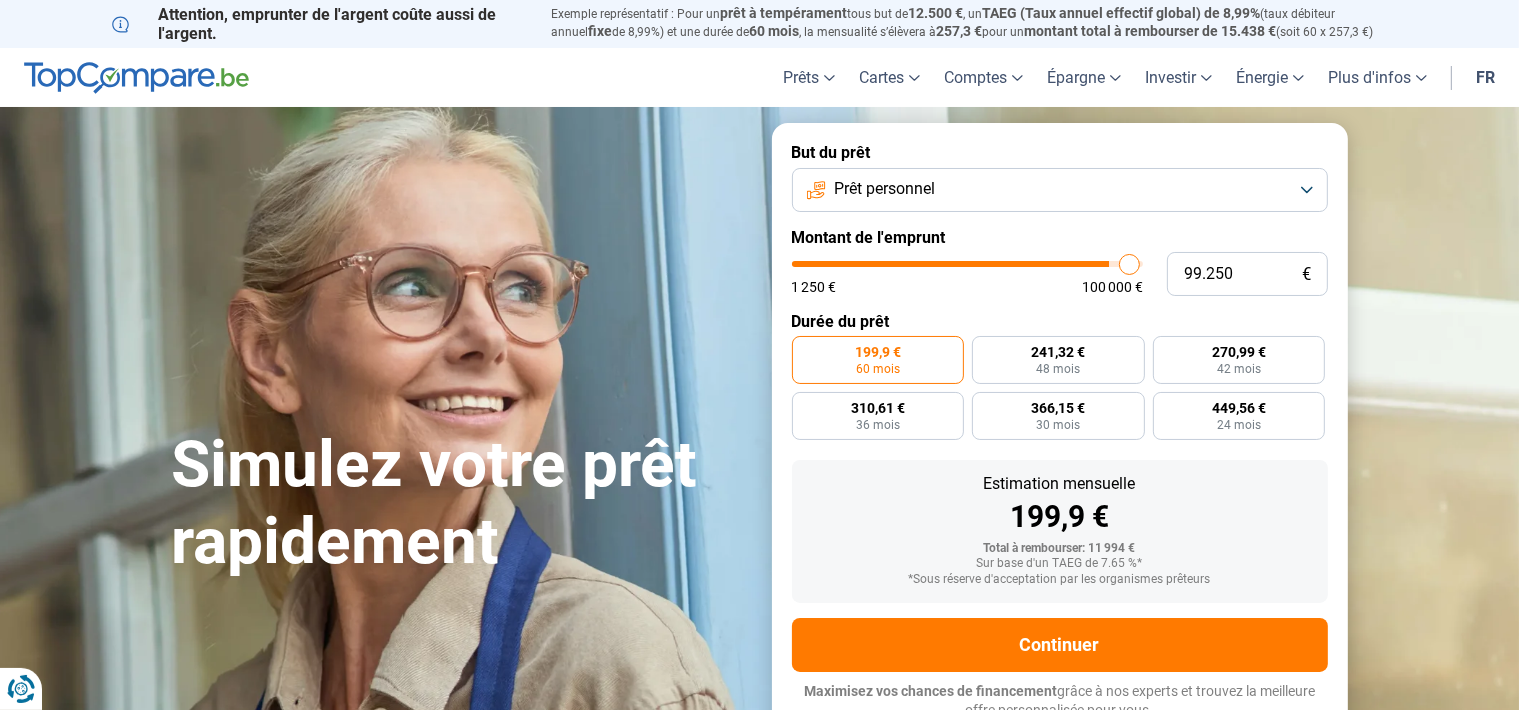type on "99.500" 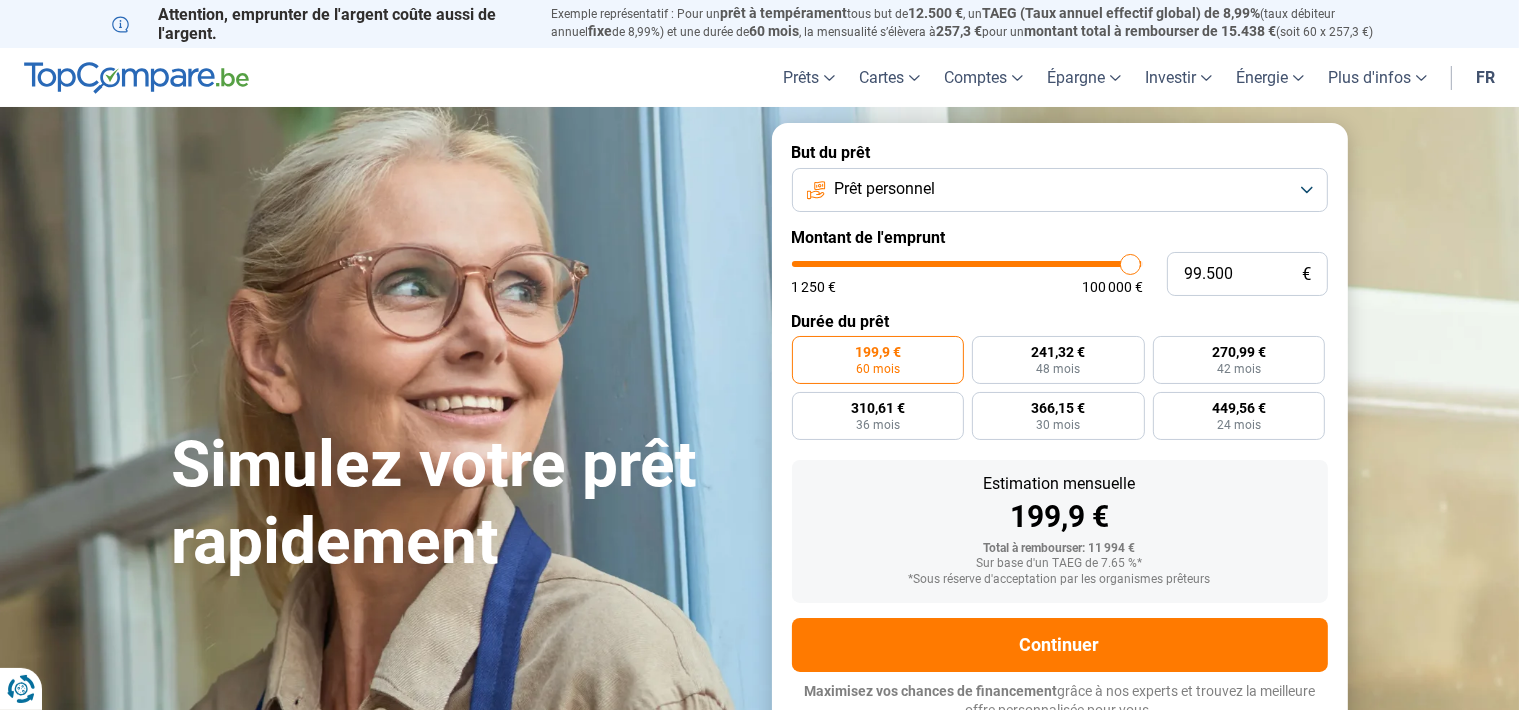 type on "99.750" 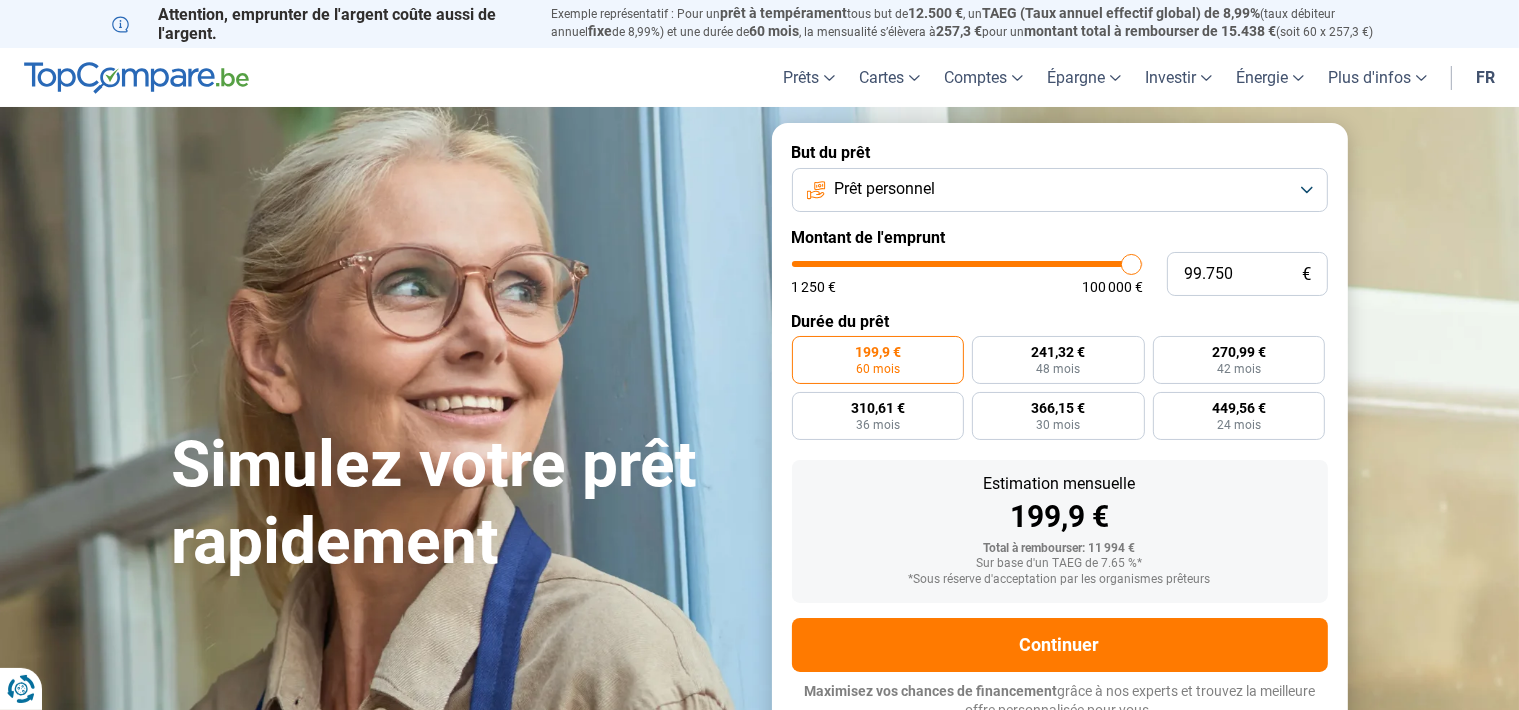 drag, startPoint x: 828, startPoint y: 262, endPoint x: 1130, endPoint y: 253, distance: 302.13406 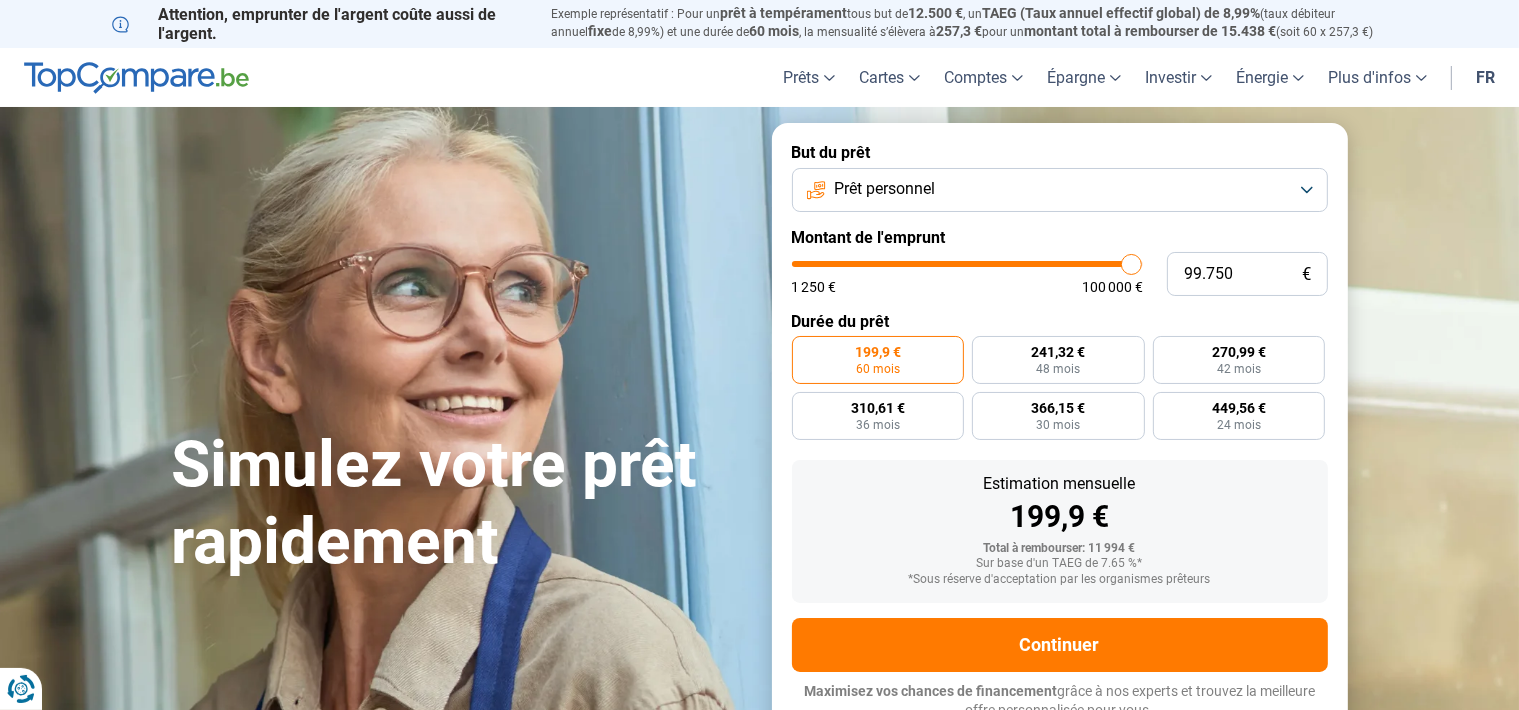 type on "99750" 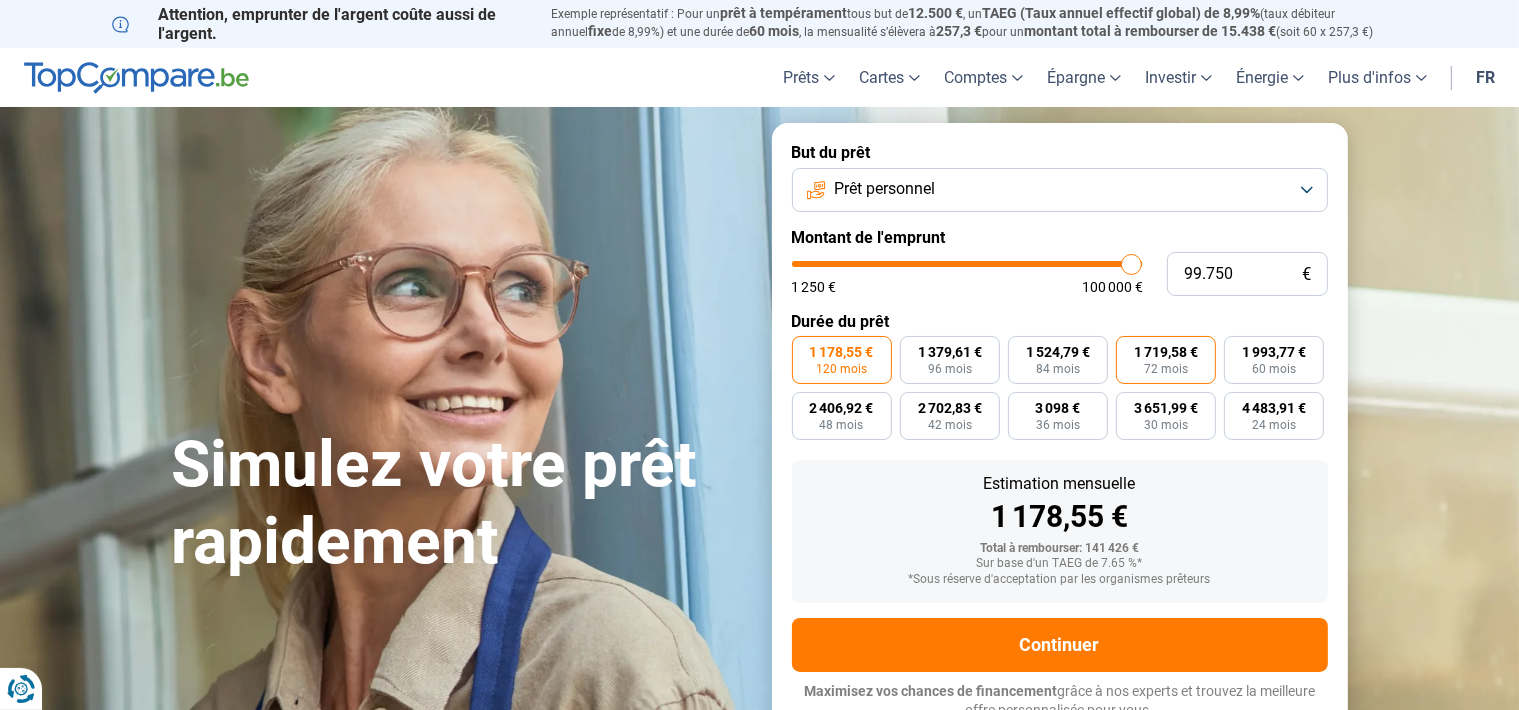 scroll, scrollTop: 11, scrollLeft: 0, axis: vertical 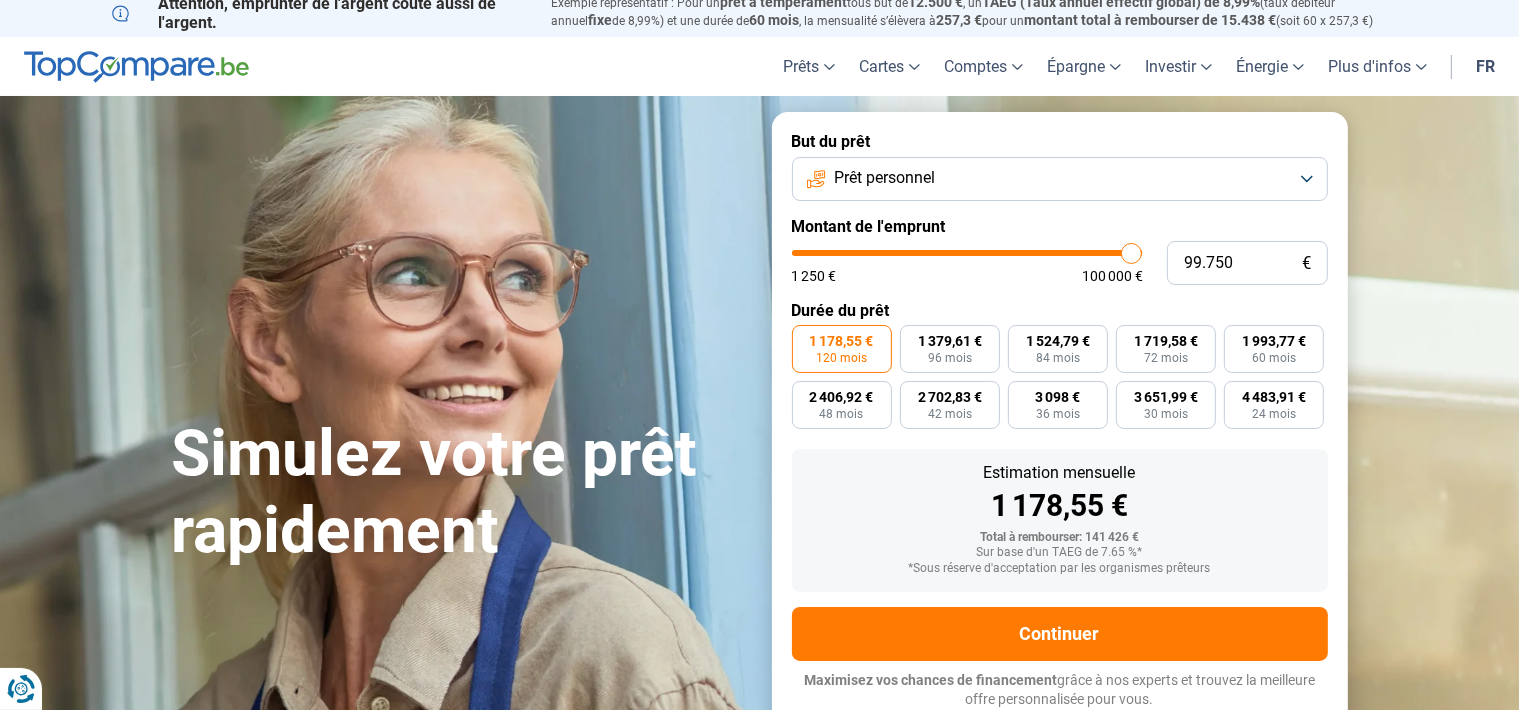 type on "98.750" 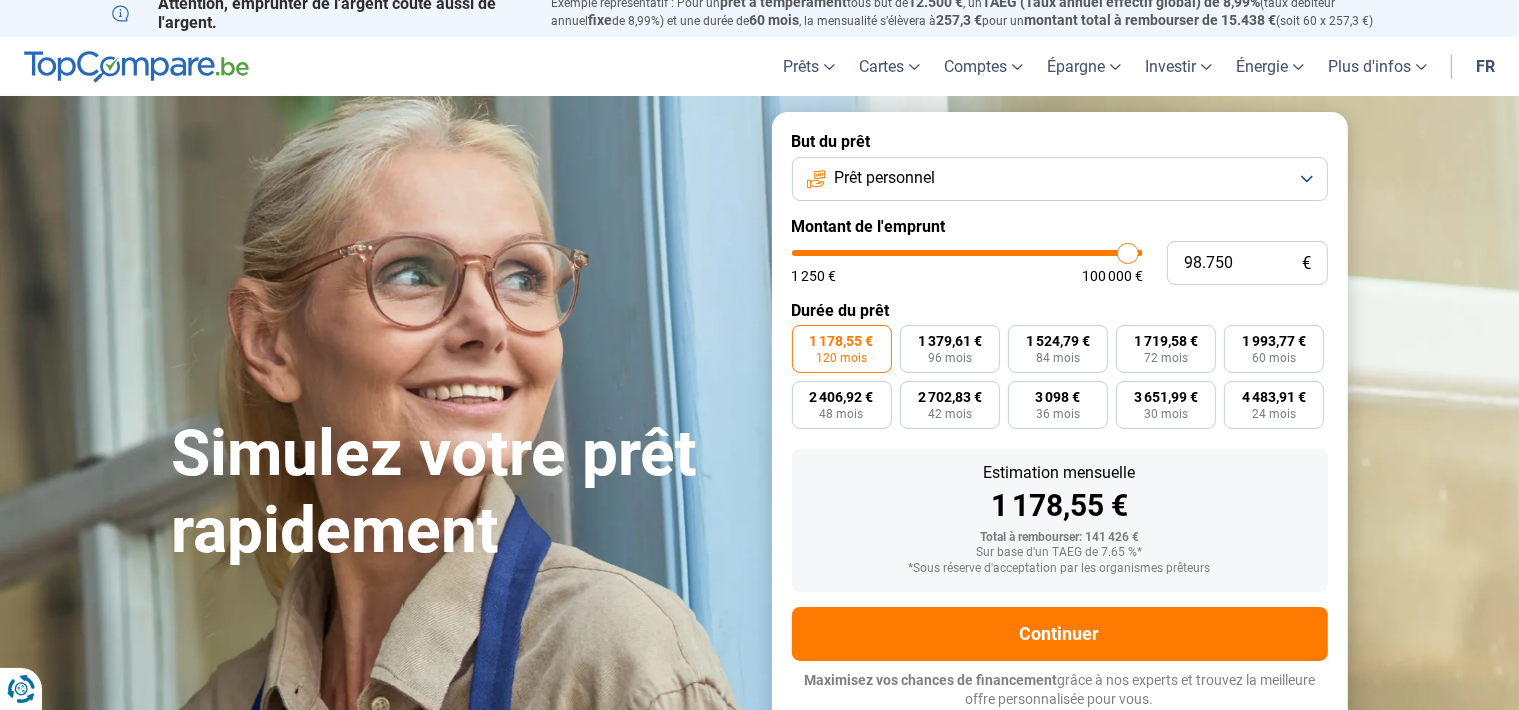type on "99.750" 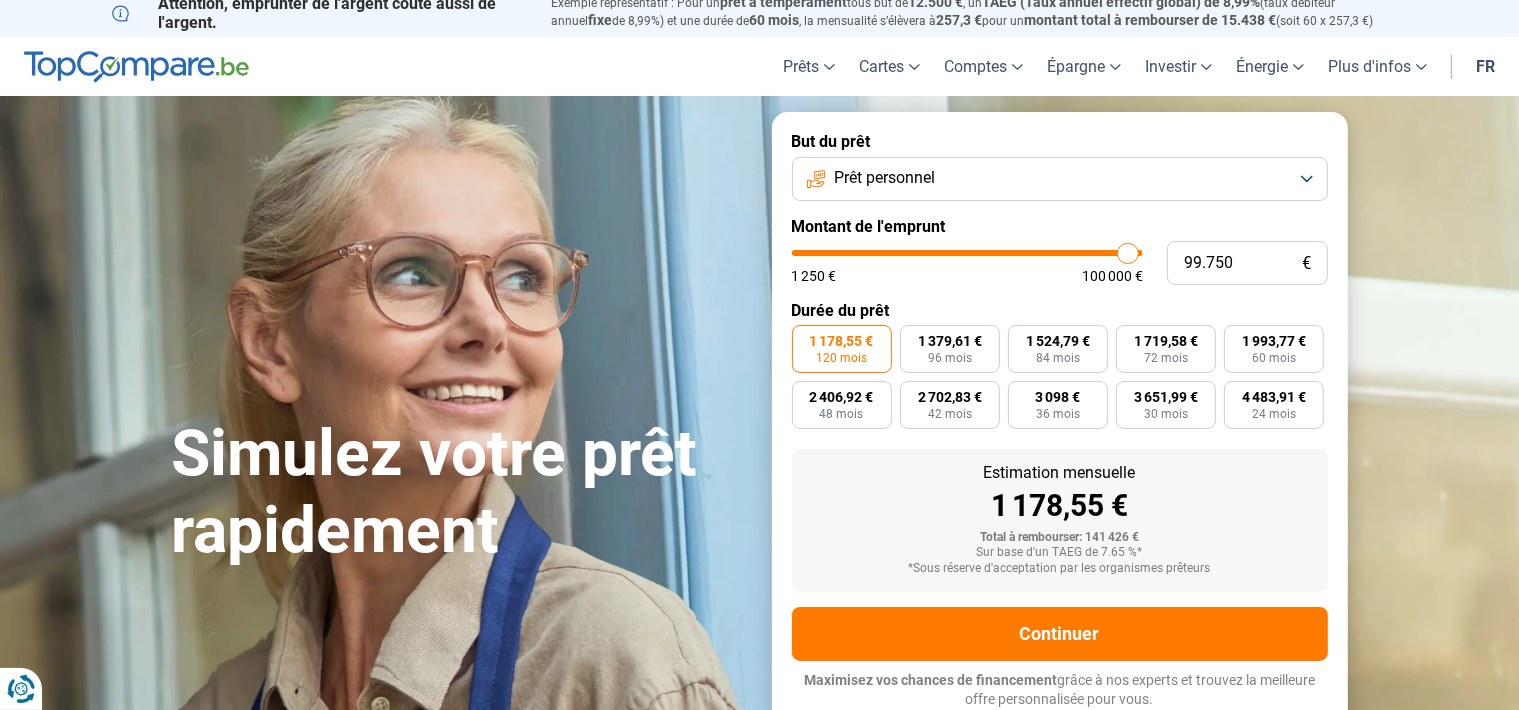 type on "99750" 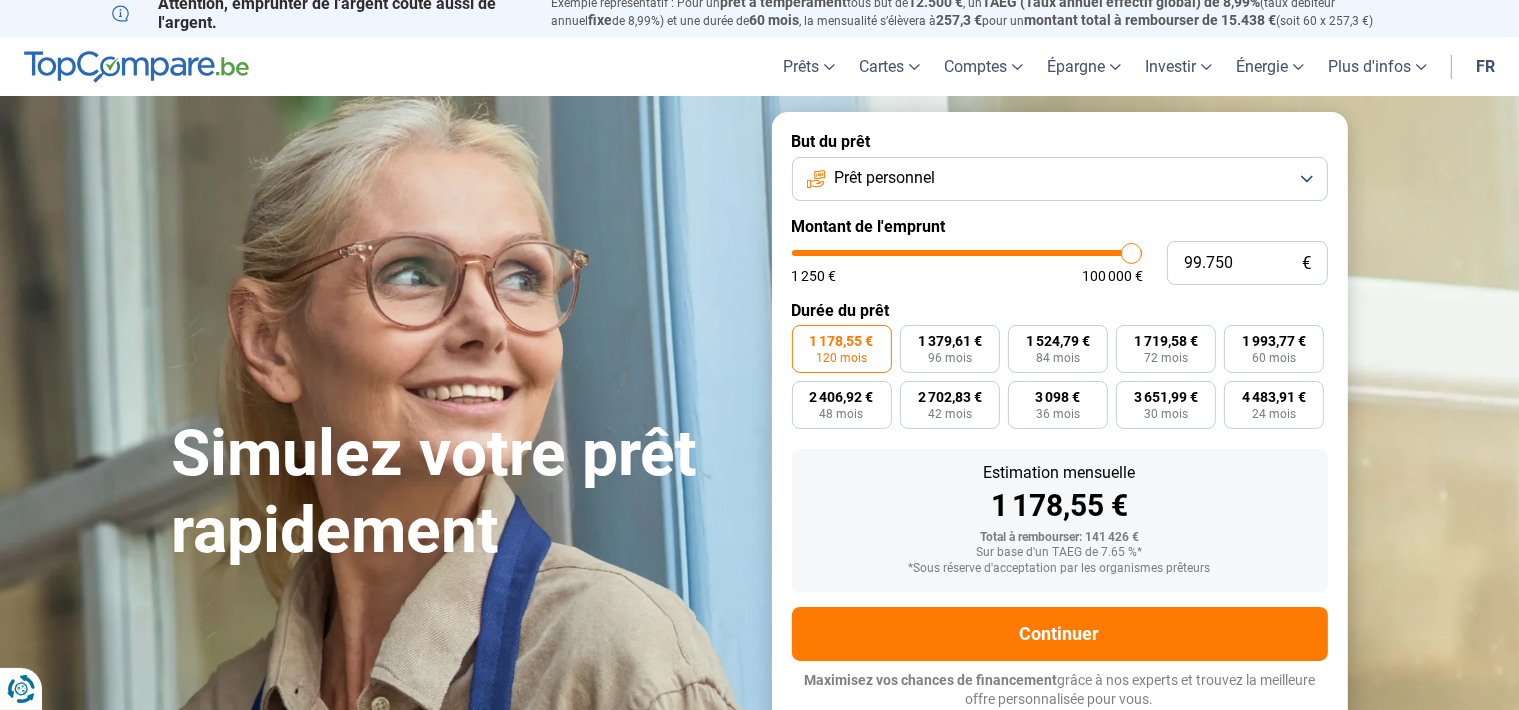 type on "100.000" 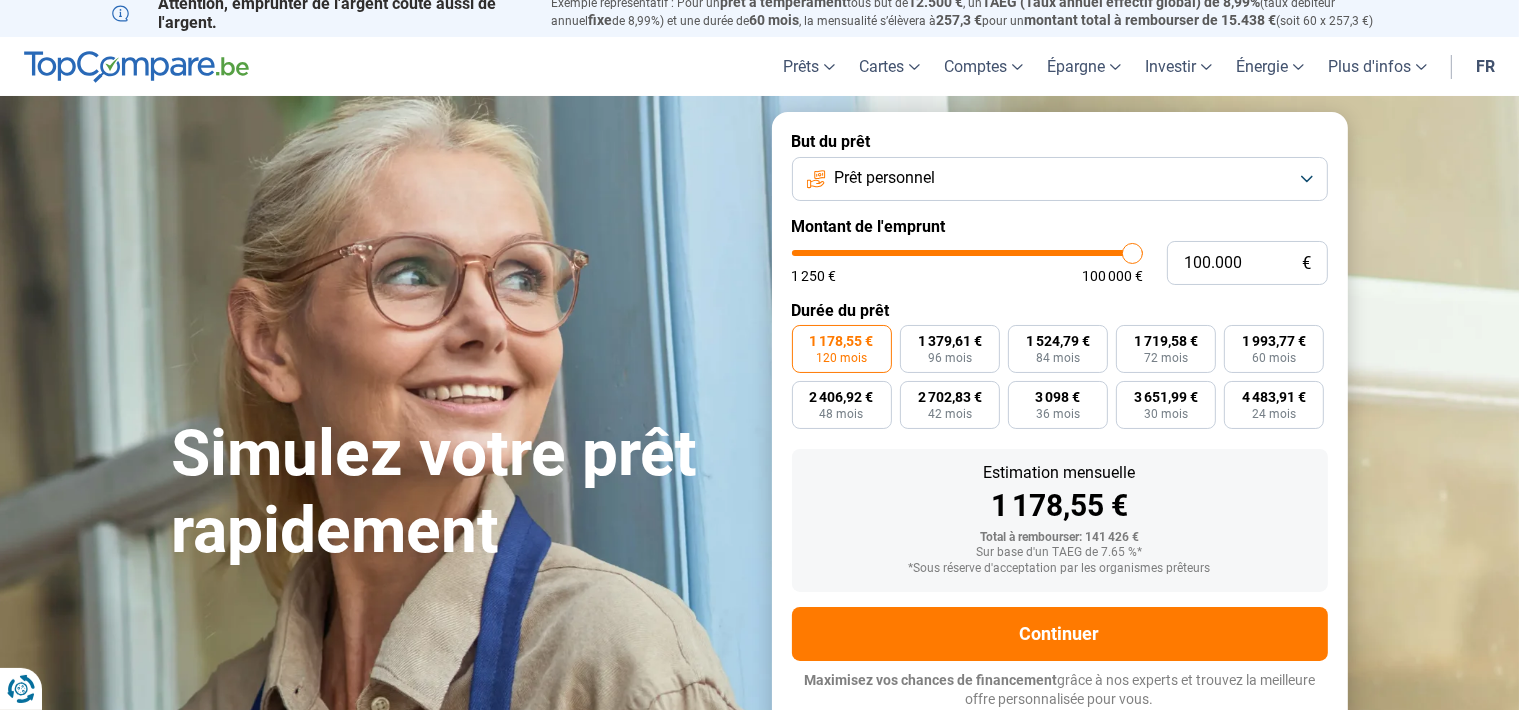 drag, startPoint x: 1127, startPoint y: 249, endPoint x: 1151, endPoint y: 246, distance: 24.186773 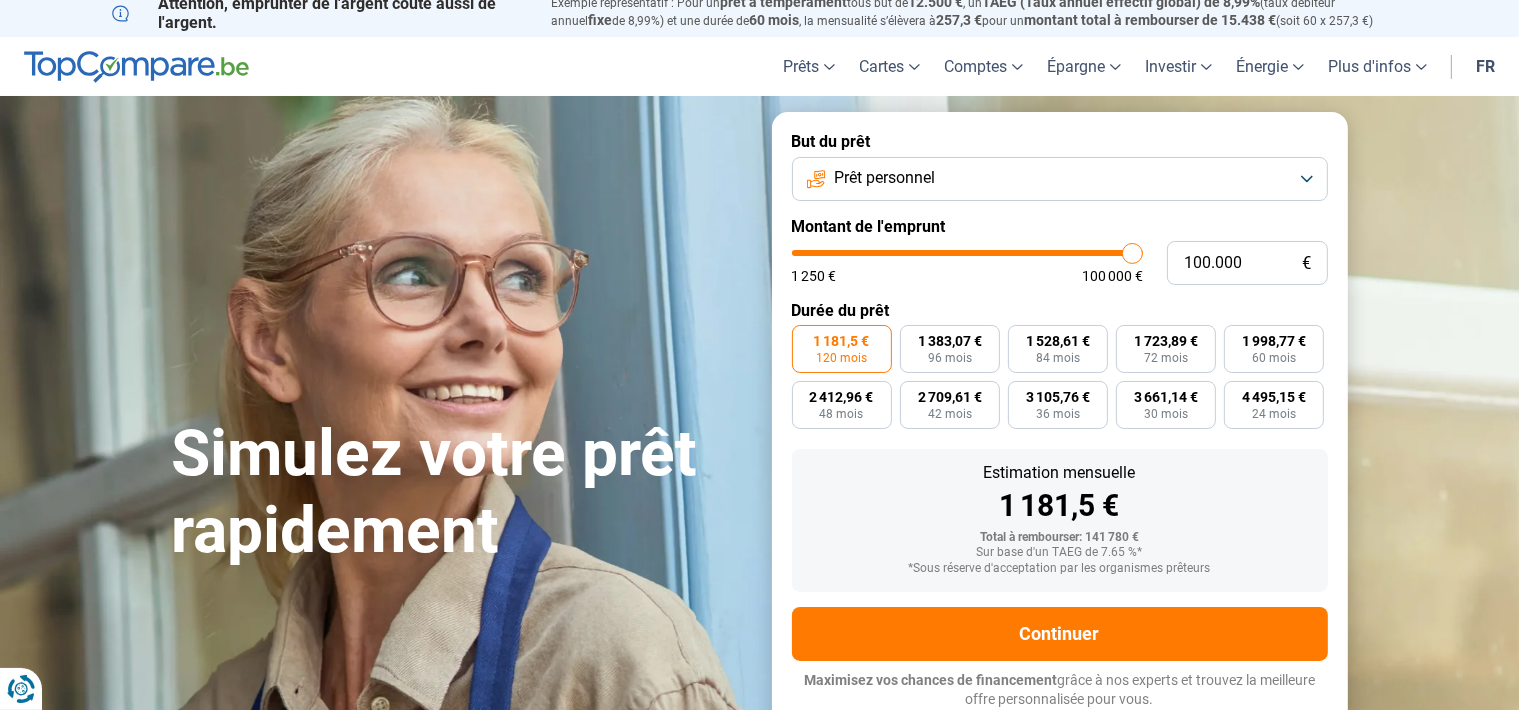 click on "Prêt personnel" at bounding box center (1060, 179) 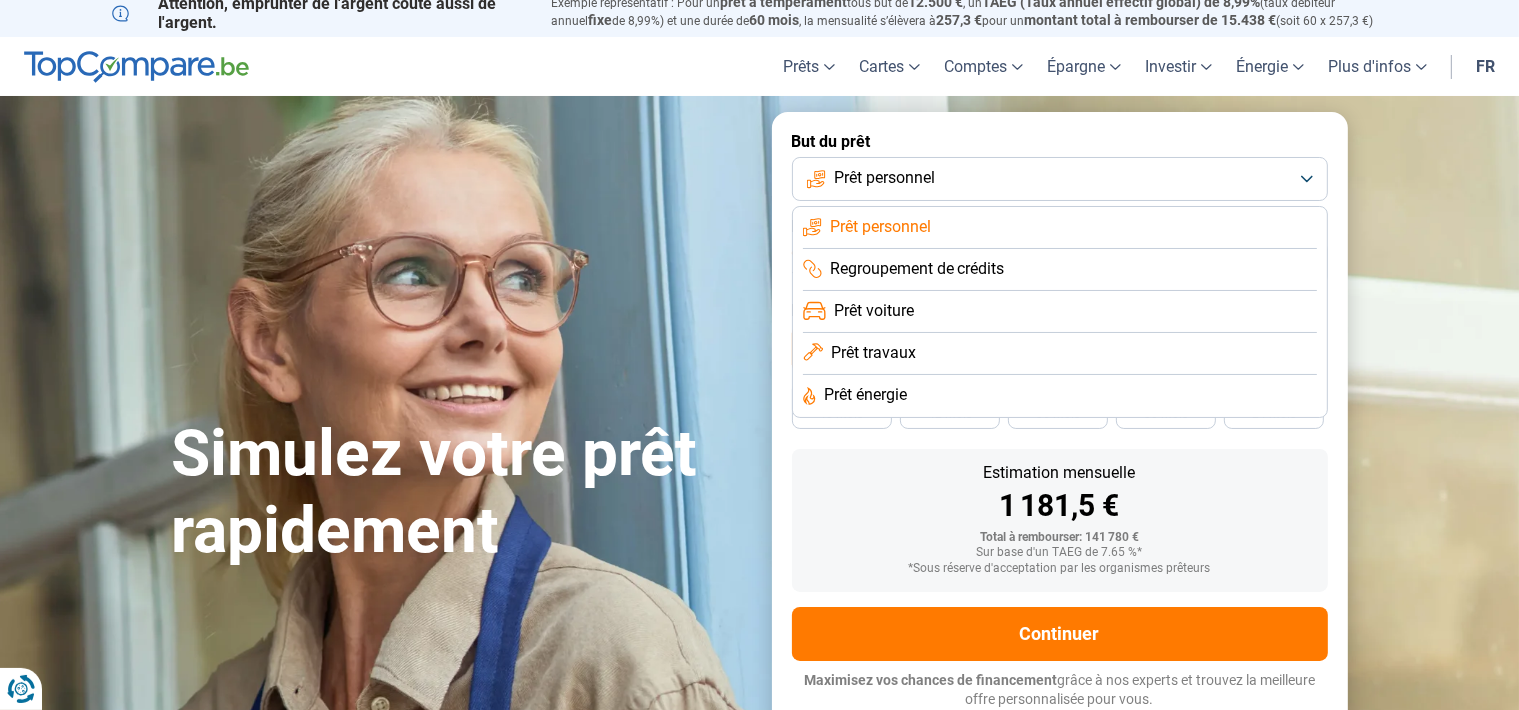 click on "Prêt personnel" at bounding box center (880, 227) 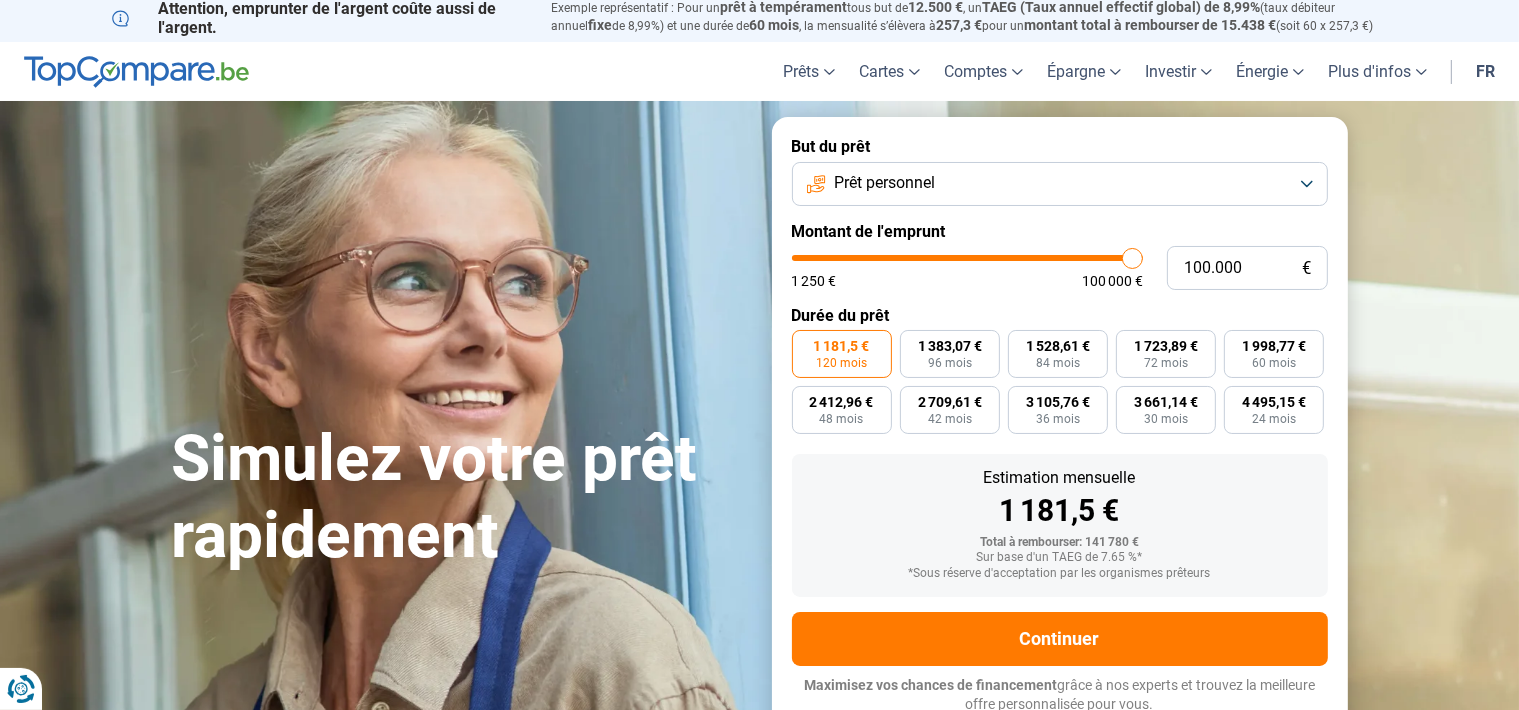 scroll, scrollTop: 0, scrollLeft: 0, axis: both 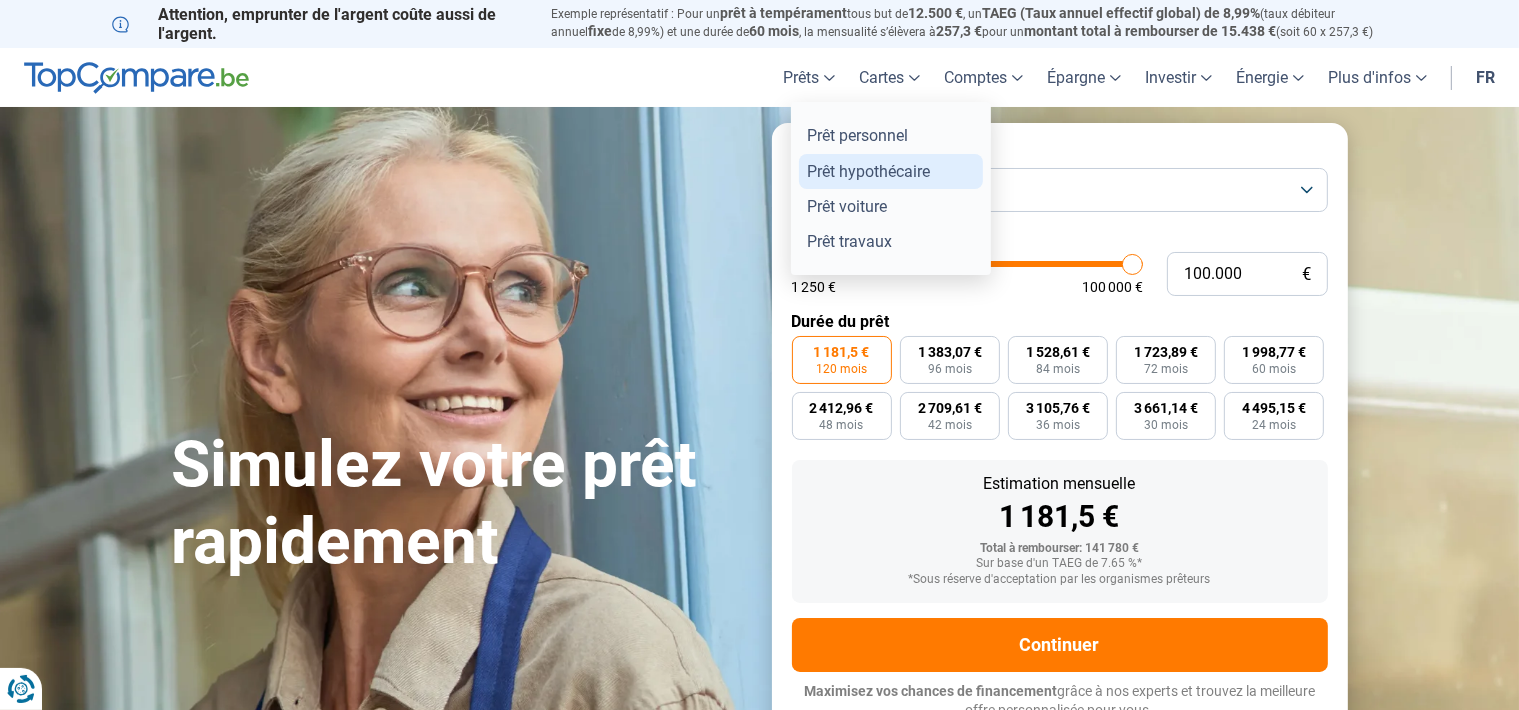 click on "Prêt hypothécaire" at bounding box center (891, 171) 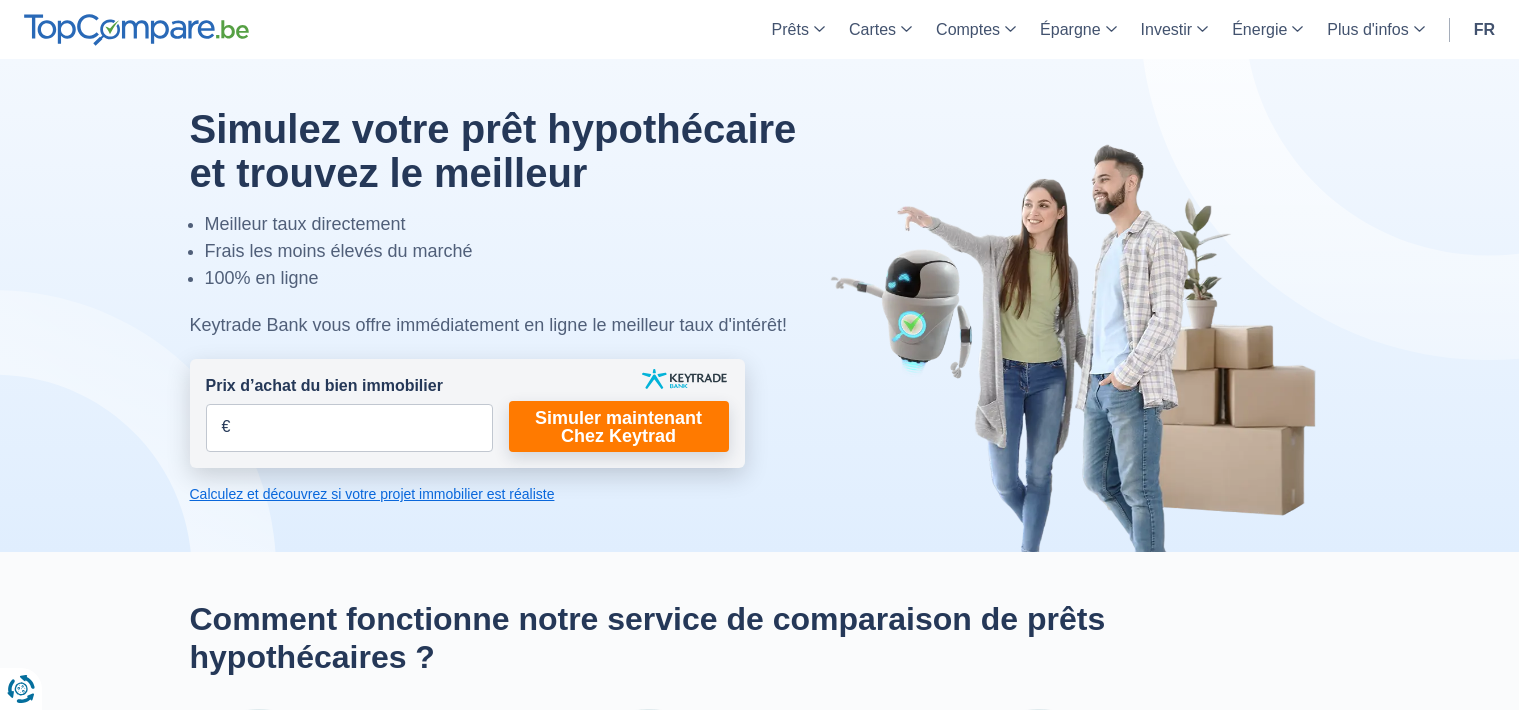 scroll, scrollTop: 0, scrollLeft: 0, axis: both 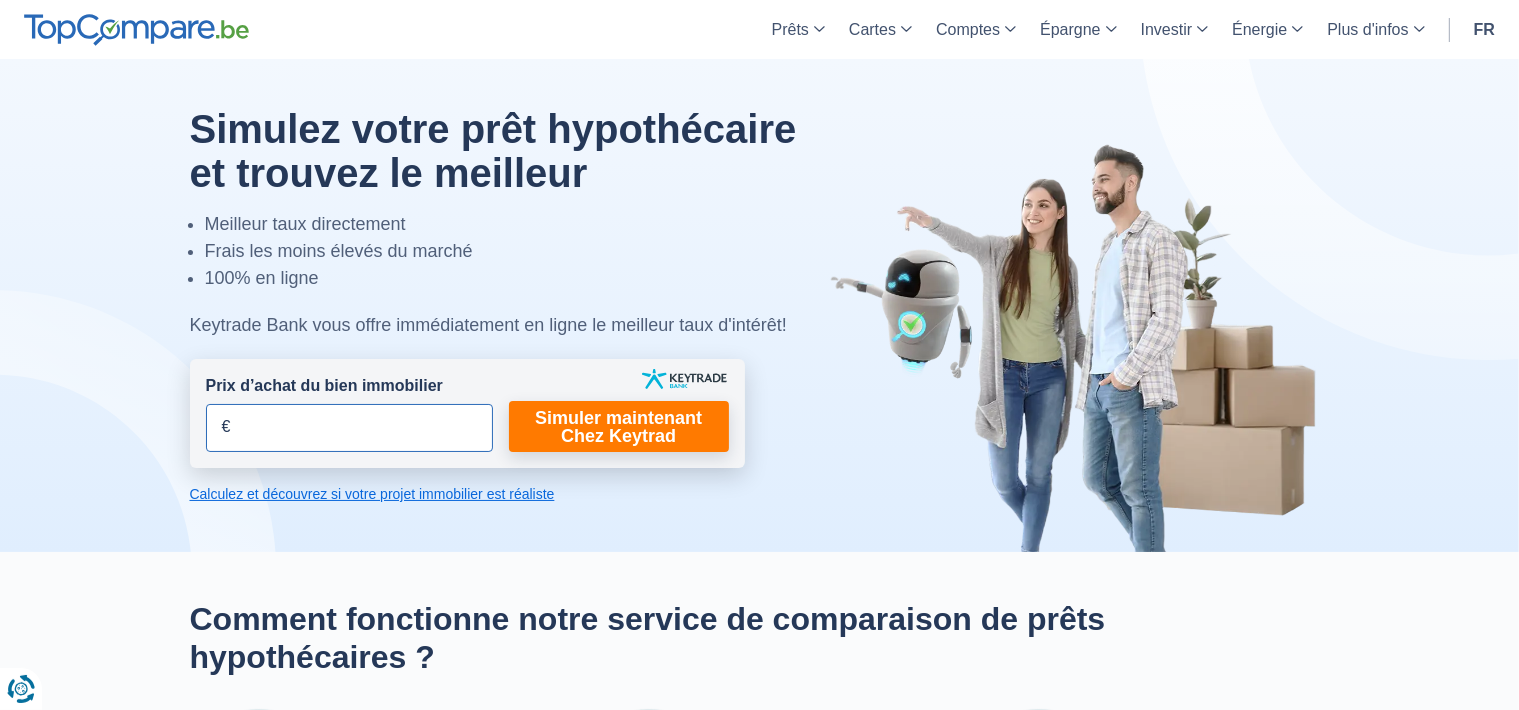click on "Prix d’achat du bien immobilier" at bounding box center [349, 428] 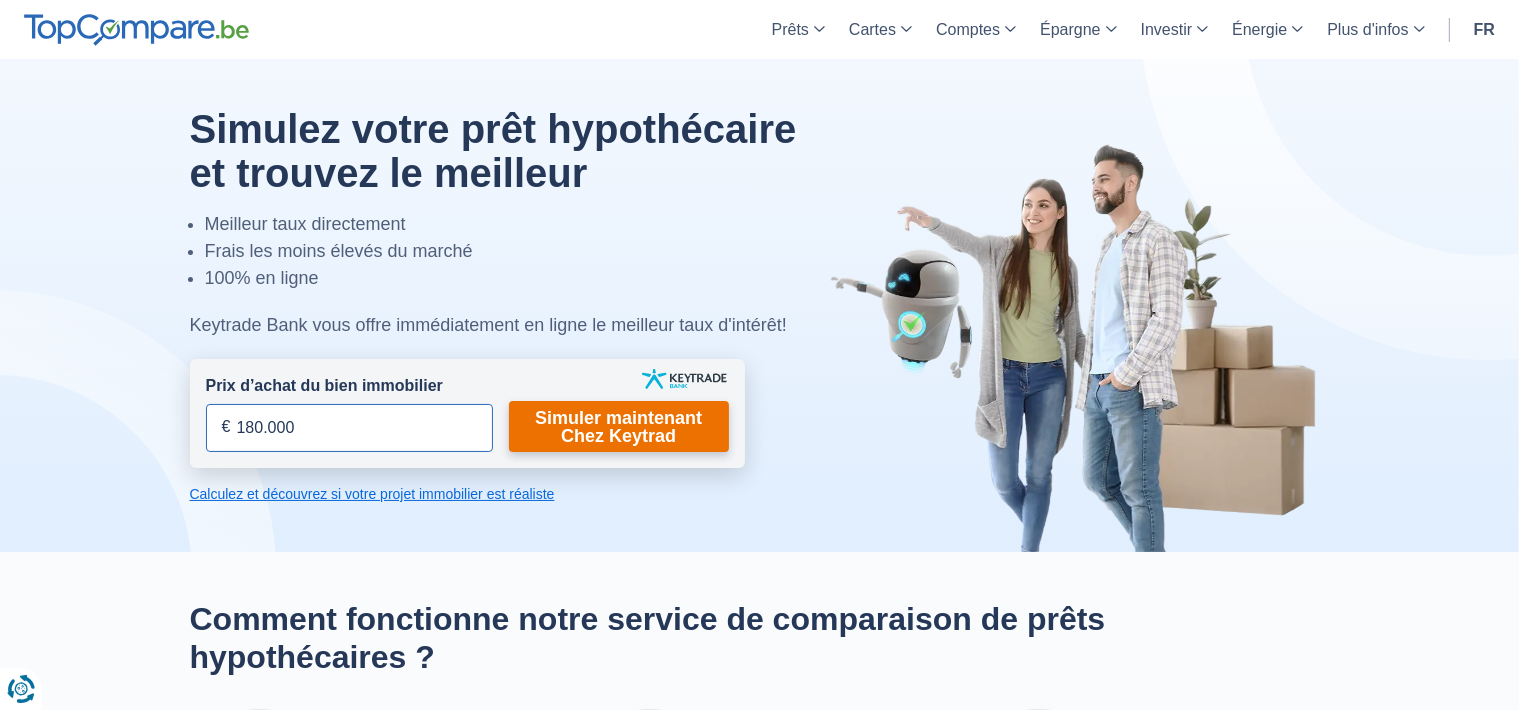 type on "180.000" 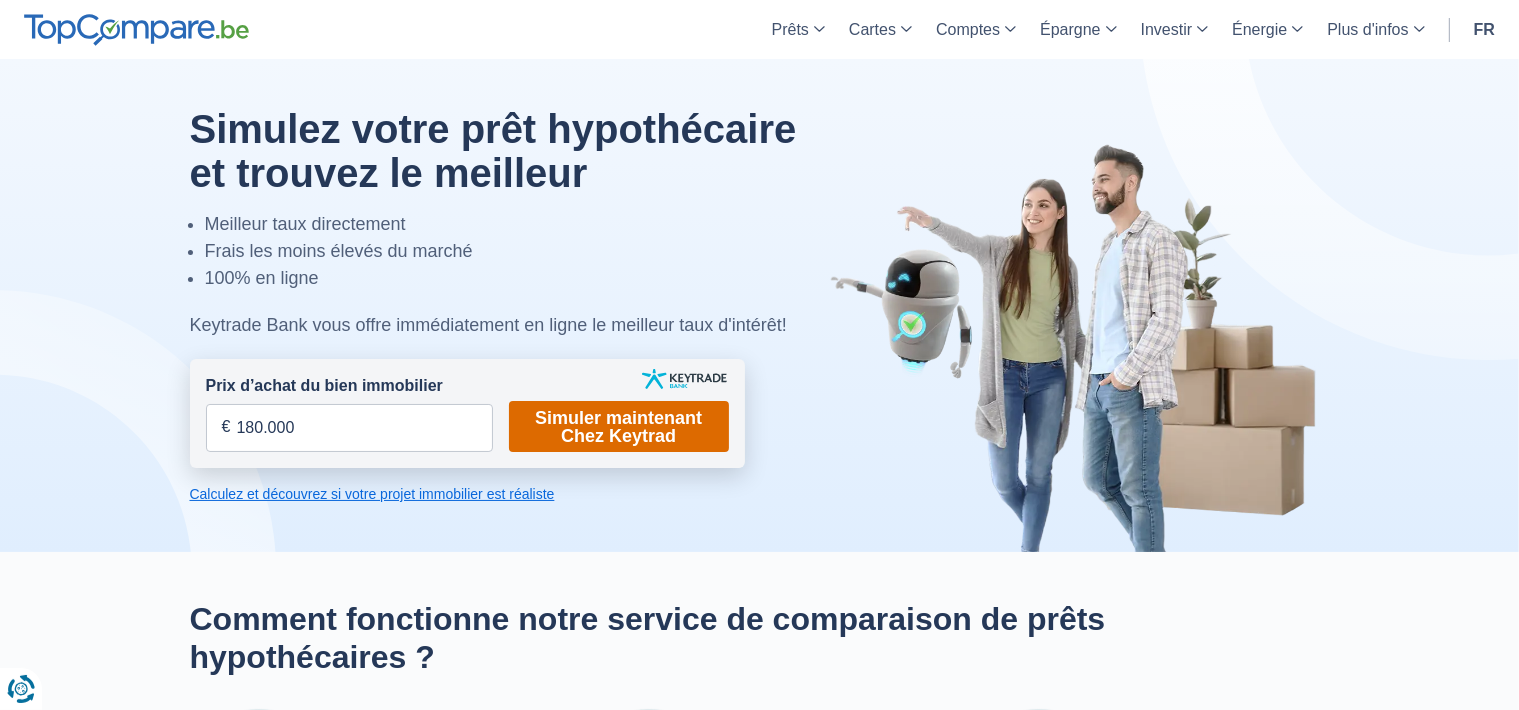 click on "Simuler maintenant Chez Keytrad" at bounding box center [619, 426] 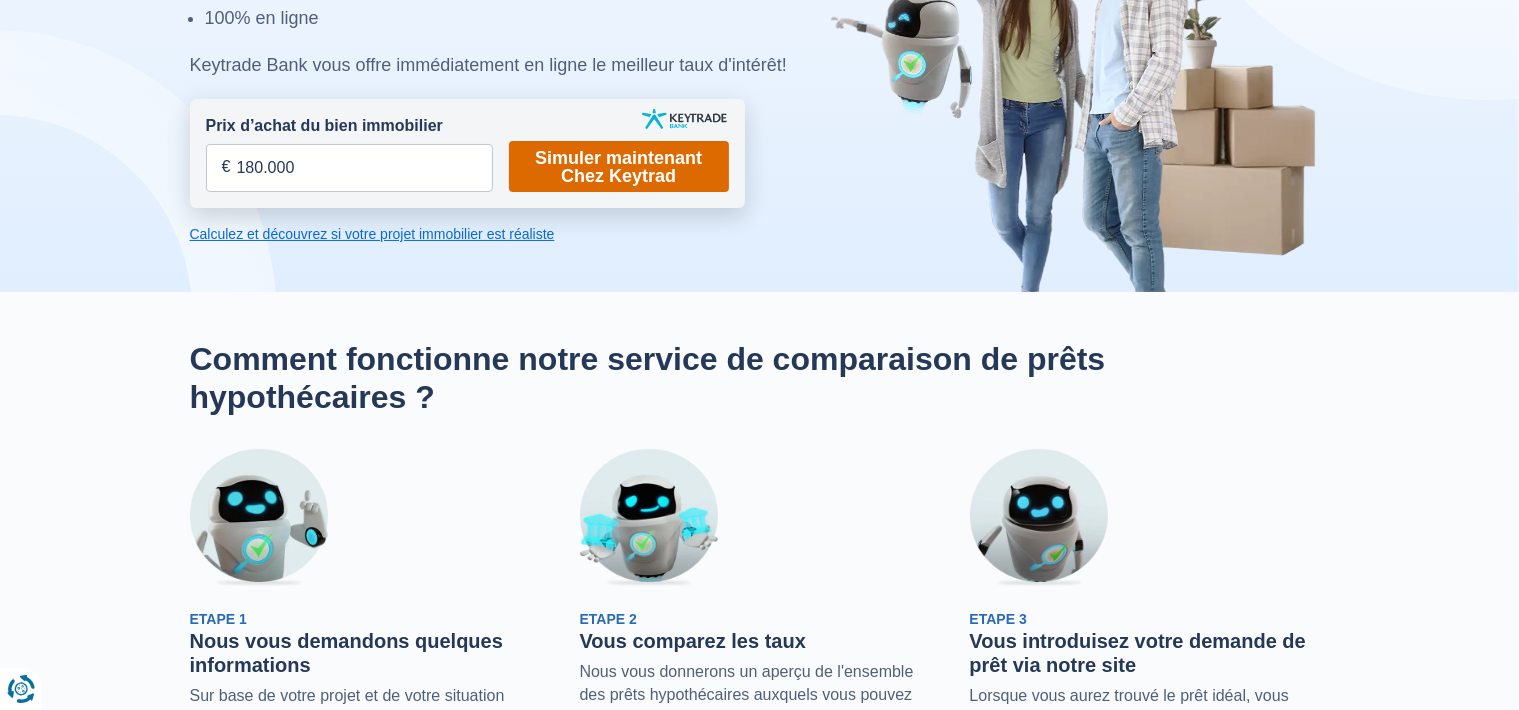 scroll, scrollTop: 266, scrollLeft: 0, axis: vertical 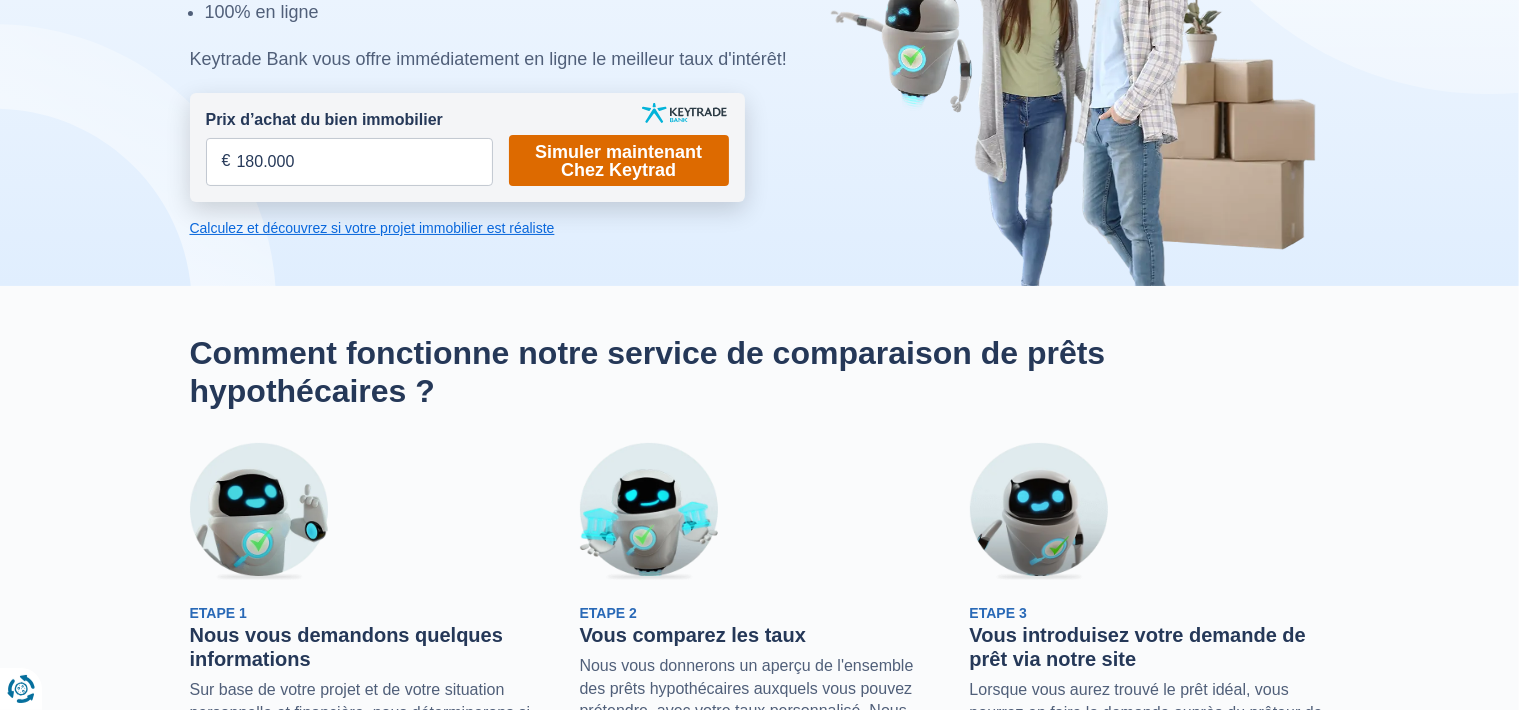 click on "Simuler maintenant Chez Keytrad" at bounding box center [619, 160] 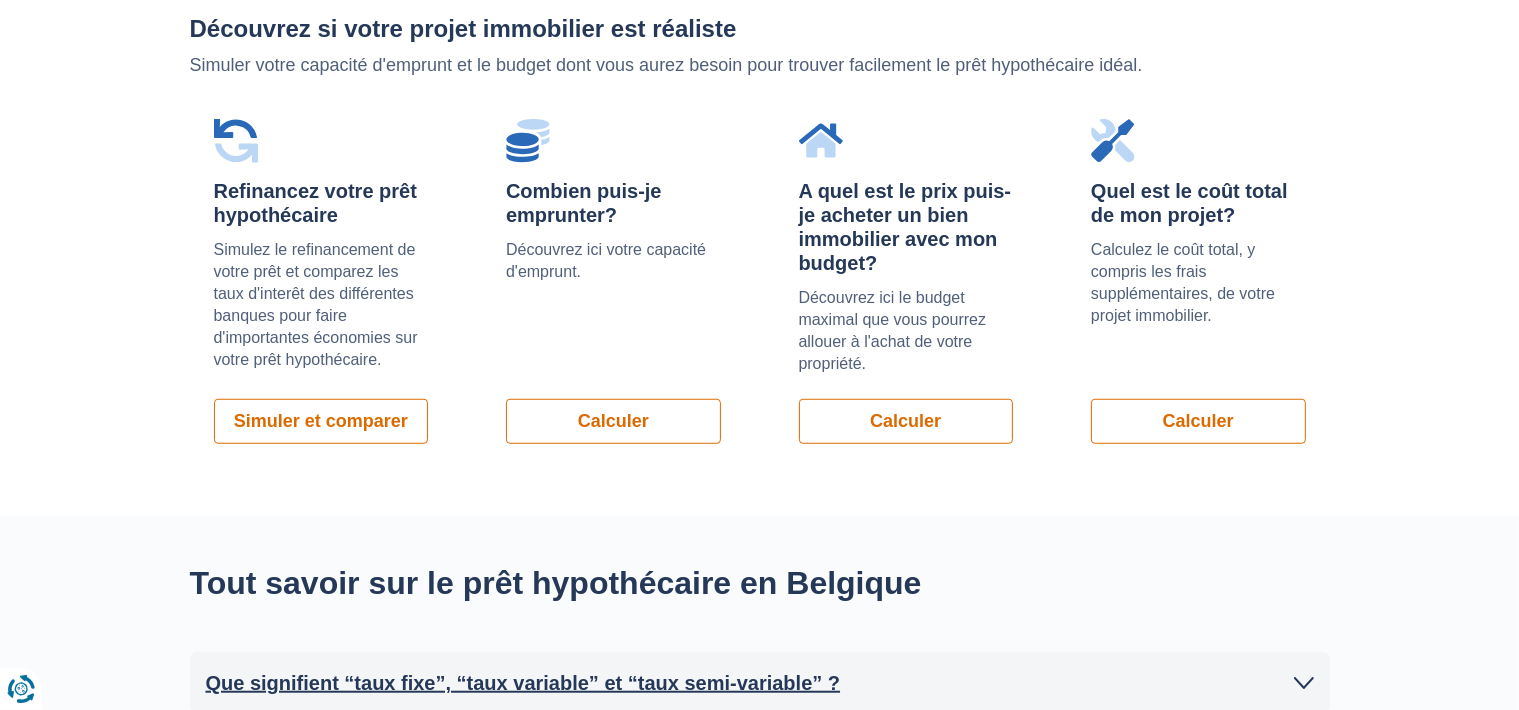 scroll, scrollTop: 1467, scrollLeft: 0, axis: vertical 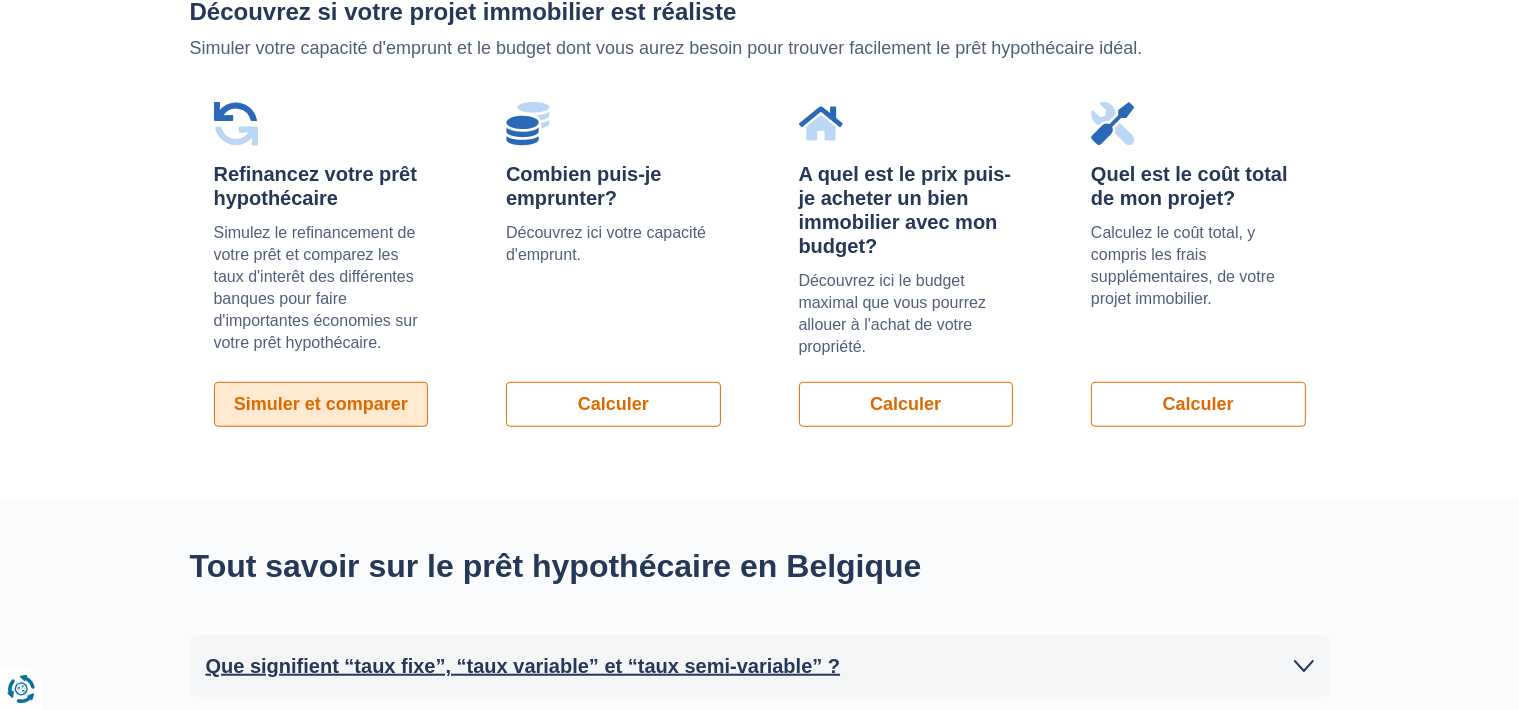 click on "Simuler et comparer" at bounding box center (321, 404) 